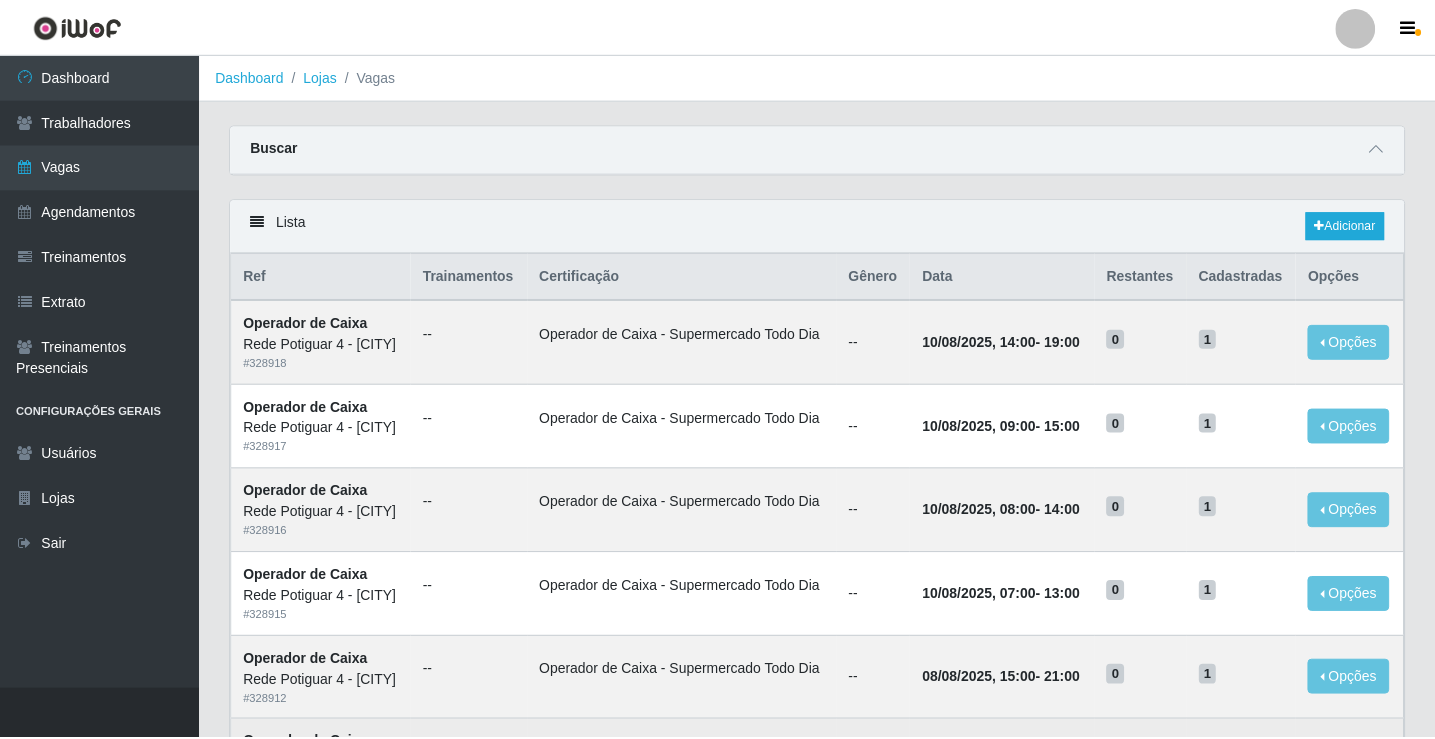 scroll, scrollTop: 0, scrollLeft: 0, axis: both 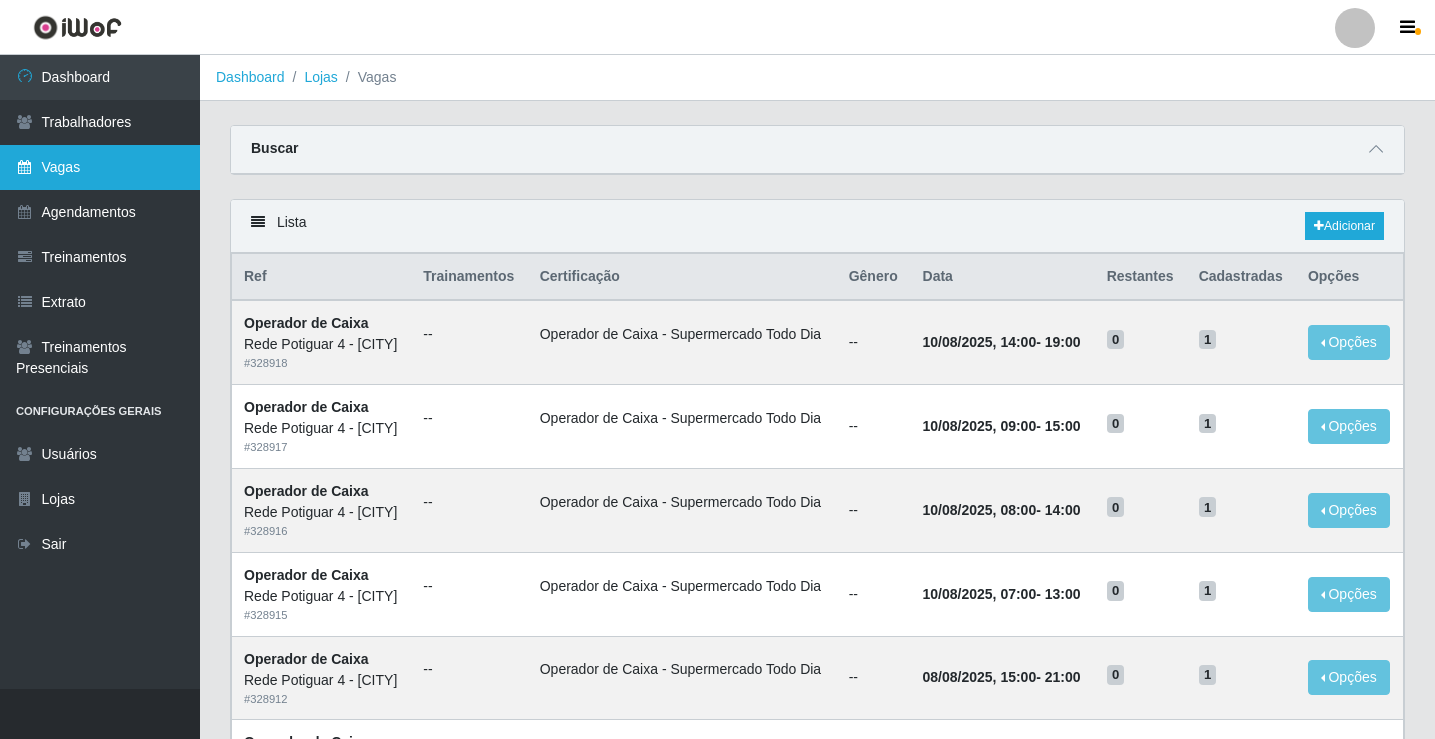 click on "Vagas" at bounding box center (100, 167) 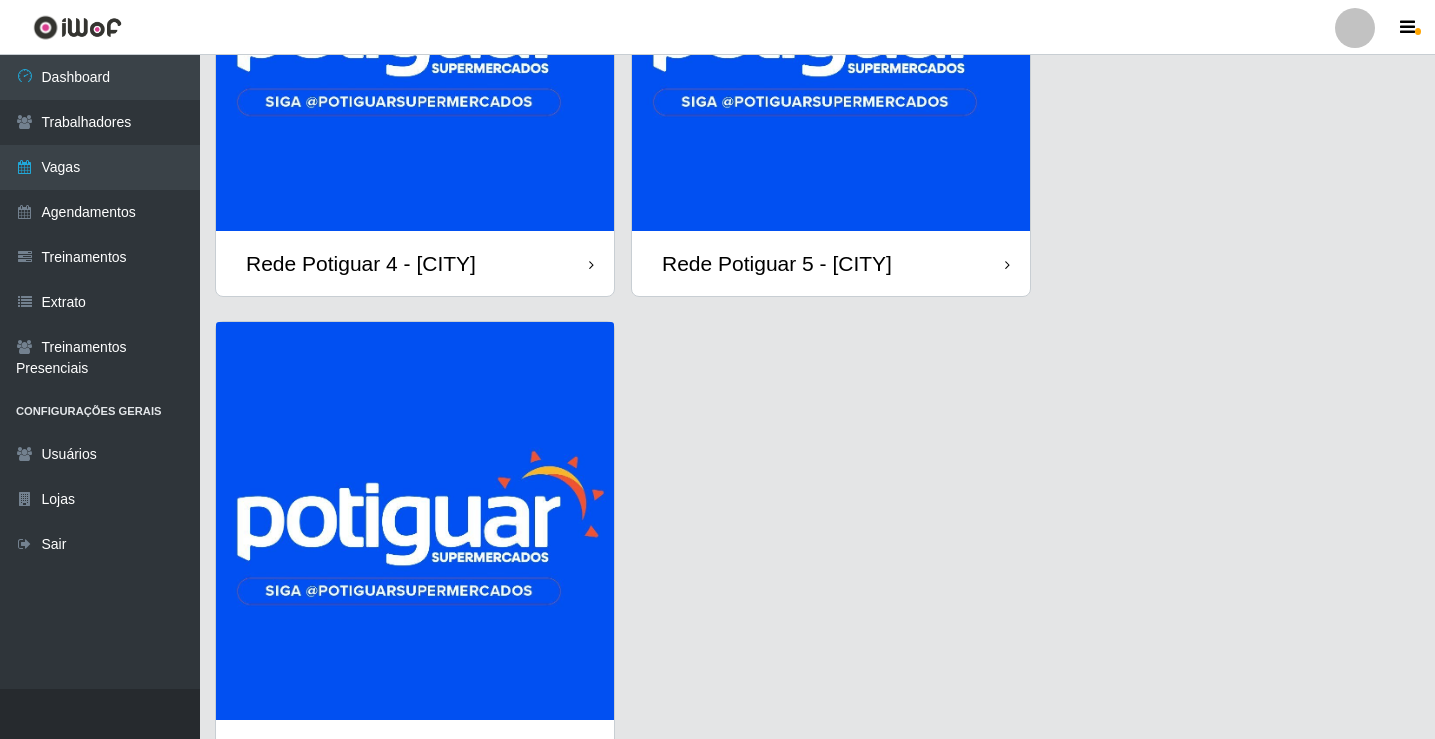 scroll, scrollTop: 300, scrollLeft: 0, axis: vertical 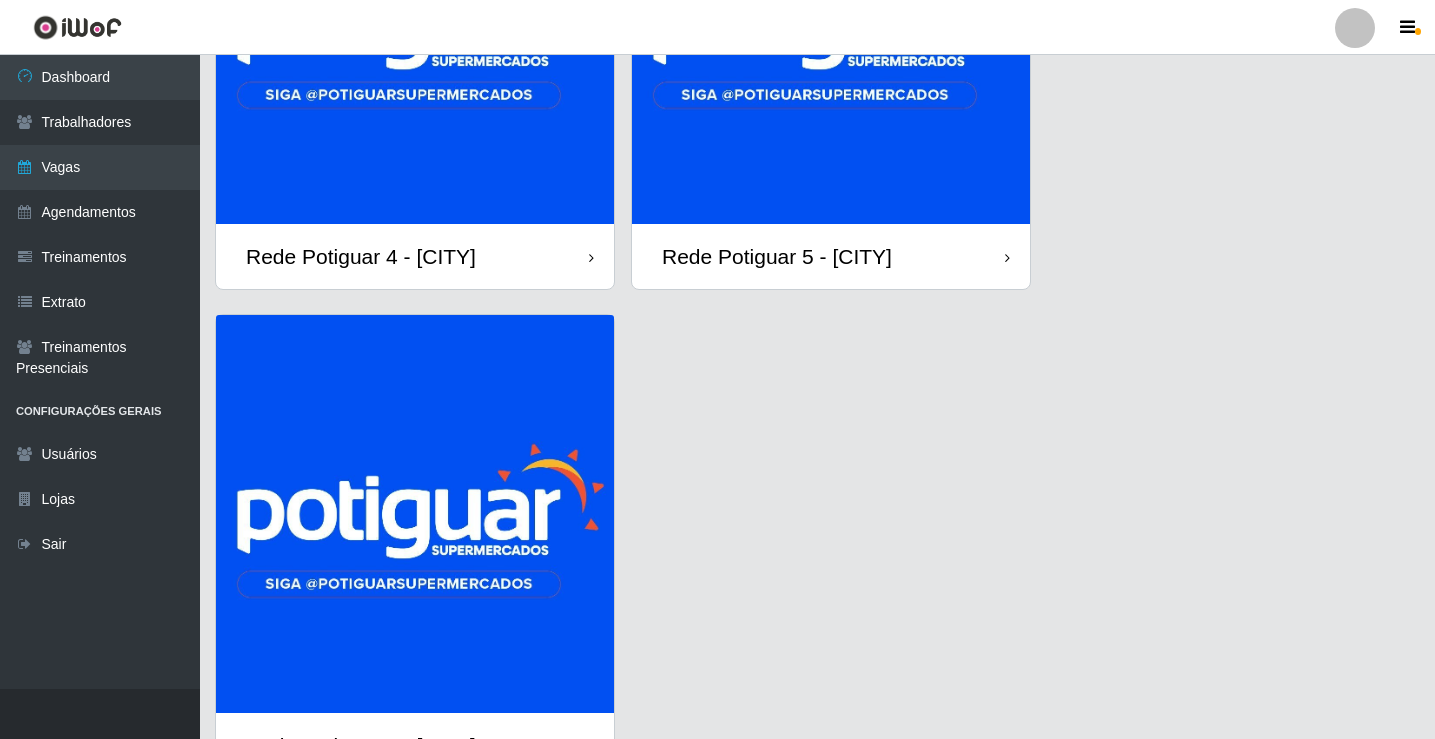 click at bounding box center (415, 514) 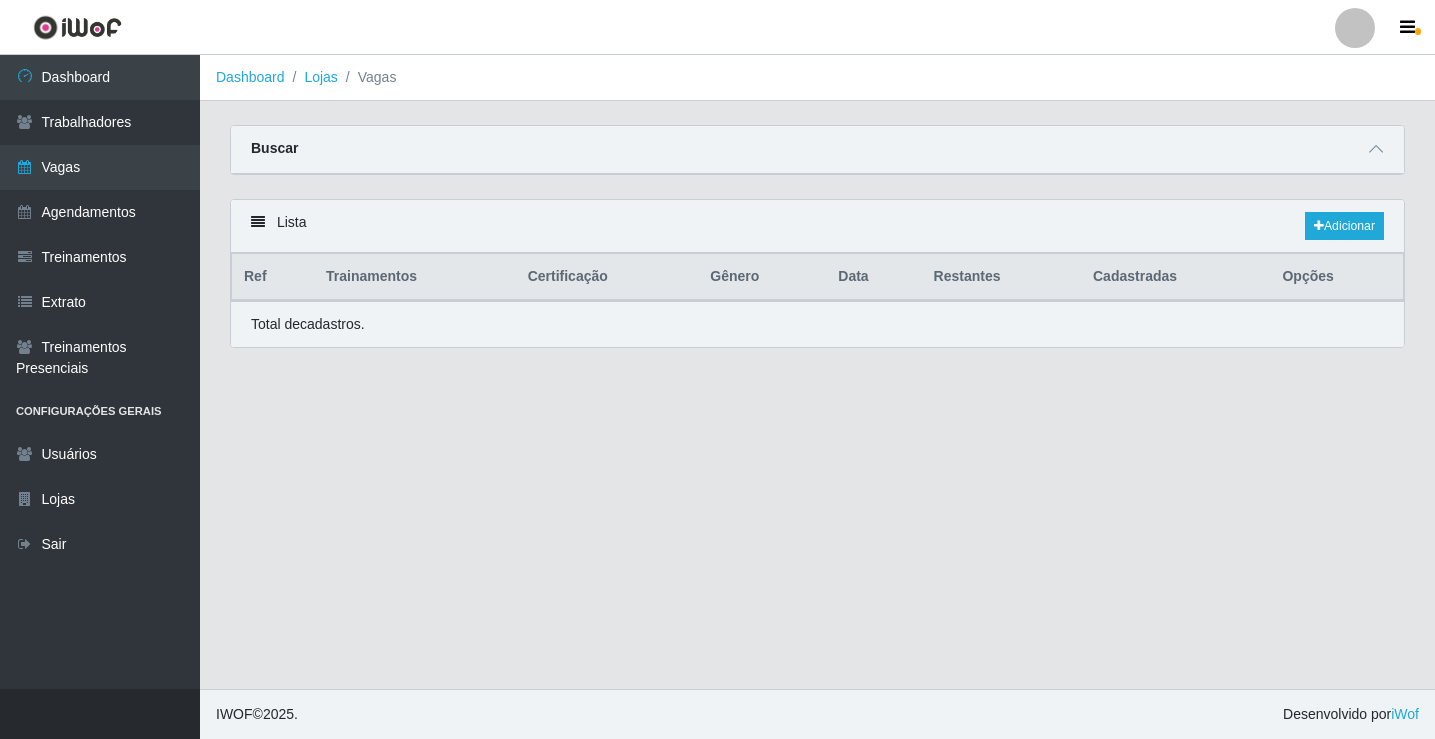 scroll, scrollTop: 0, scrollLeft: 0, axis: both 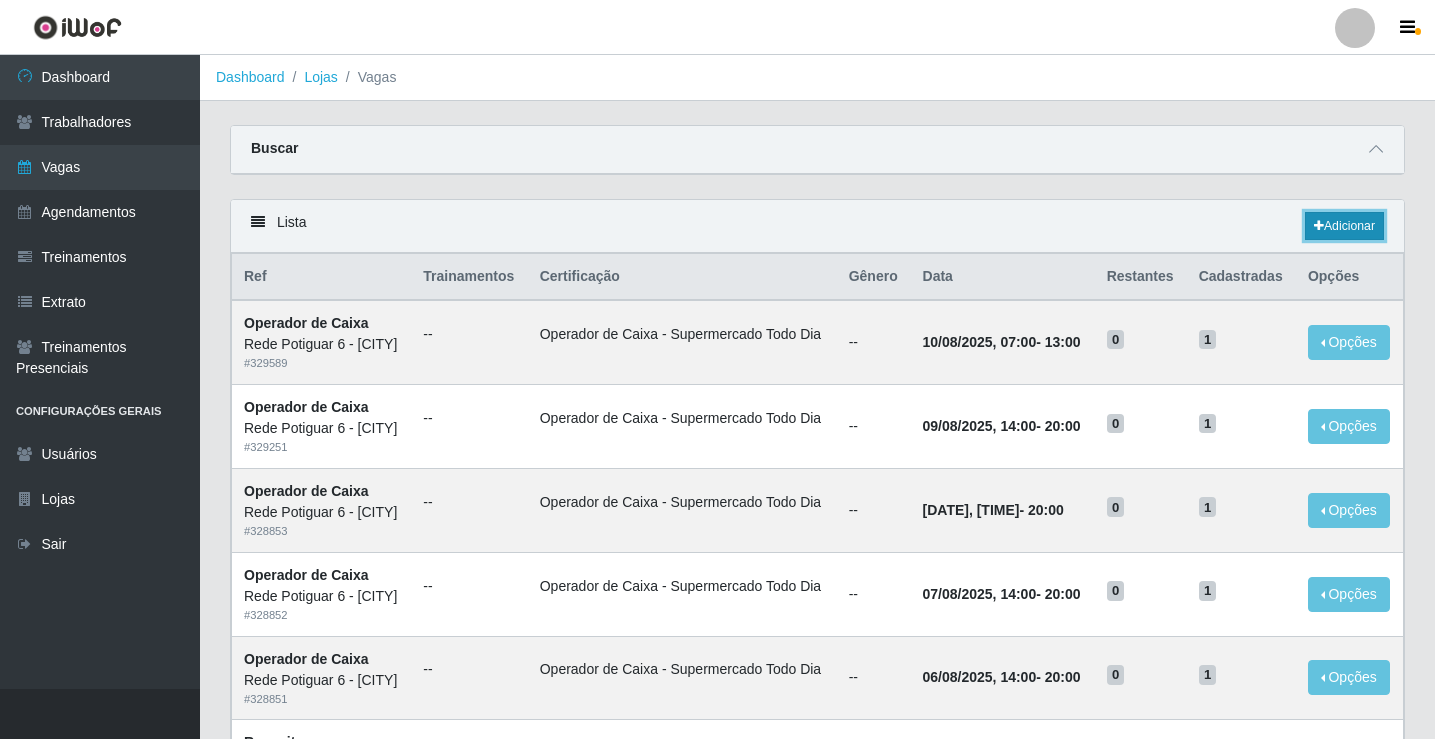 click on "Adicionar" at bounding box center [1344, 226] 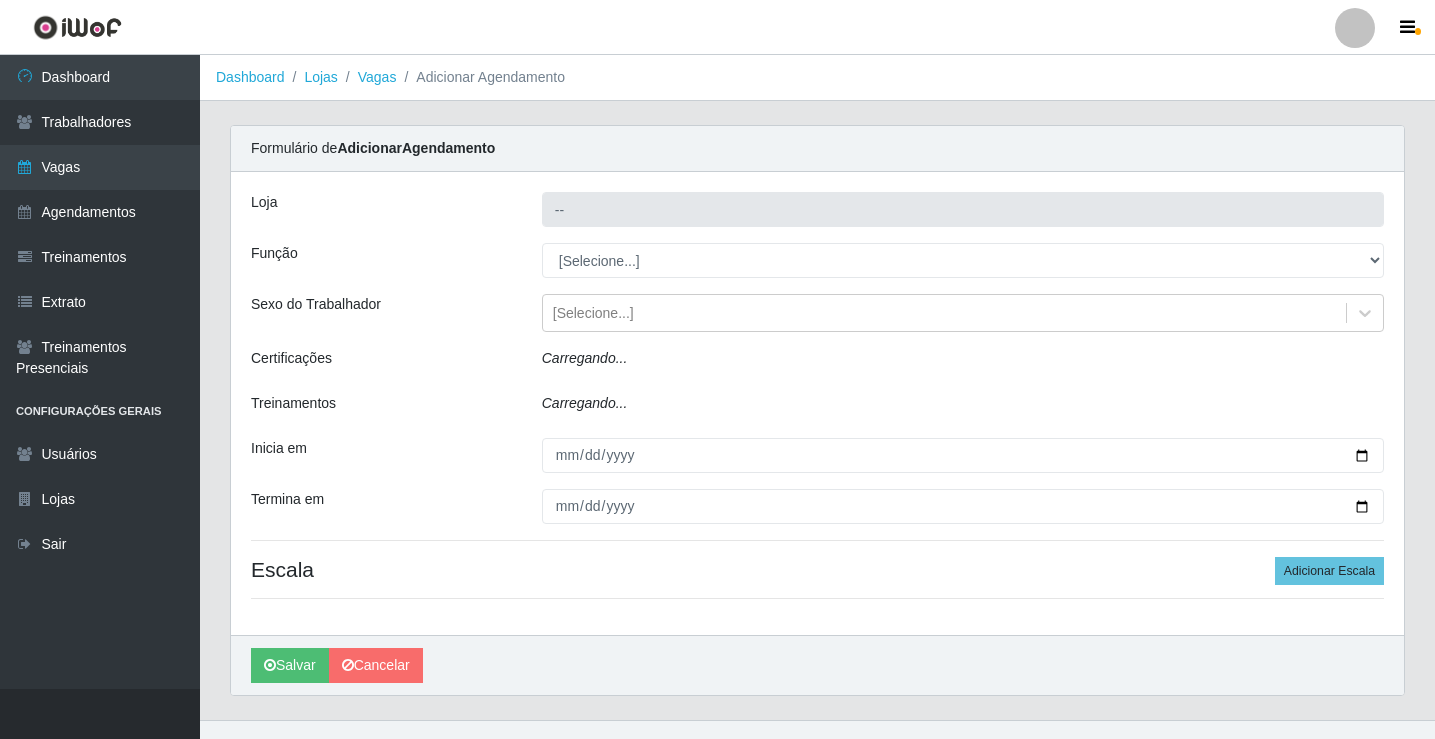 type on "Rede Potiguar 6 - [CITY]" 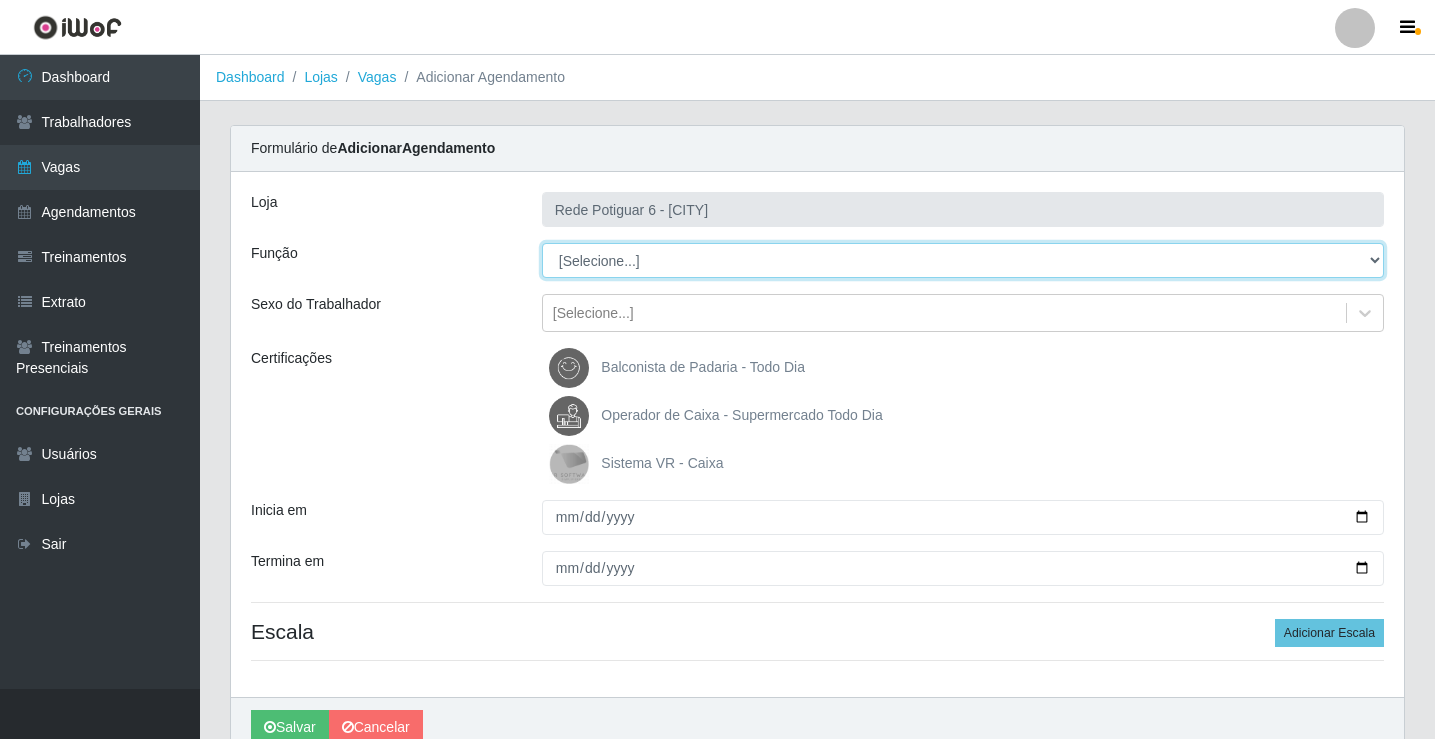 drag, startPoint x: 604, startPoint y: 260, endPoint x: 593, endPoint y: 244, distance: 19.416489 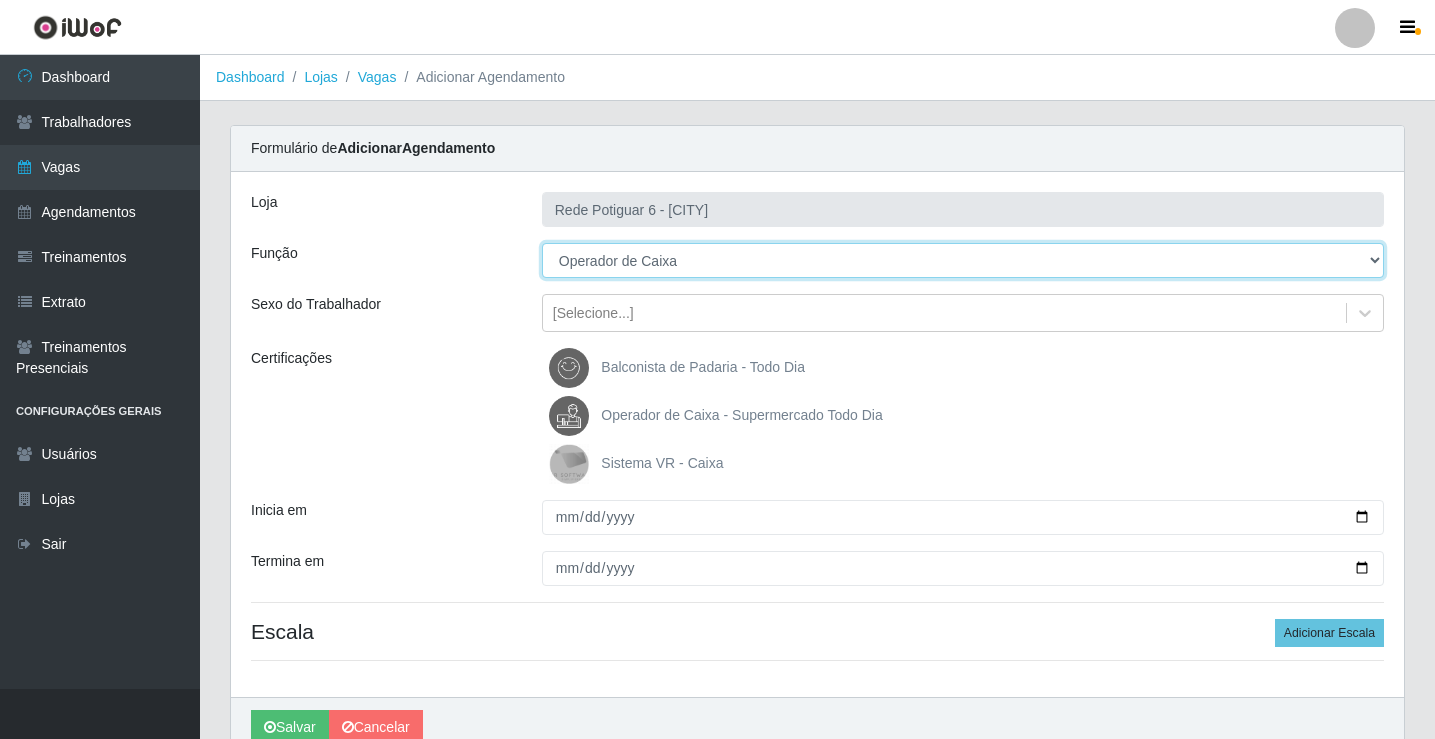 click on "[Selecione...] ASG Balconista Embalador Operador de Caixa Operador de Caixa + Operador de Loja Repositor" at bounding box center [963, 260] 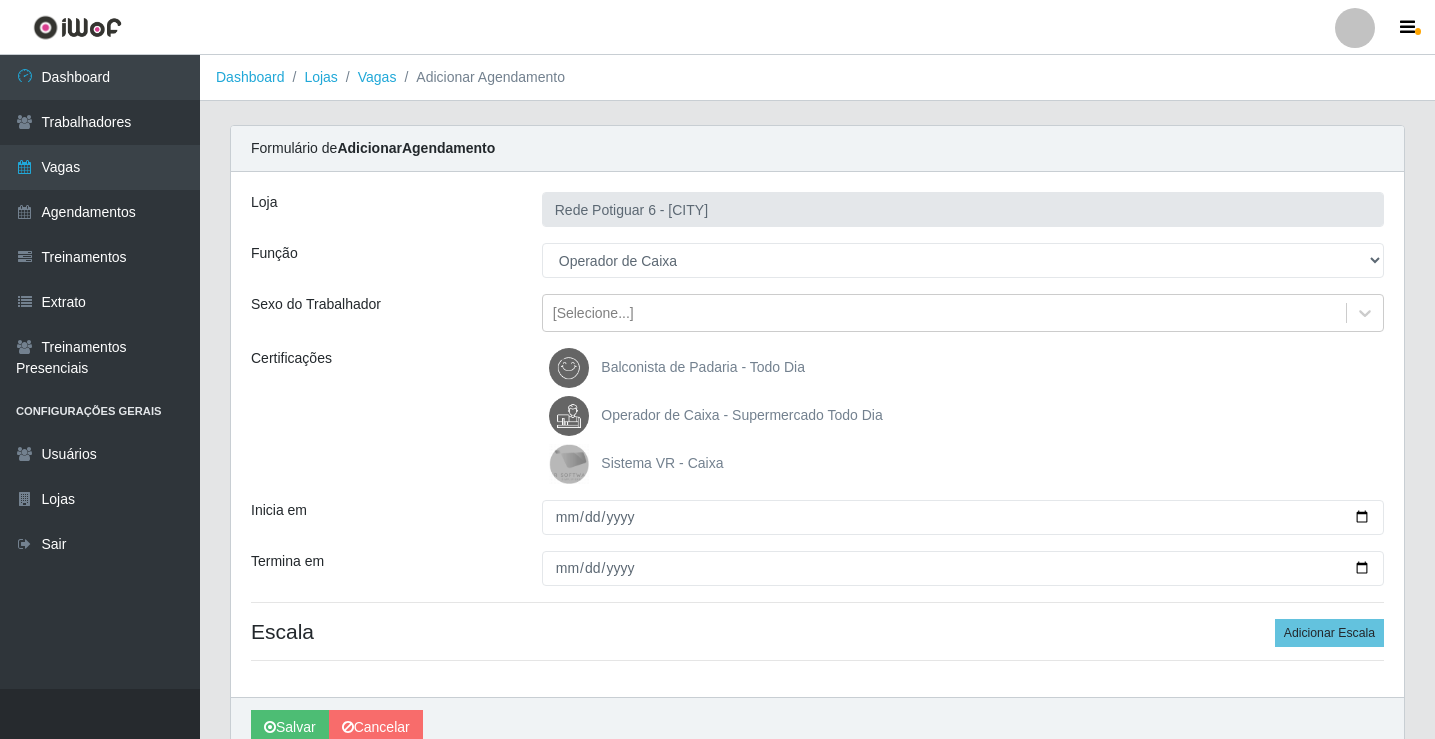 click on "Operador de Caixa - Supermercado Todo Dia" at bounding box center (715, 416) 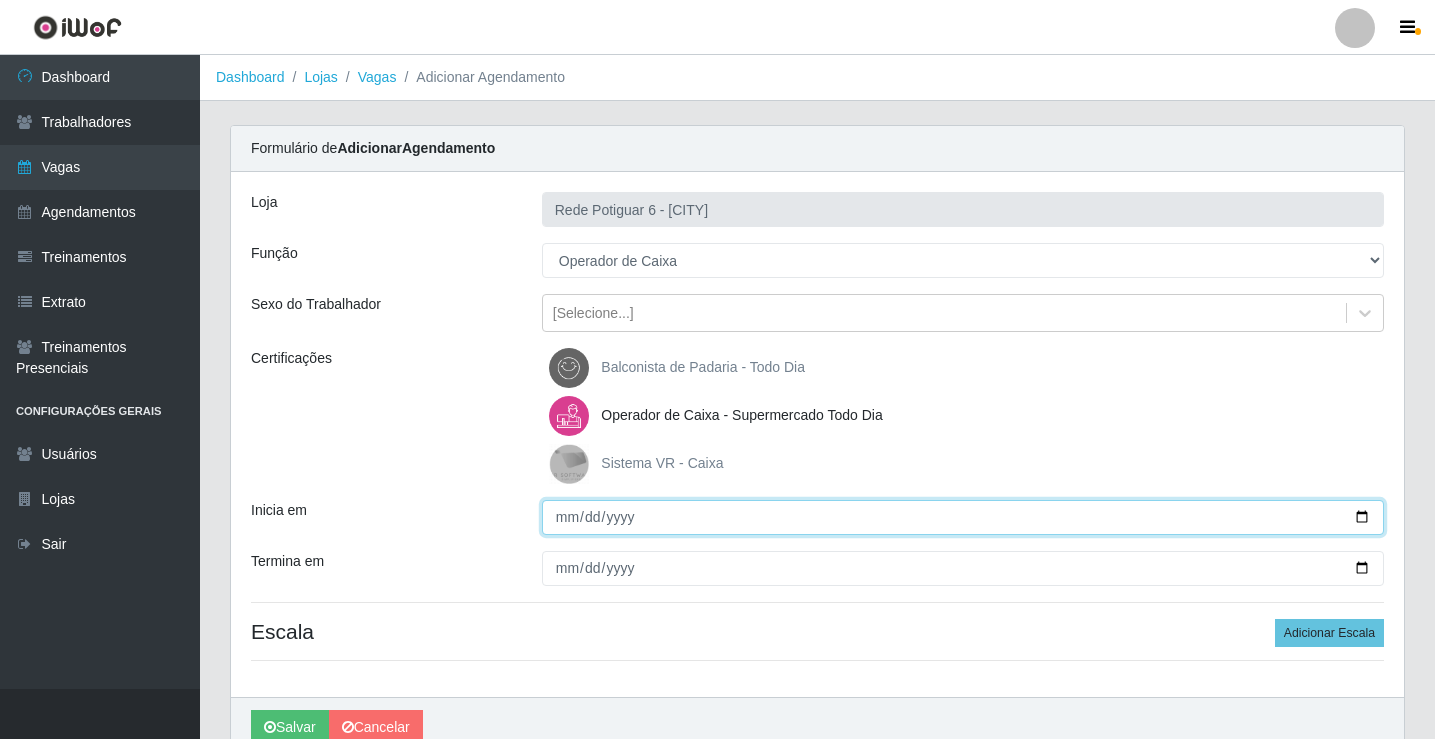 click on "Inicia em" at bounding box center [963, 517] 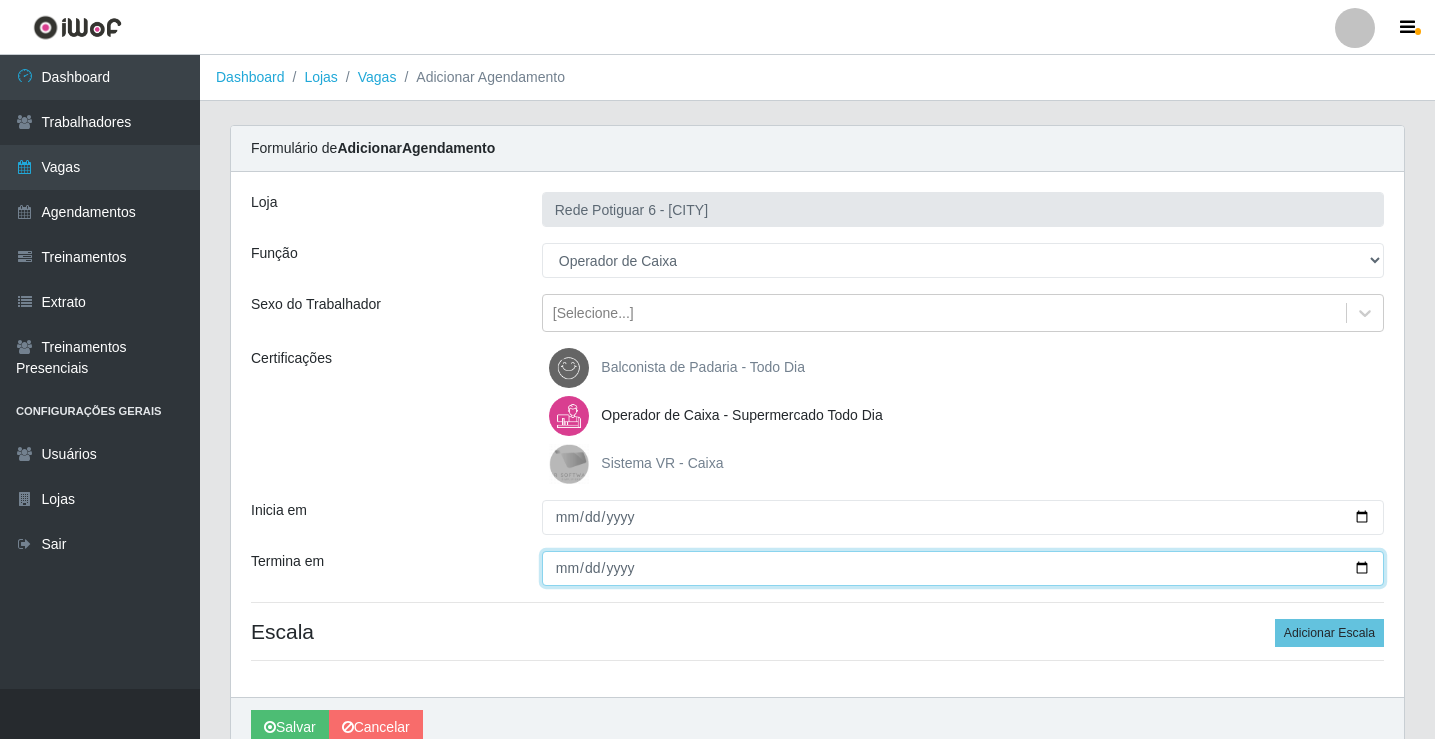 type on "[DATE]" 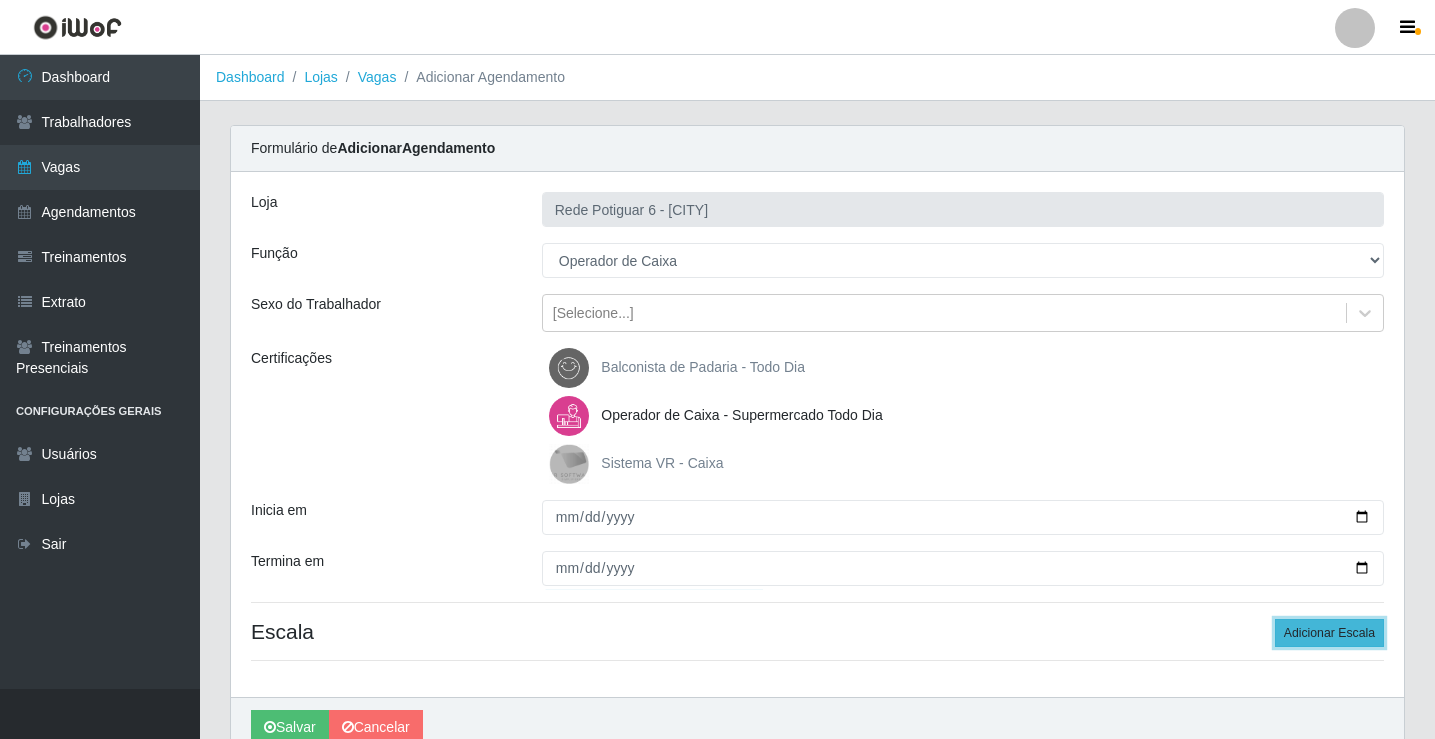 click on "Adicionar Escala" at bounding box center (1329, 633) 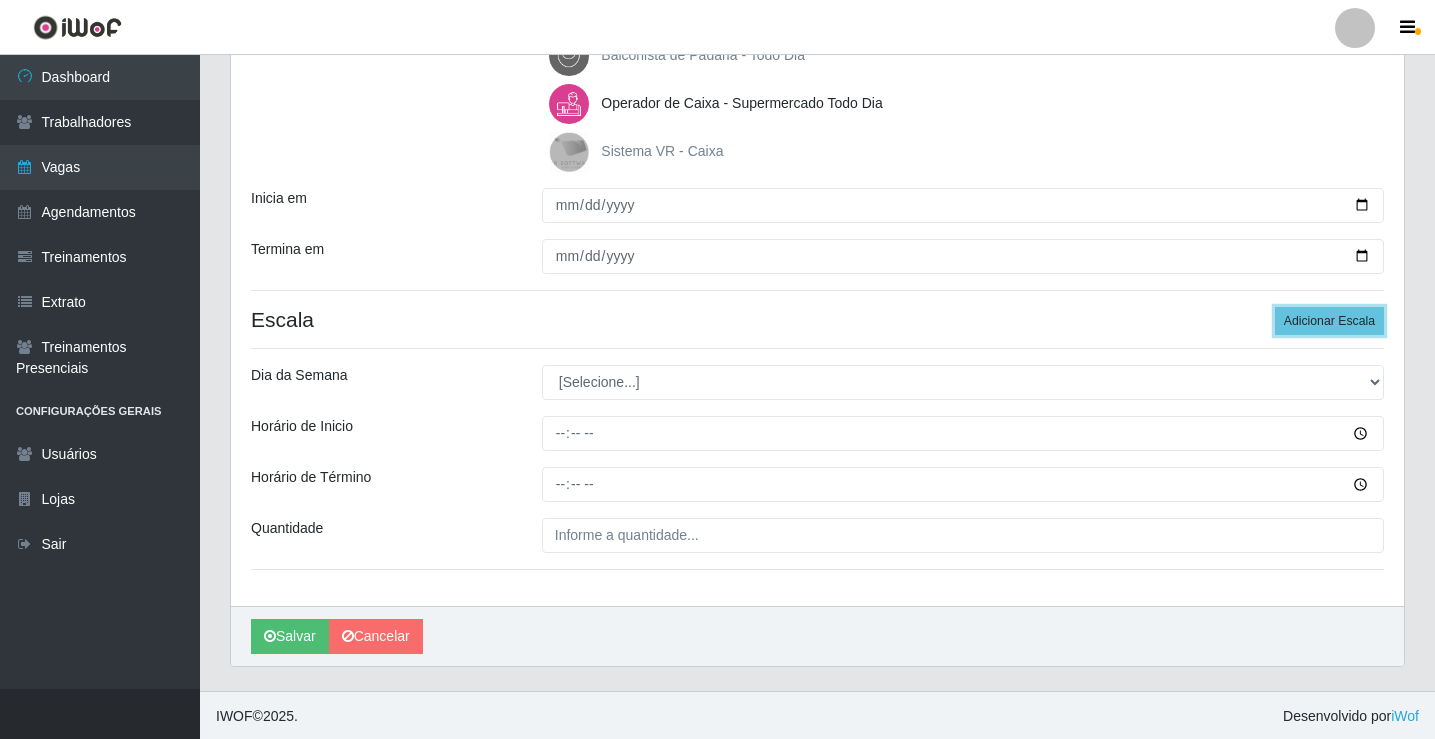 scroll, scrollTop: 314, scrollLeft: 0, axis: vertical 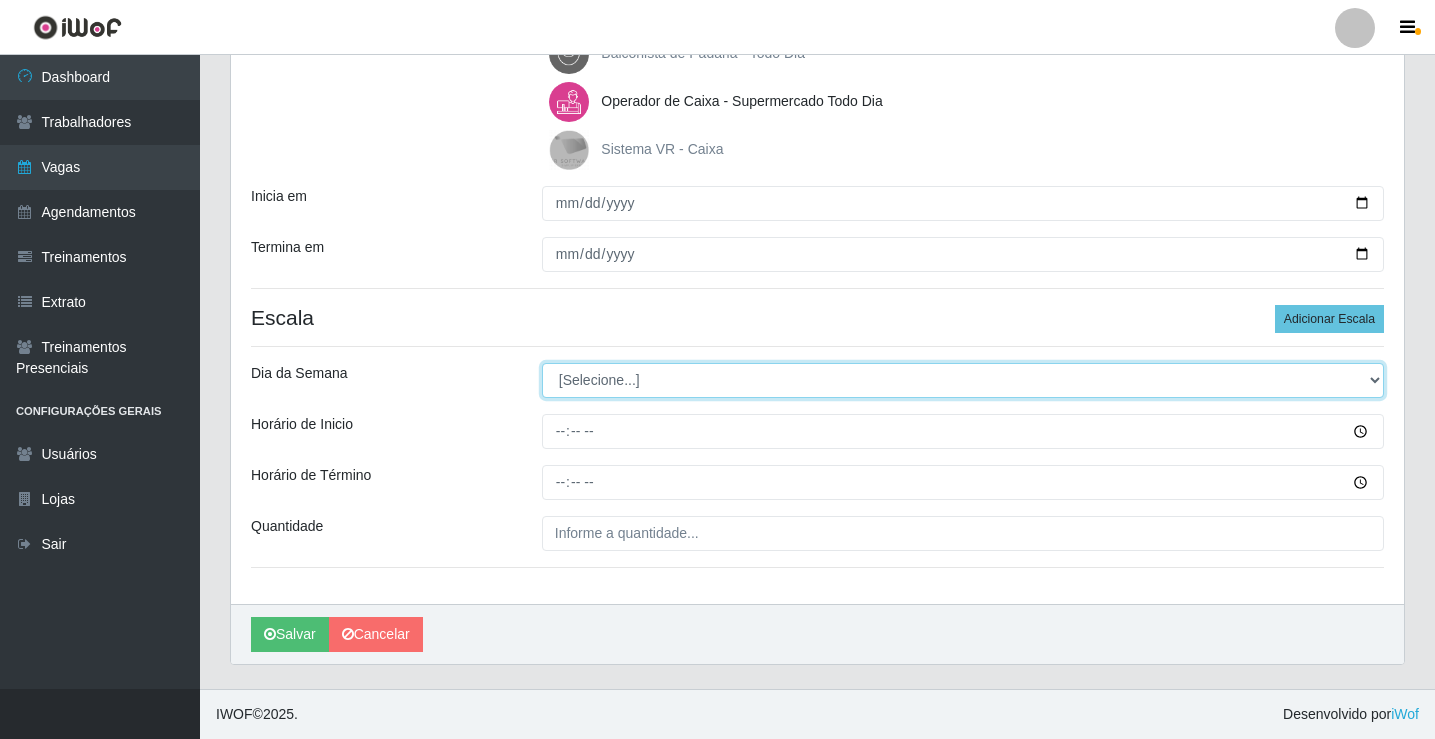 click on "[Selecione...] Segunda Terça Quarta Quinta Sexta Sábado Domingo" at bounding box center (963, 380) 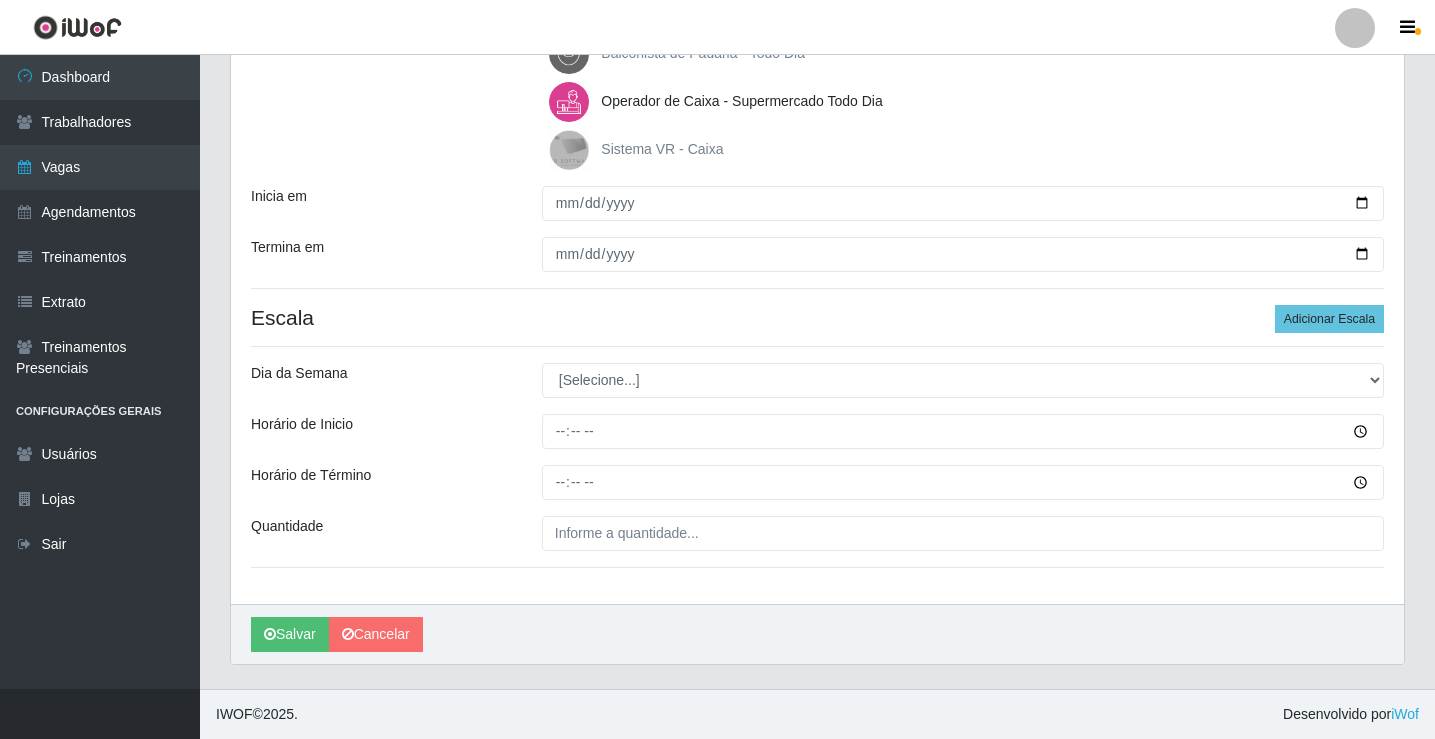 click on "Salvar  Cancelar" at bounding box center [817, 634] 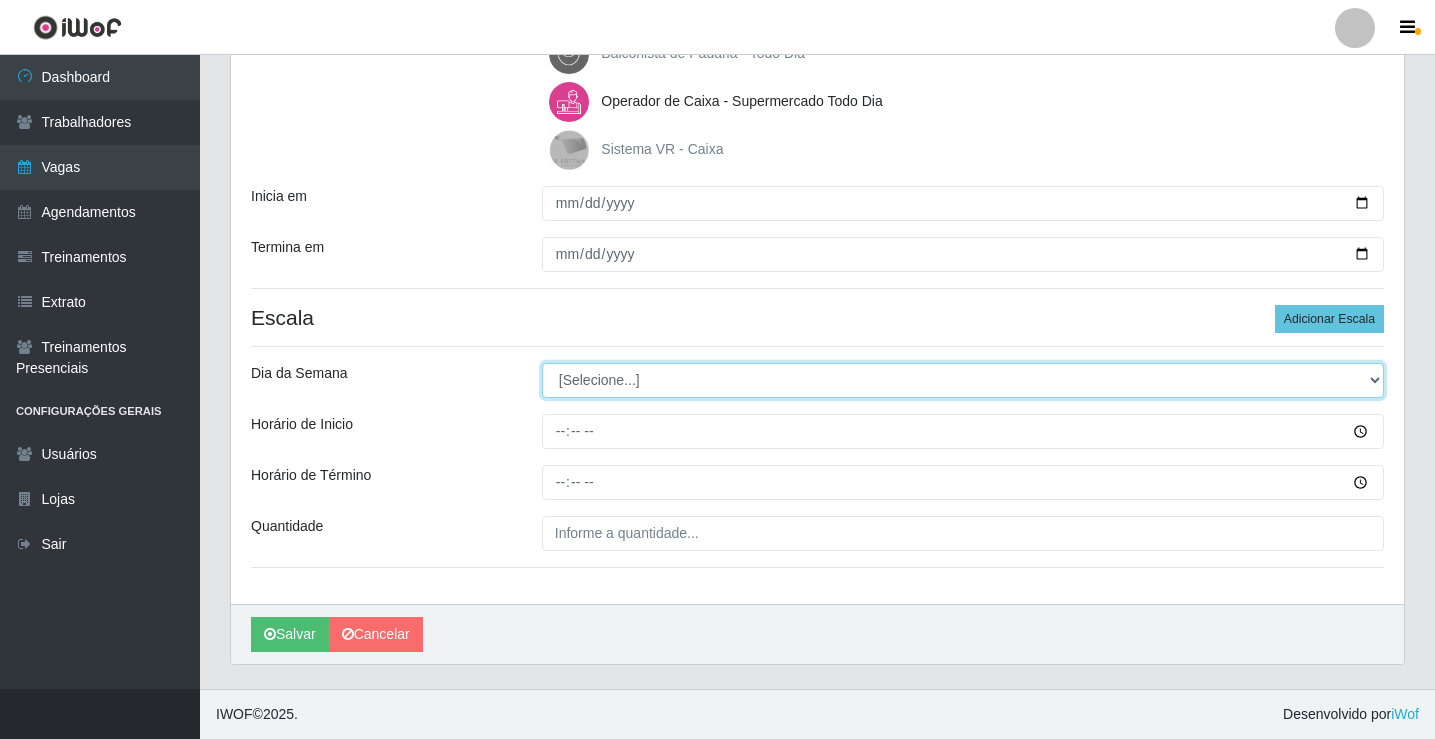 click on "[Selecione...] Segunda Terça Quarta Quinta Sexta Sábado Domingo" at bounding box center (963, 380) 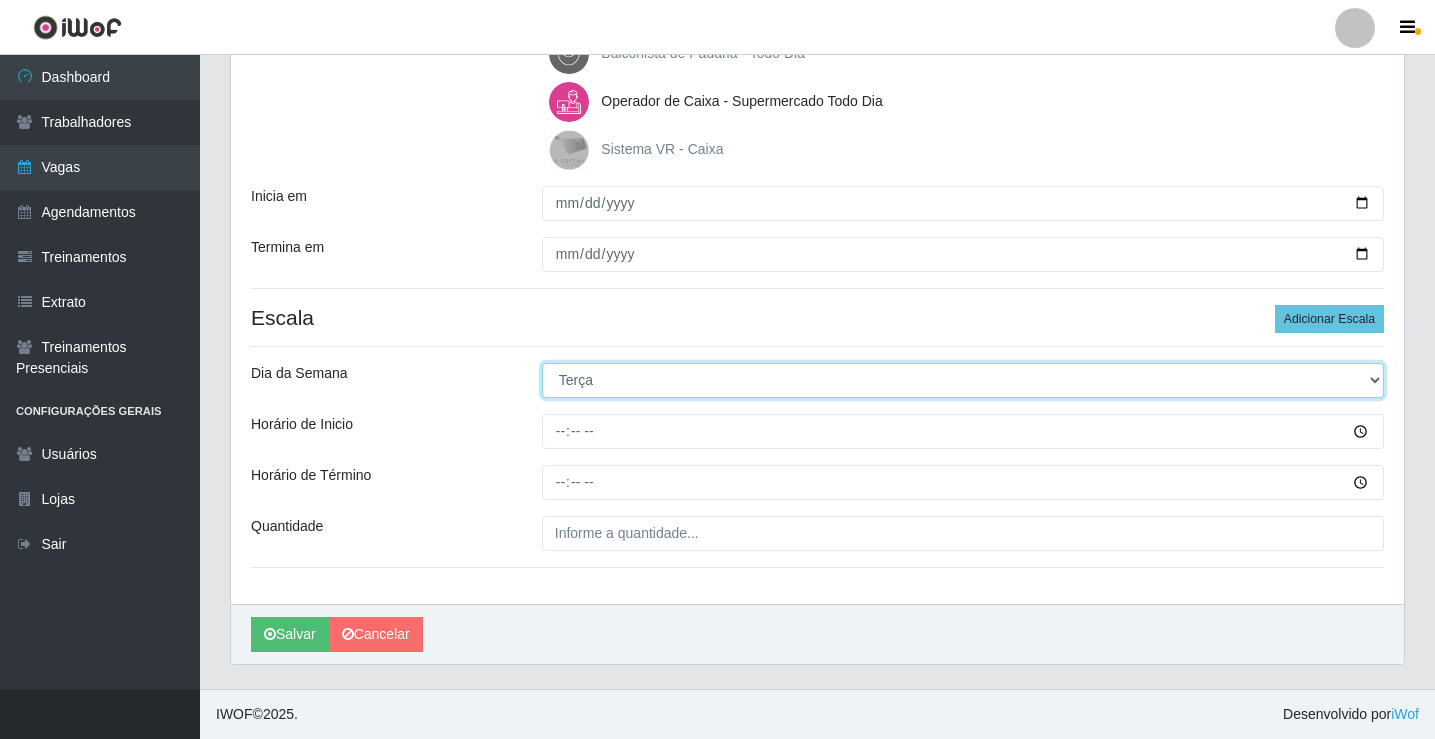 click on "[Selecione...] Segunda Terça Quarta Quinta Sexta Sábado Domingo" at bounding box center [963, 380] 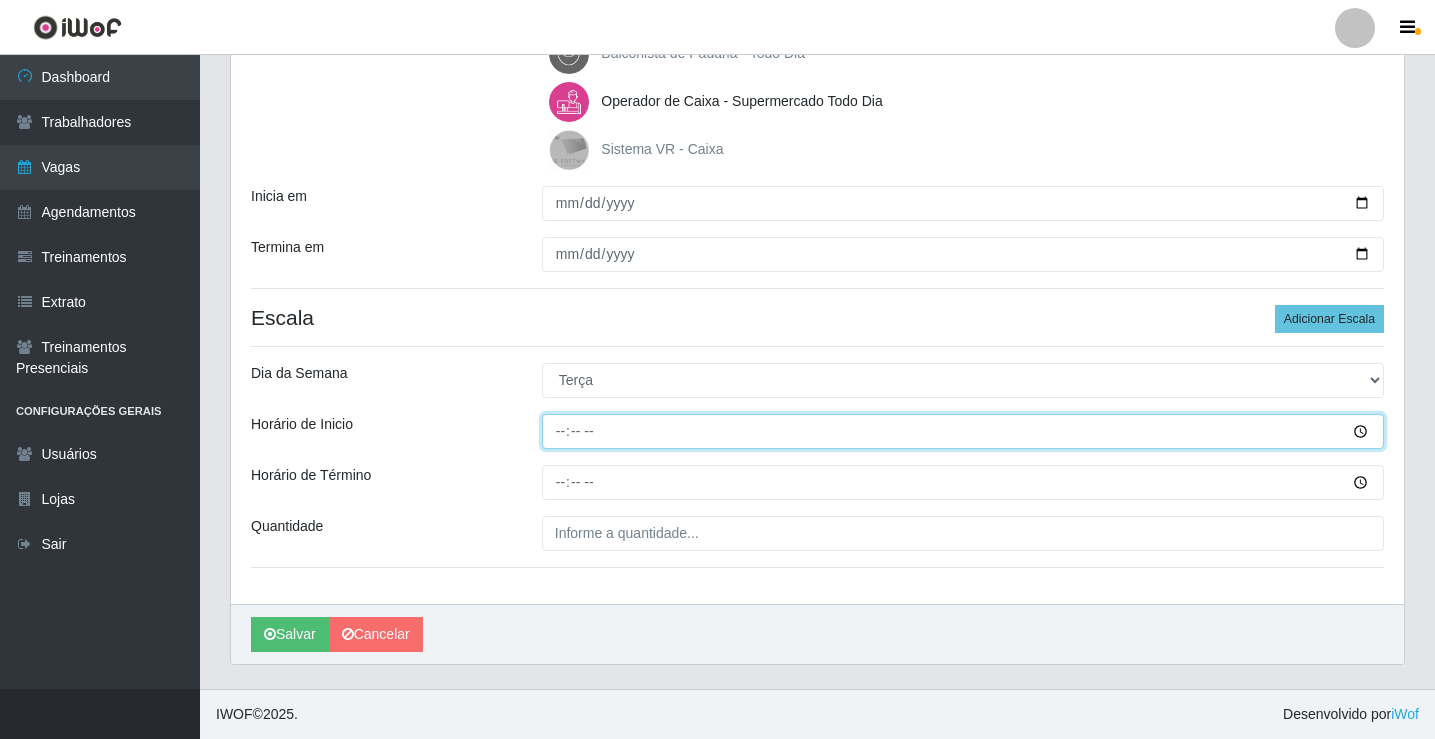 click on "Horário de Inicio" at bounding box center (963, 431) 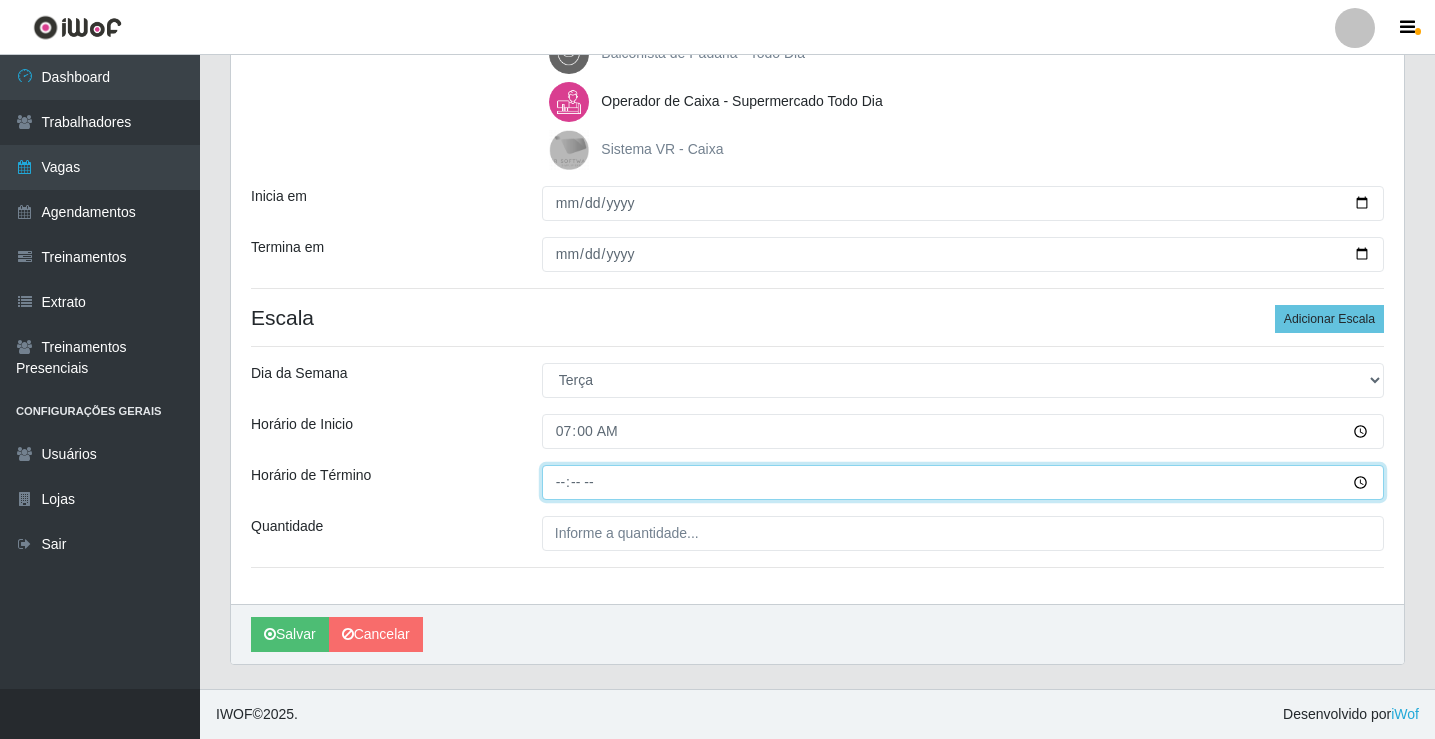 type on "13:00" 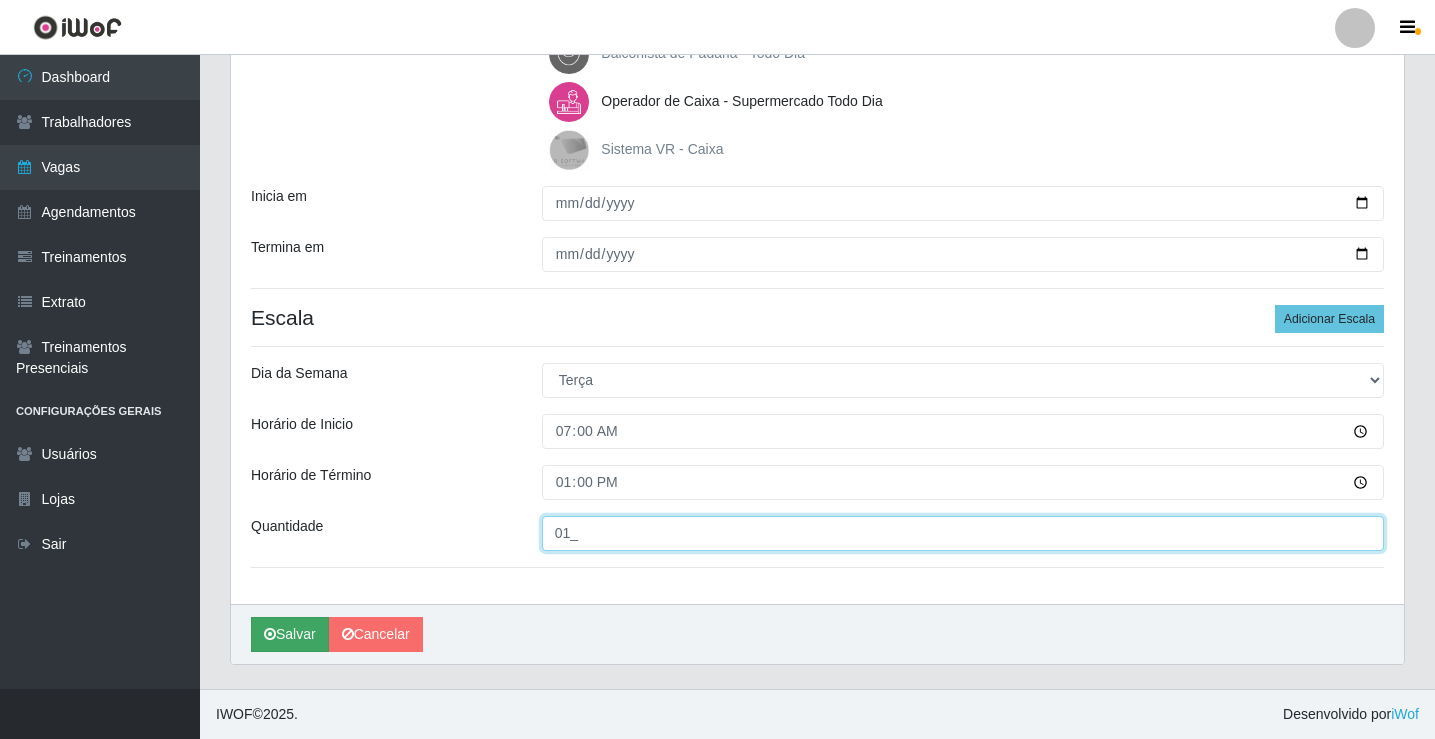 type on "01_" 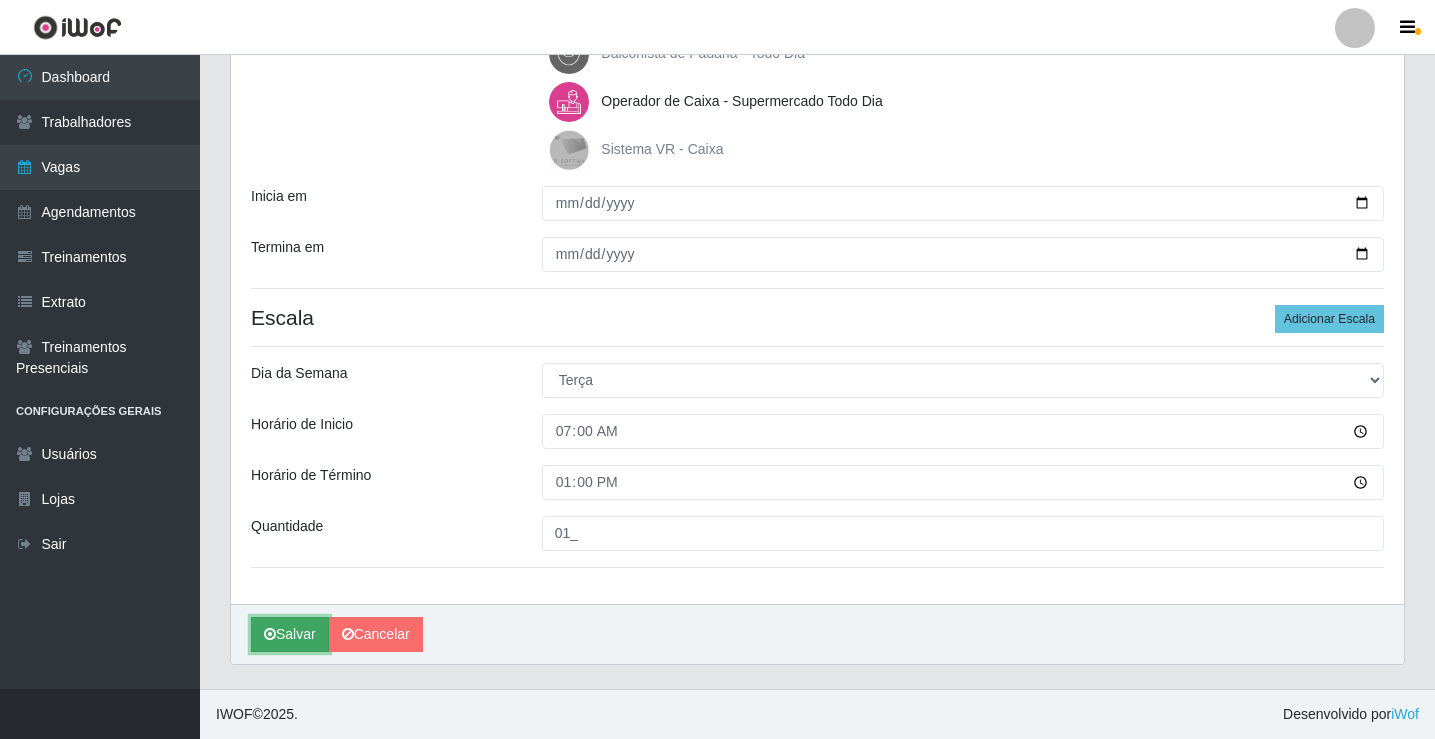 click on "Salvar" at bounding box center (290, 634) 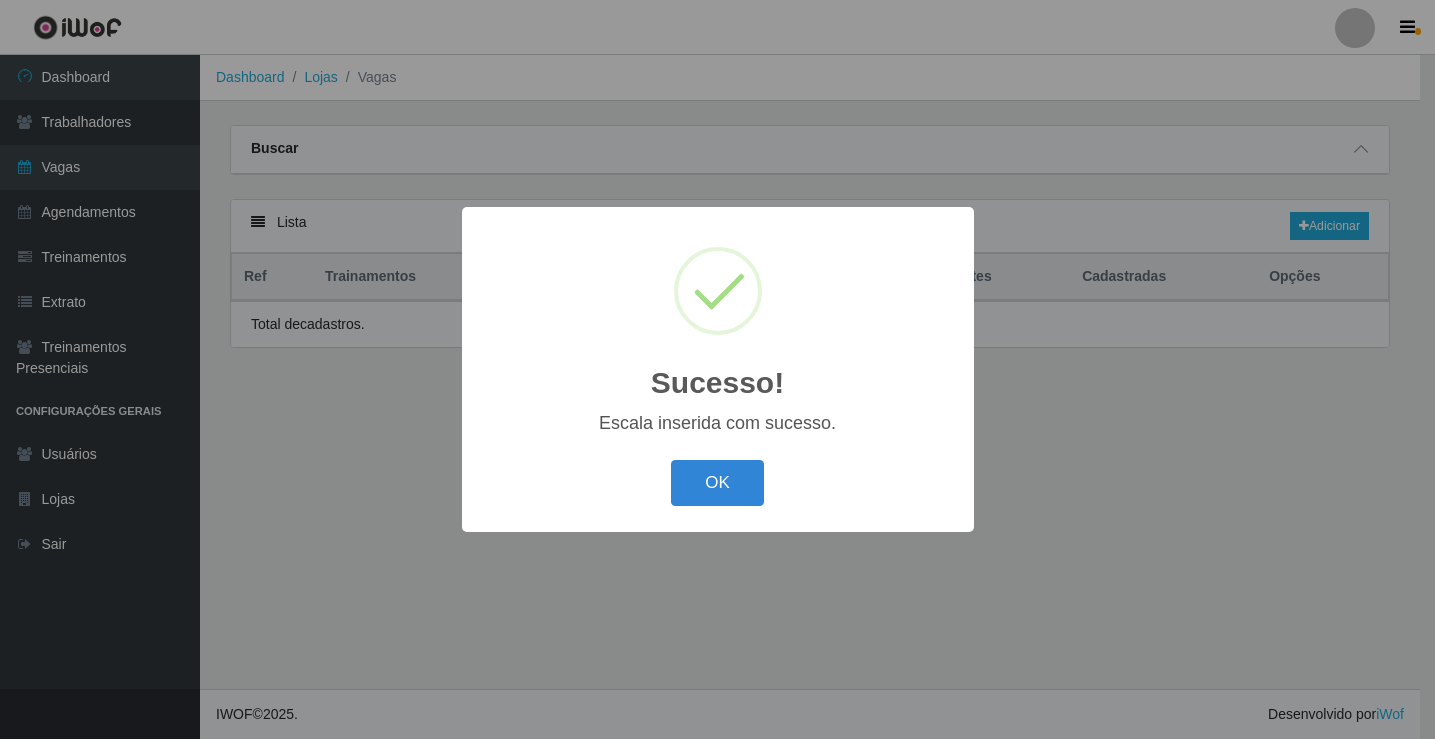 scroll, scrollTop: 0, scrollLeft: 0, axis: both 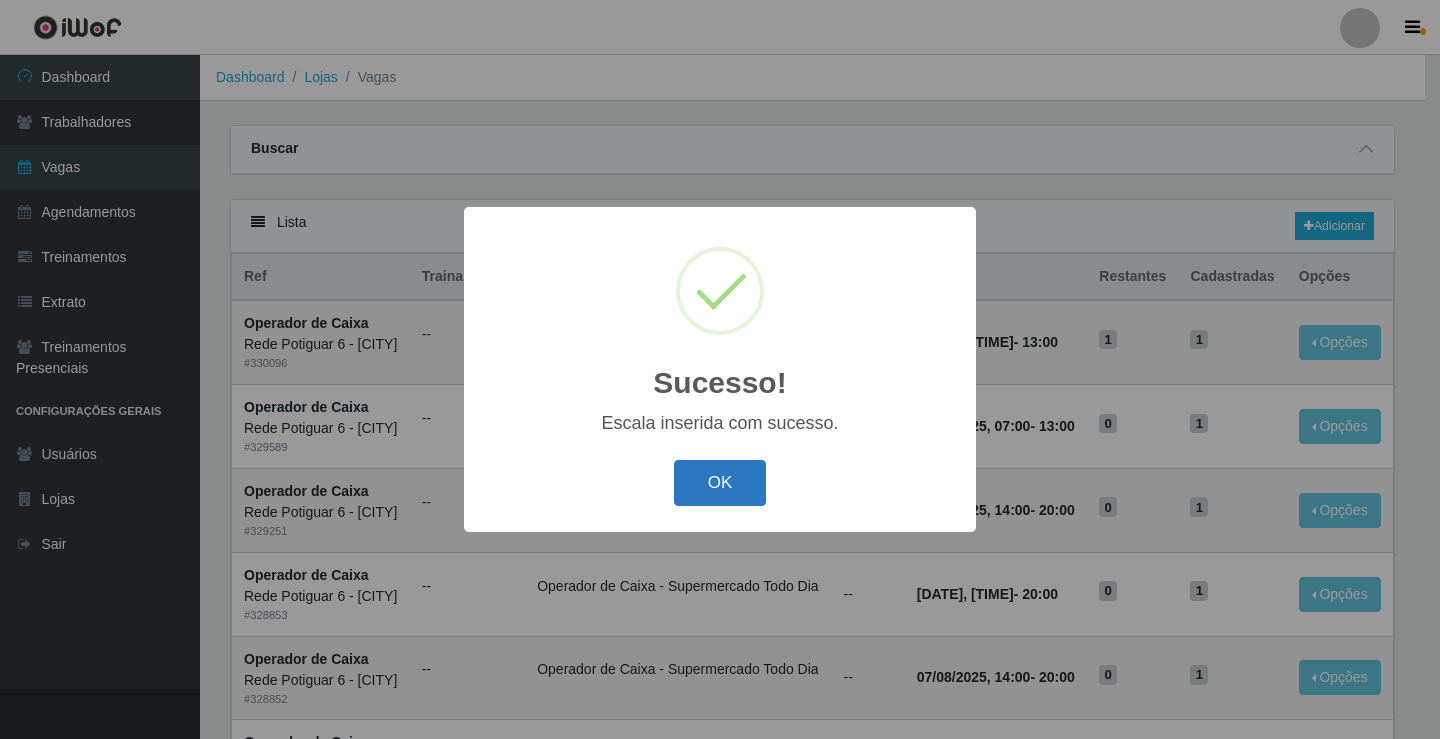 click on "OK" at bounding box center (720, 483) 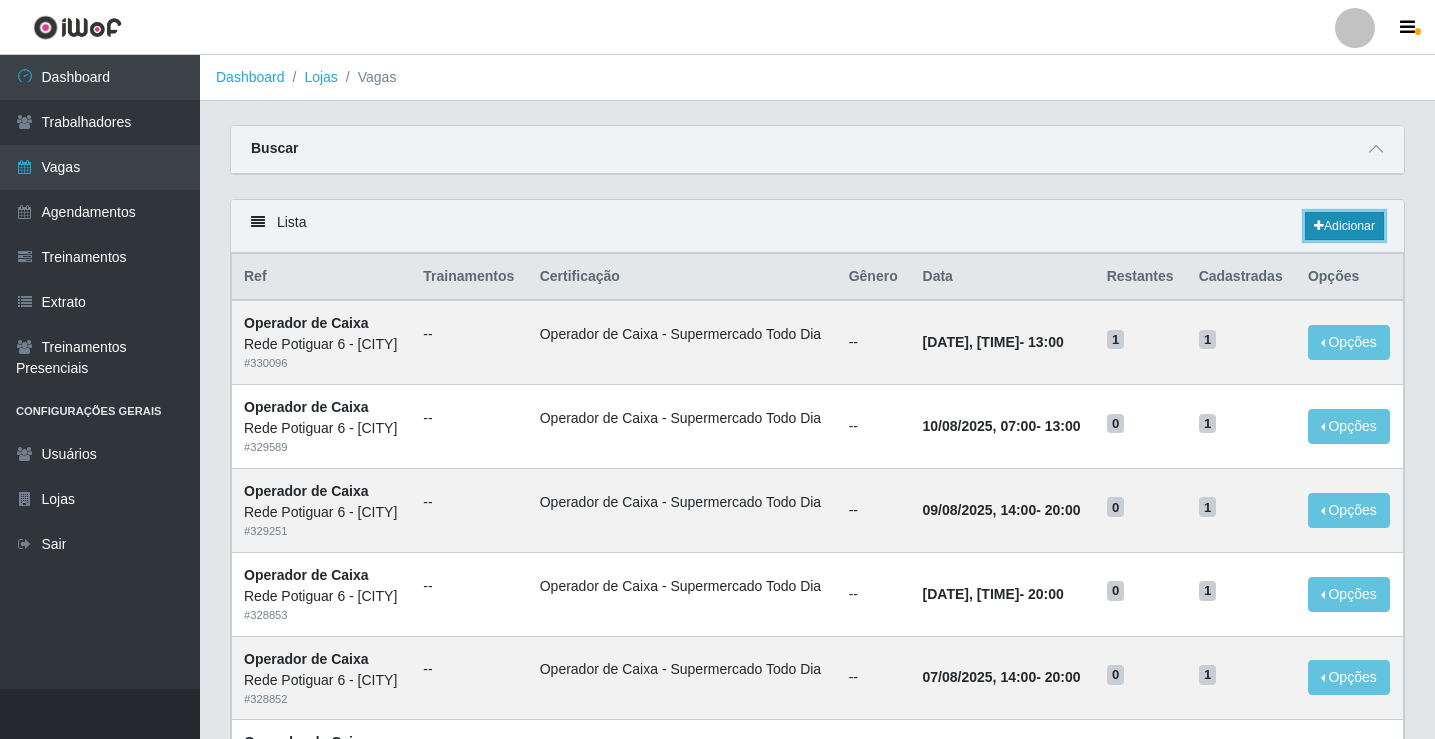 click on "Adicionar" at bounding box center (1344, 226) 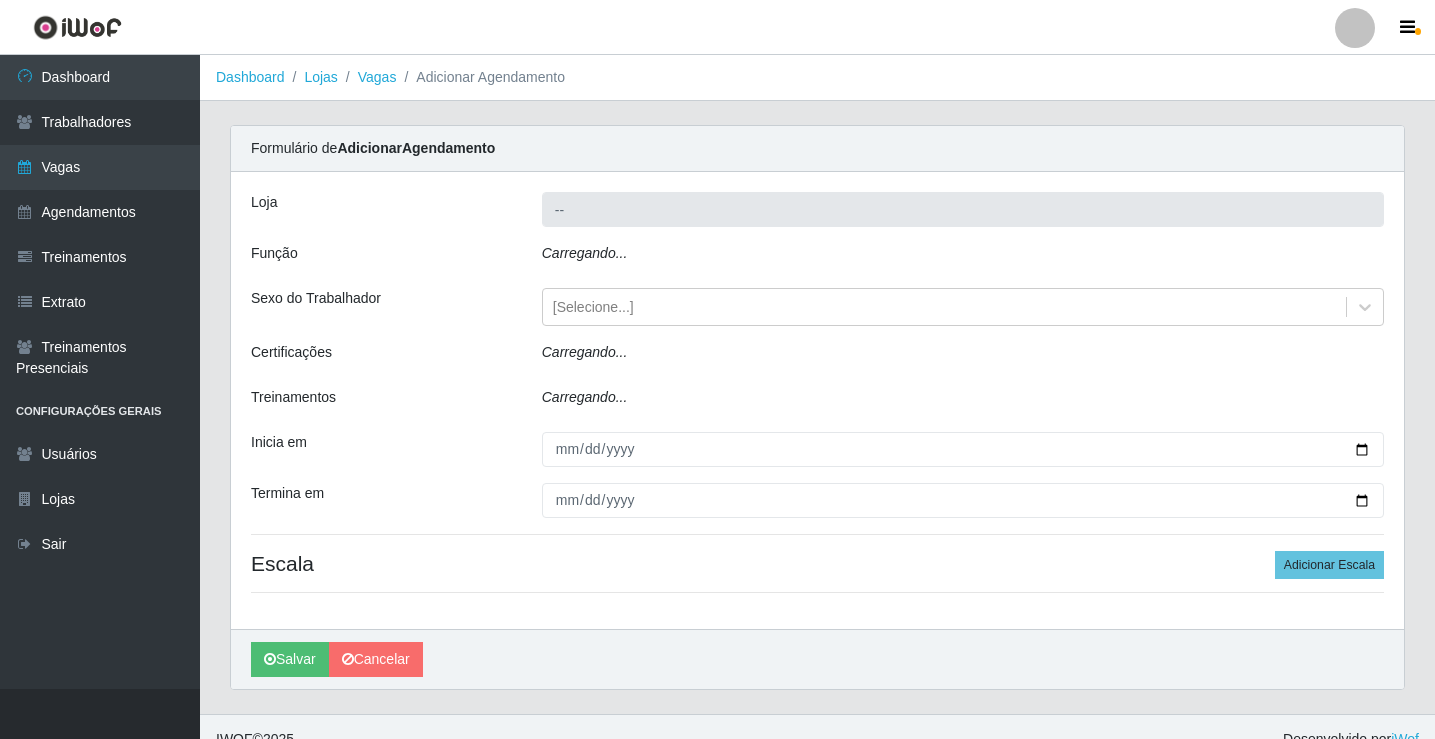 type on "Rede Potiguar 6 - [CITY]" 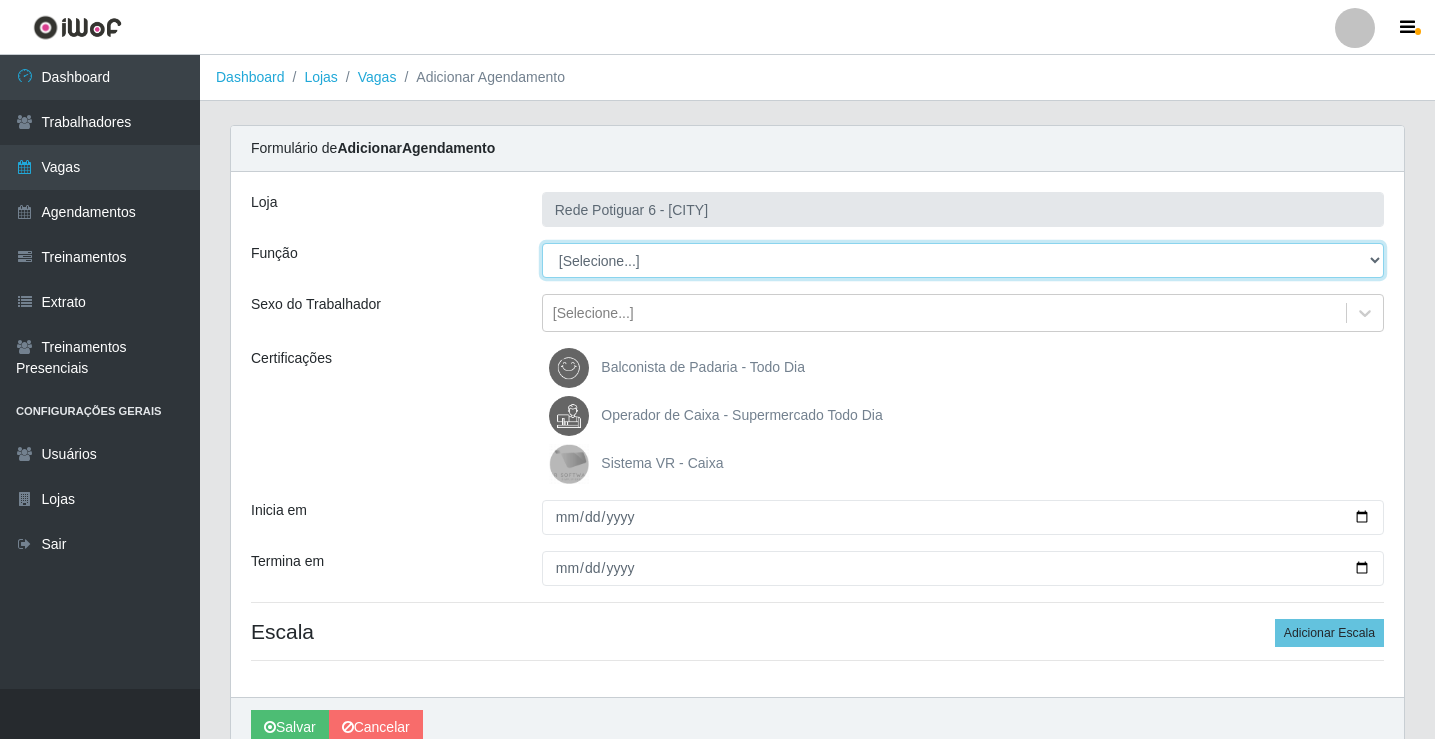 click on "[Selecione...] ASG Balconista Embalador Operador de Caixa Operador de Caixa + Operador de Loja Repositor" at bounding box center (963, 260) 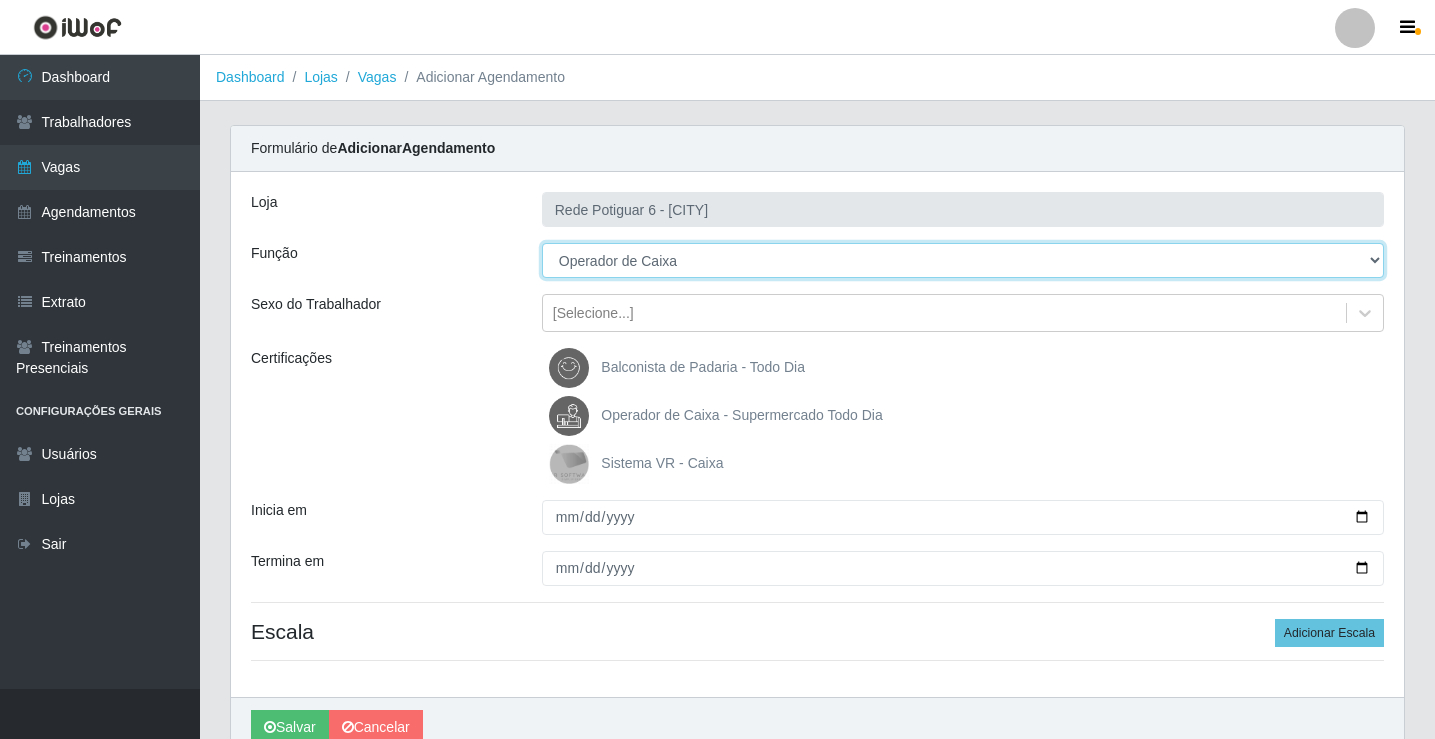 click on "[Selecione...] ASG Balconista Embalador Operador de Caixa Operador de Caixa + Operador de Loja Repositor" at bounding box center (963, 260) 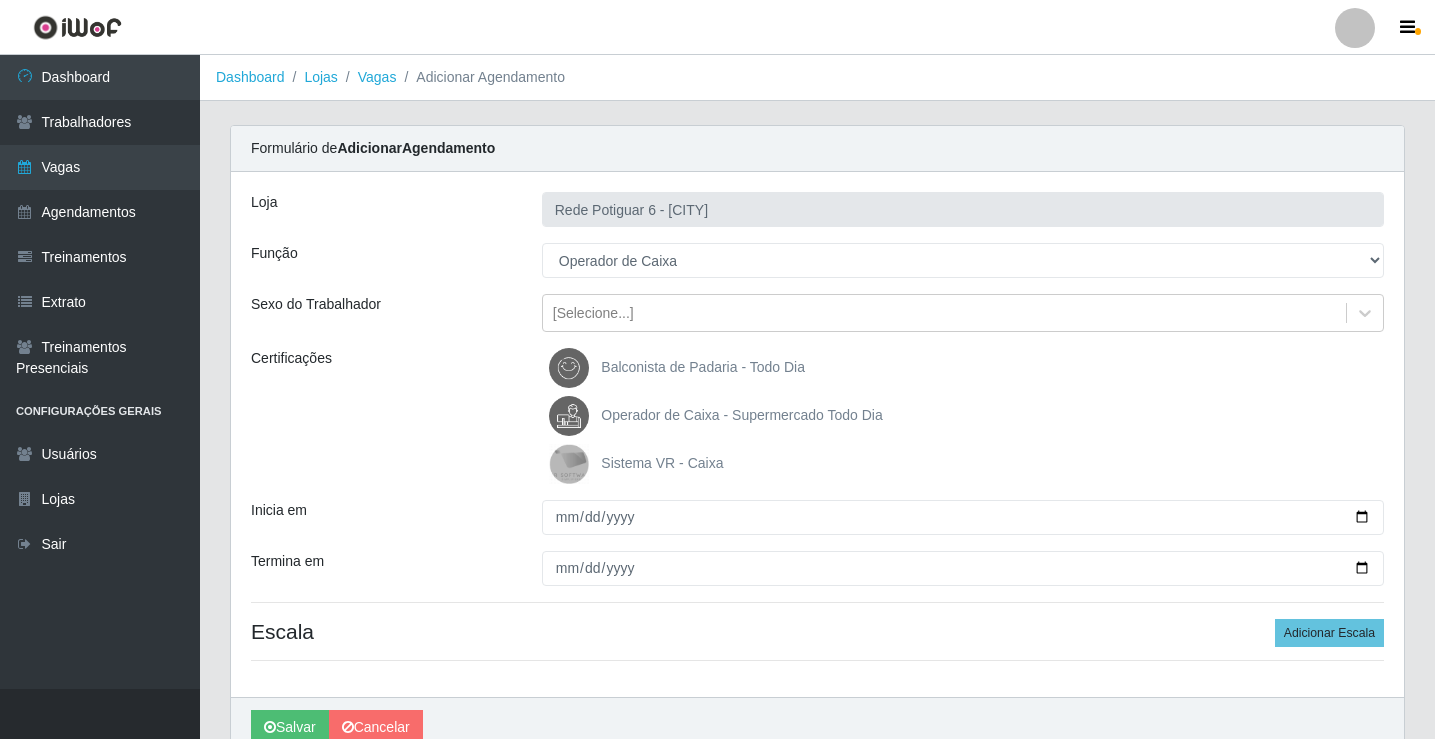 click on "Operador de Caixa - Supermercado Todo Dia" at bounding box center (741, 415) 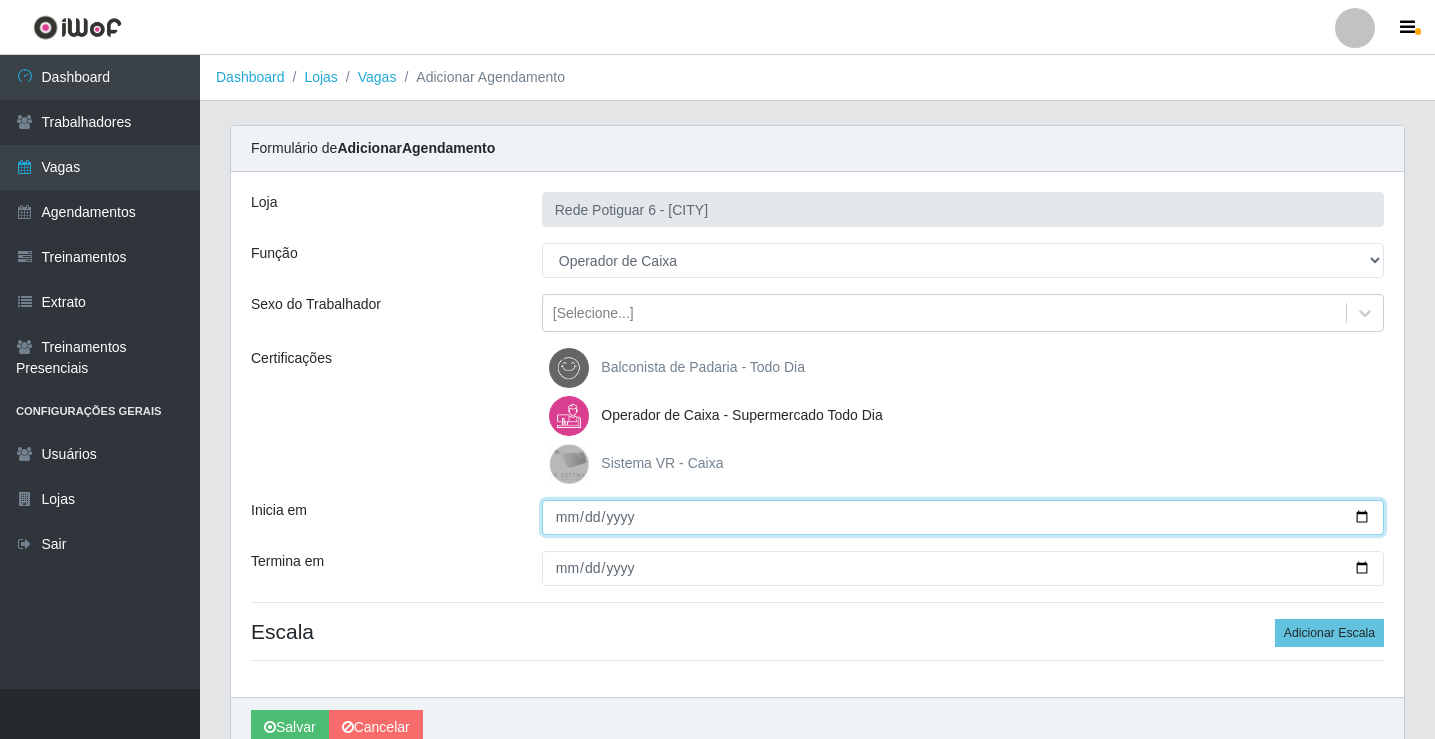 click on "Inicia em" at bounding box center (963, 517) 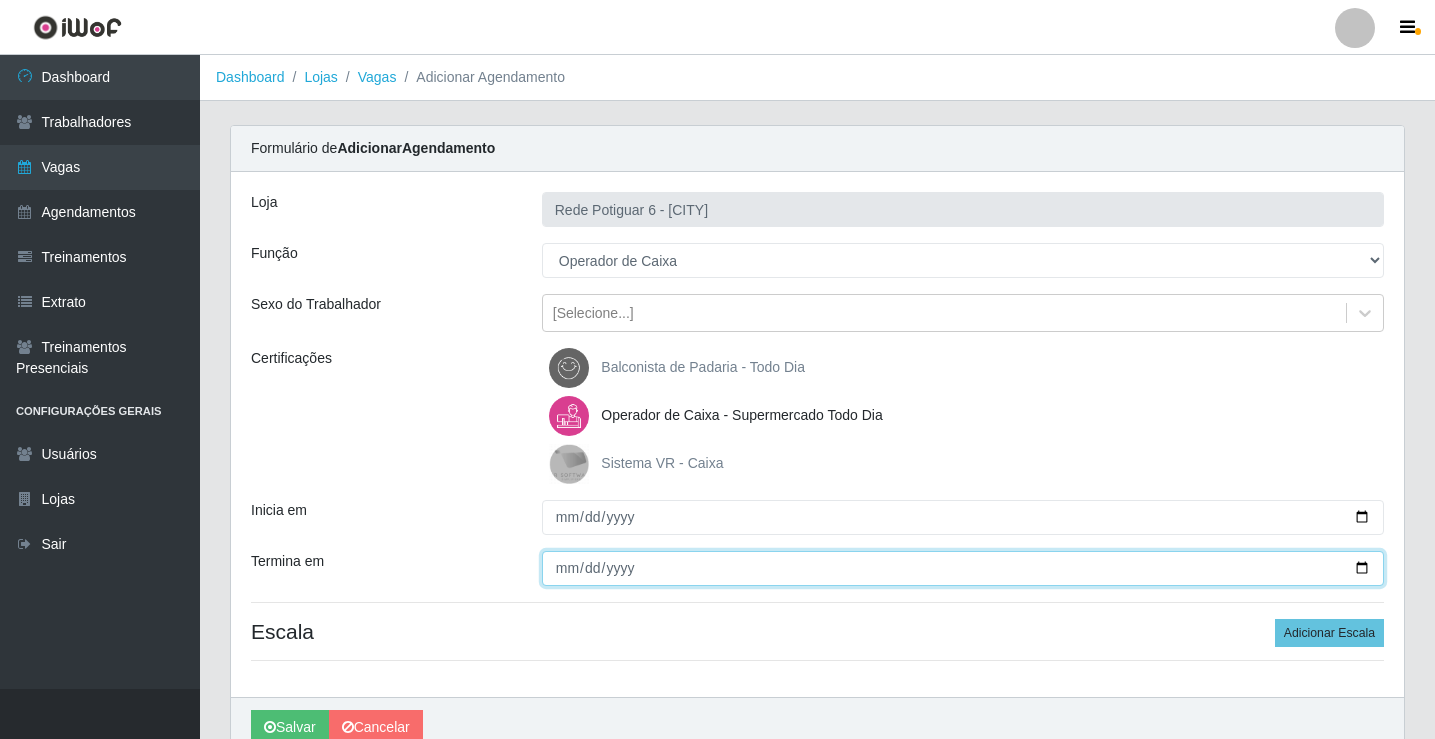 type on "[DATE]" 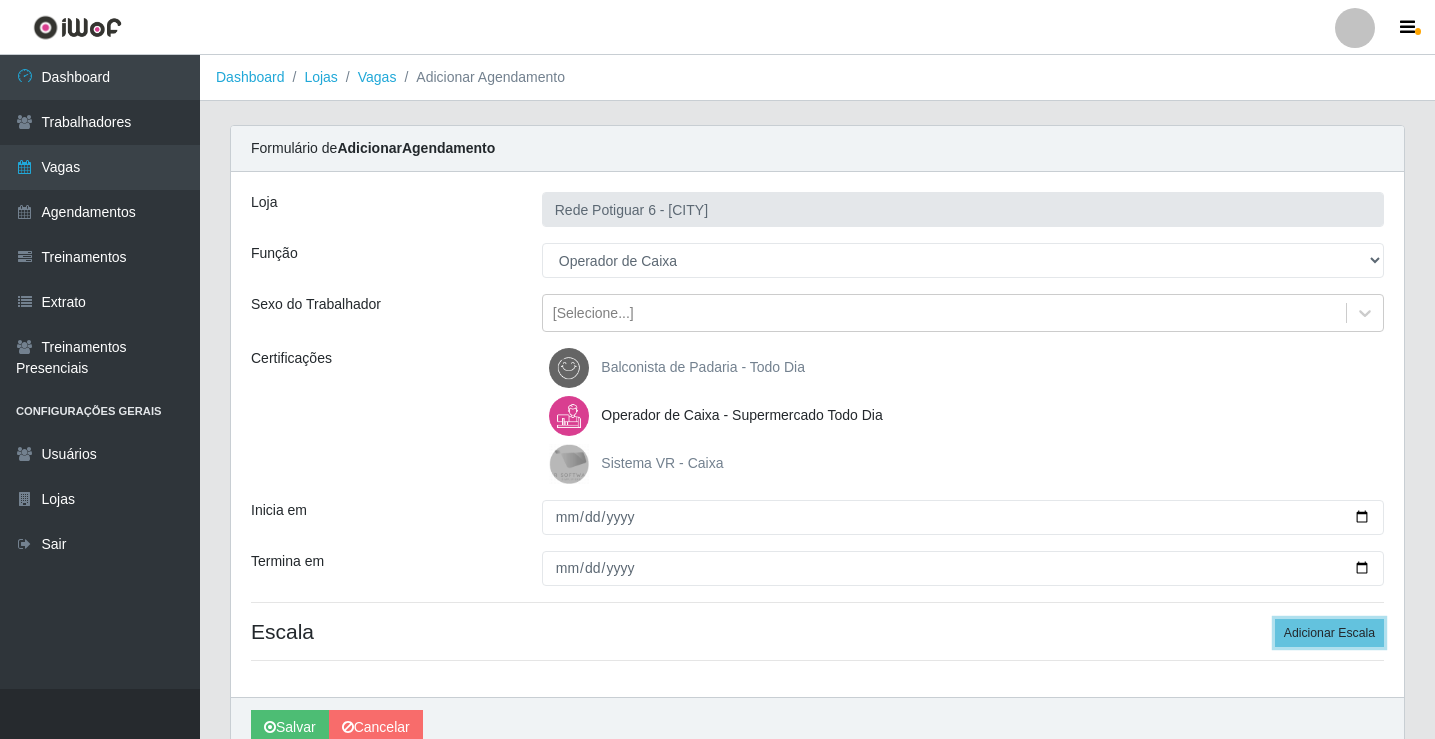 type 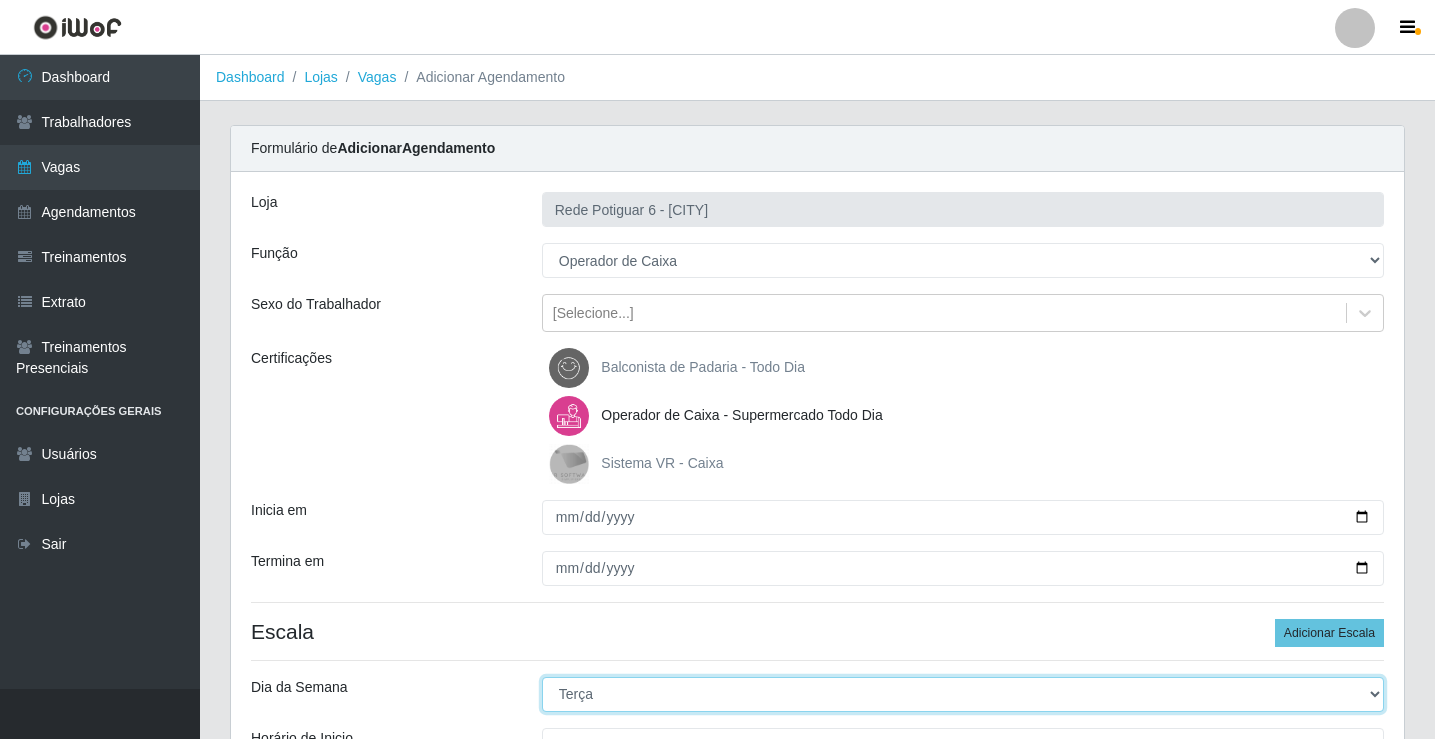 select on "3" 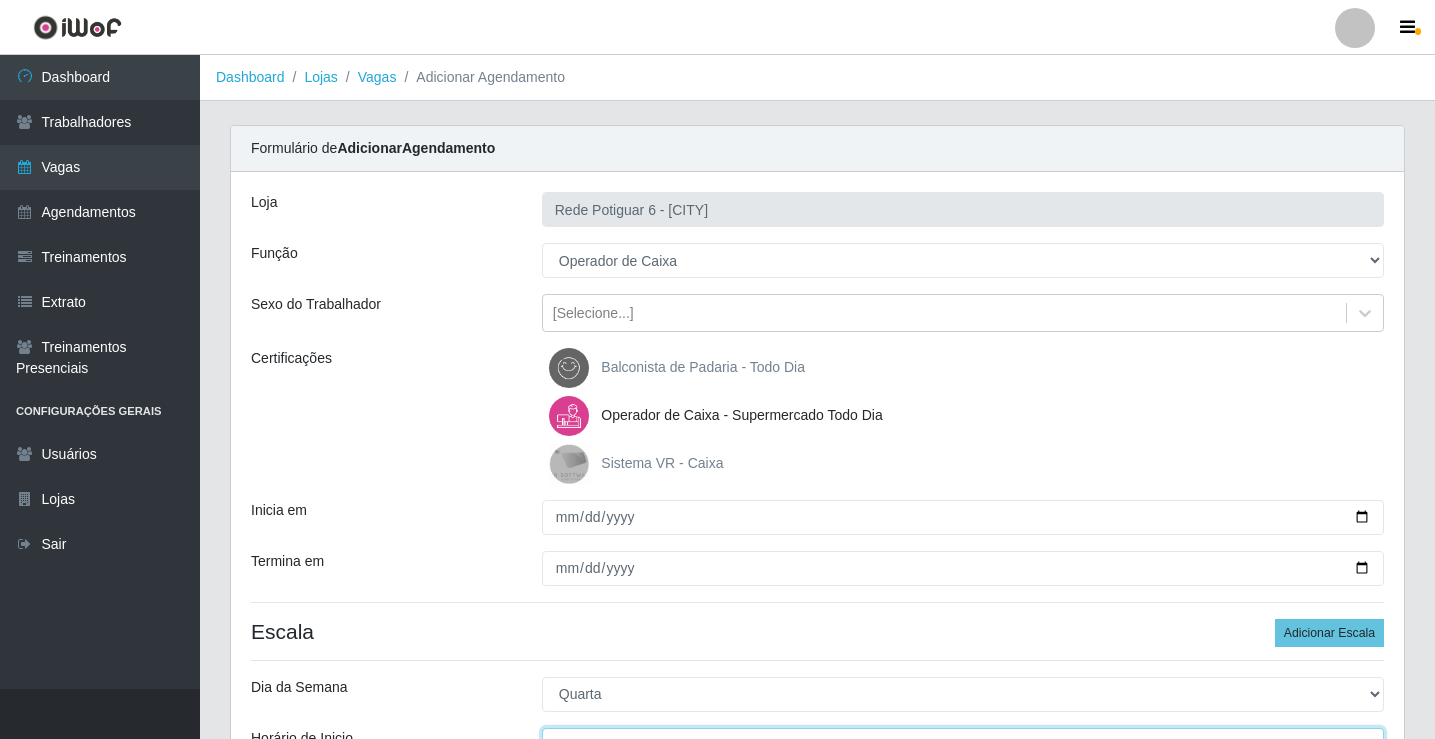 scroll, scrollTop: 24, scrollLeft: 0, axis: vertical 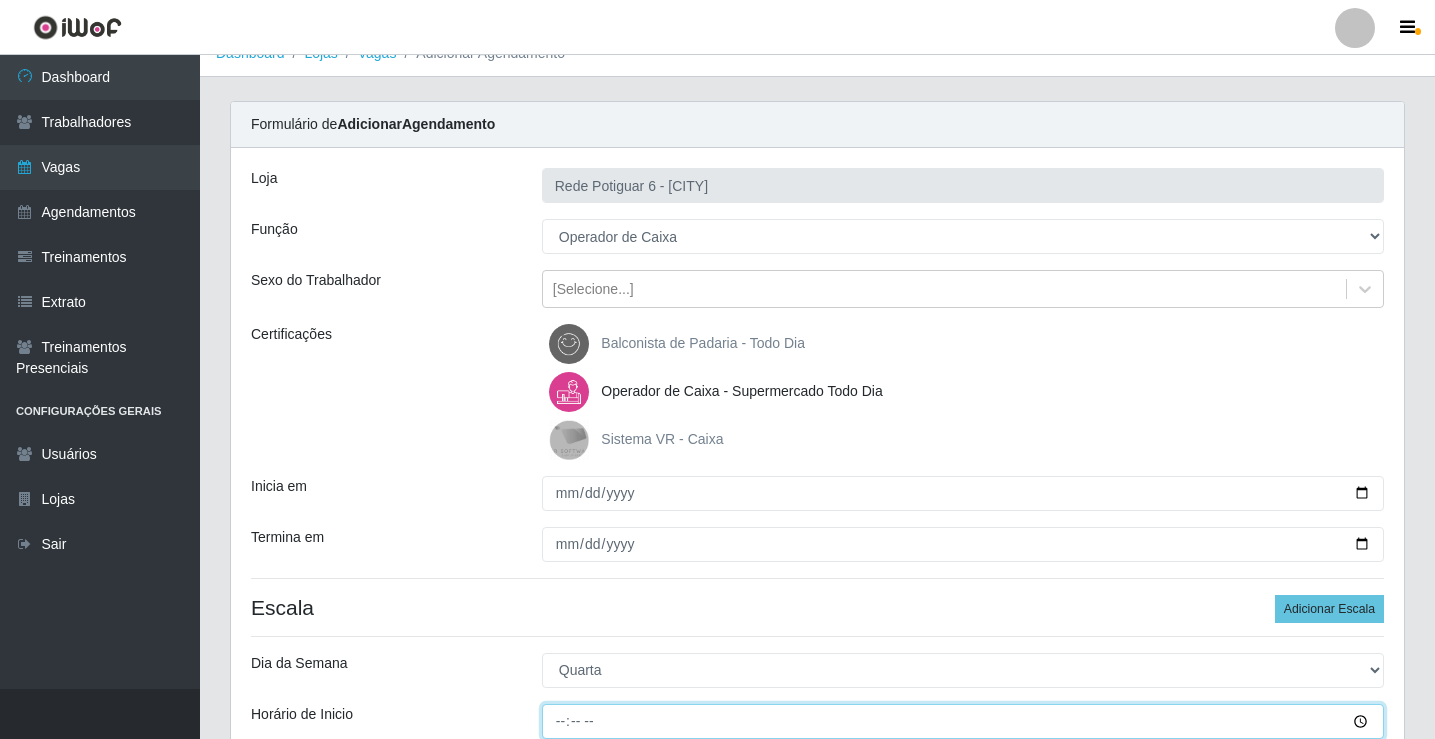 type on "14:00" 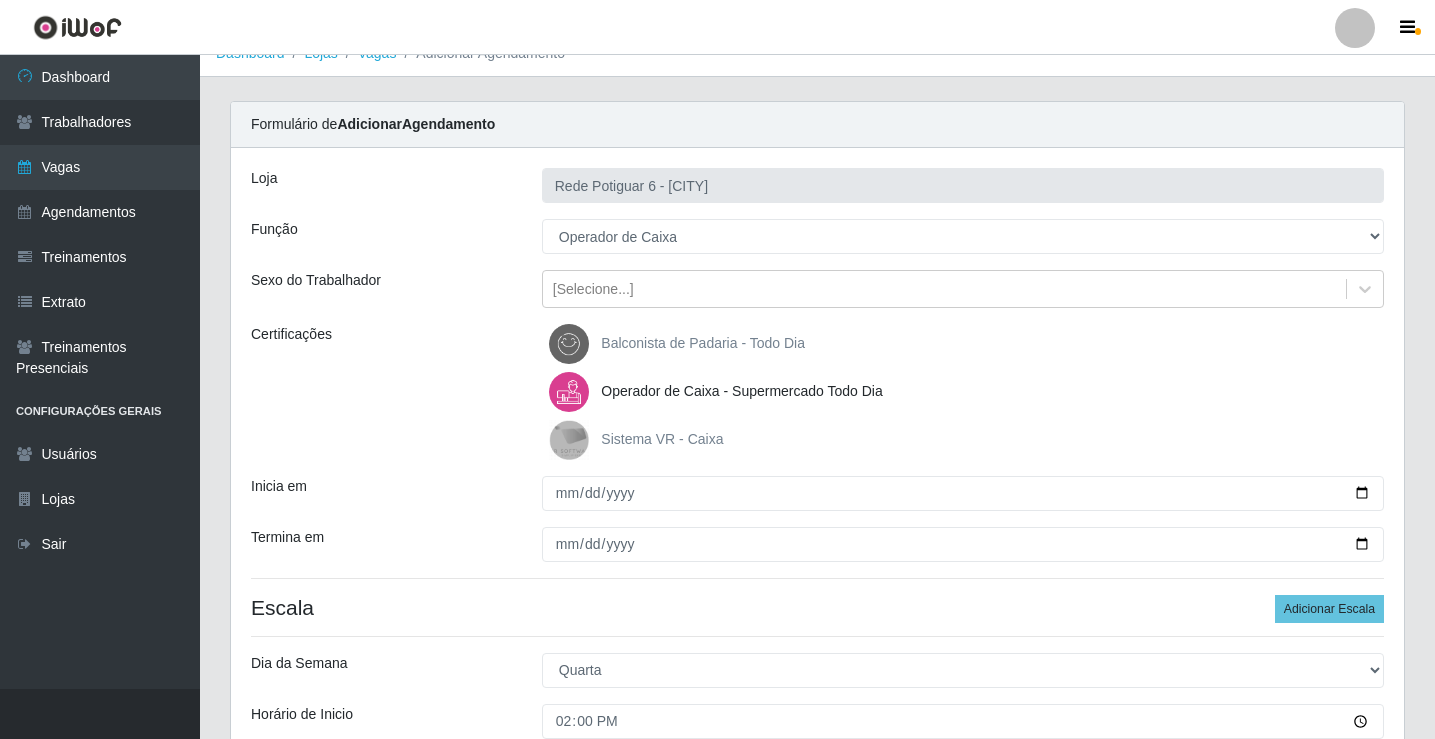 scroll, scrollTop: 314, scrollLeft: 0, axis: vertical 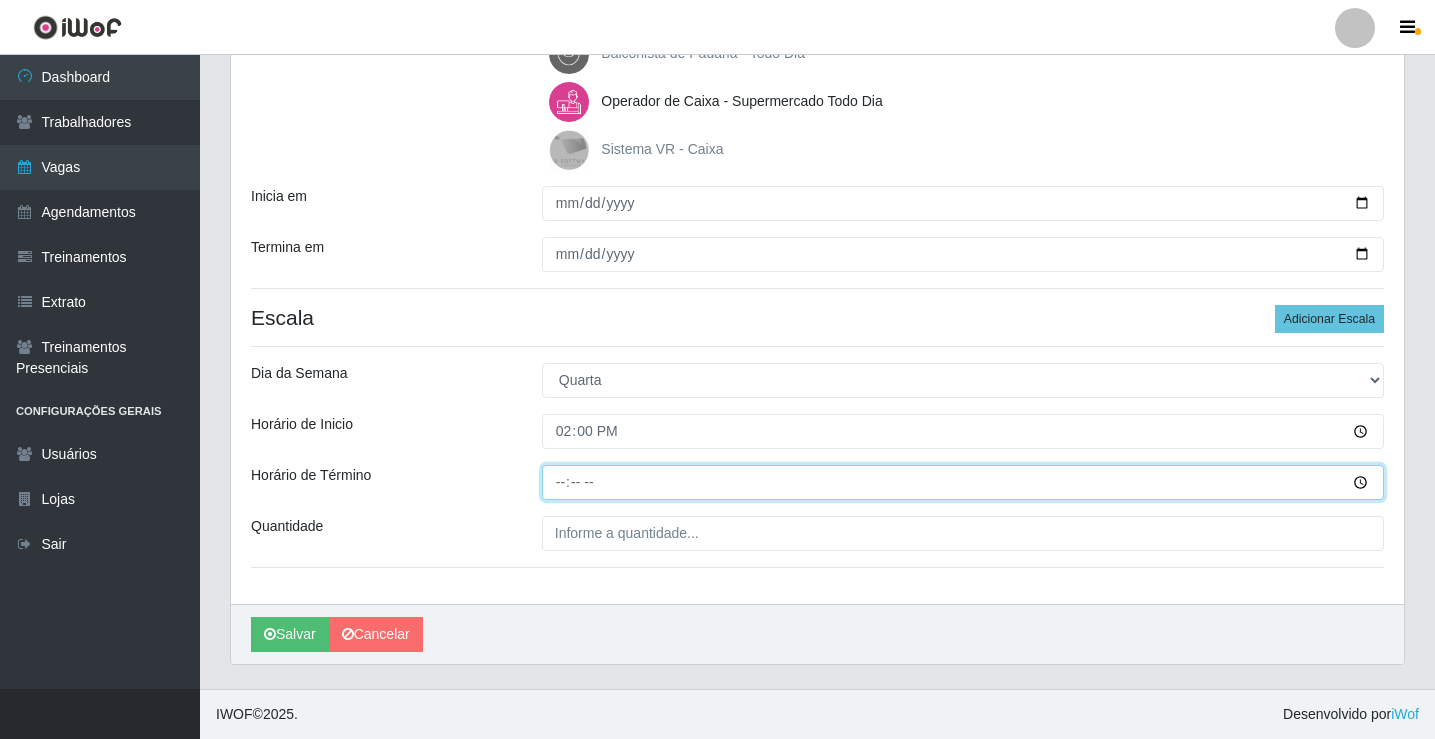 type on "20:00" 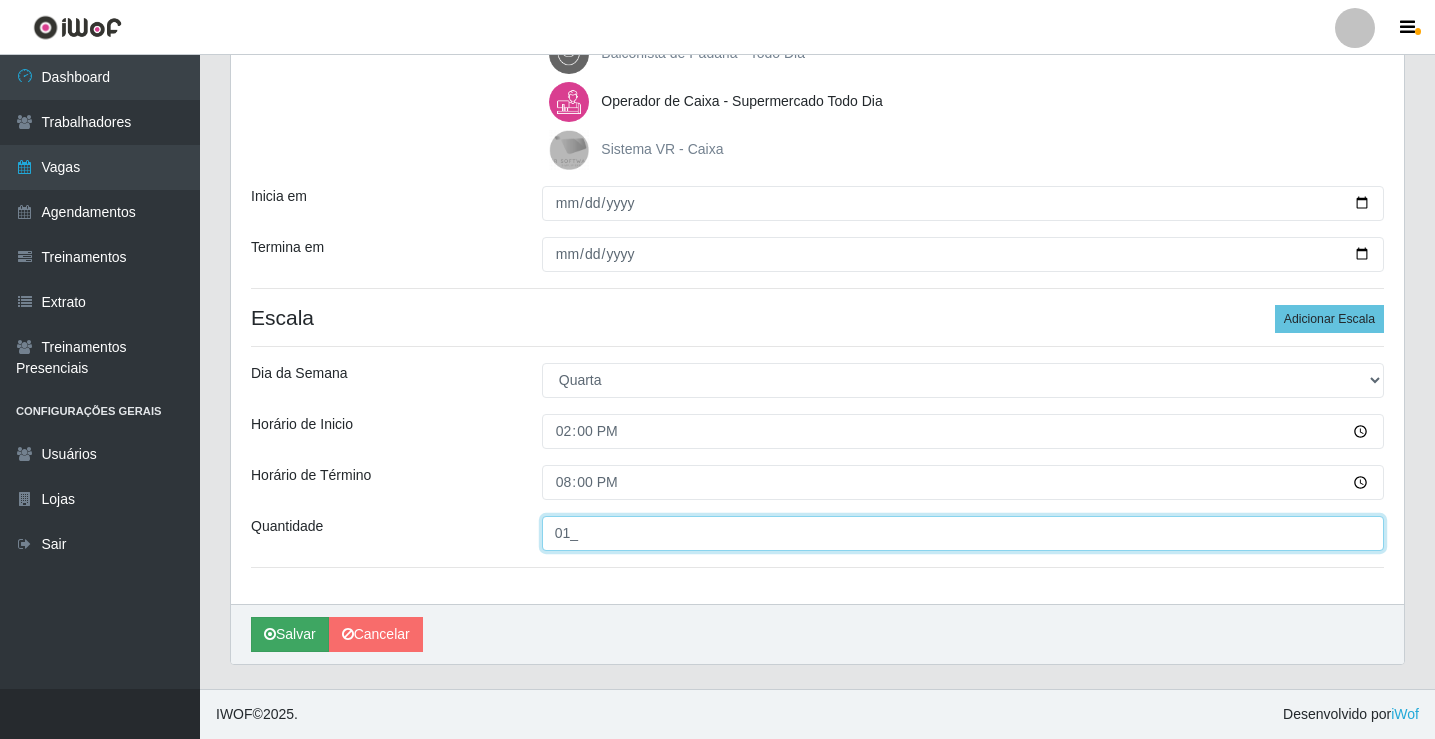 type on "01_" 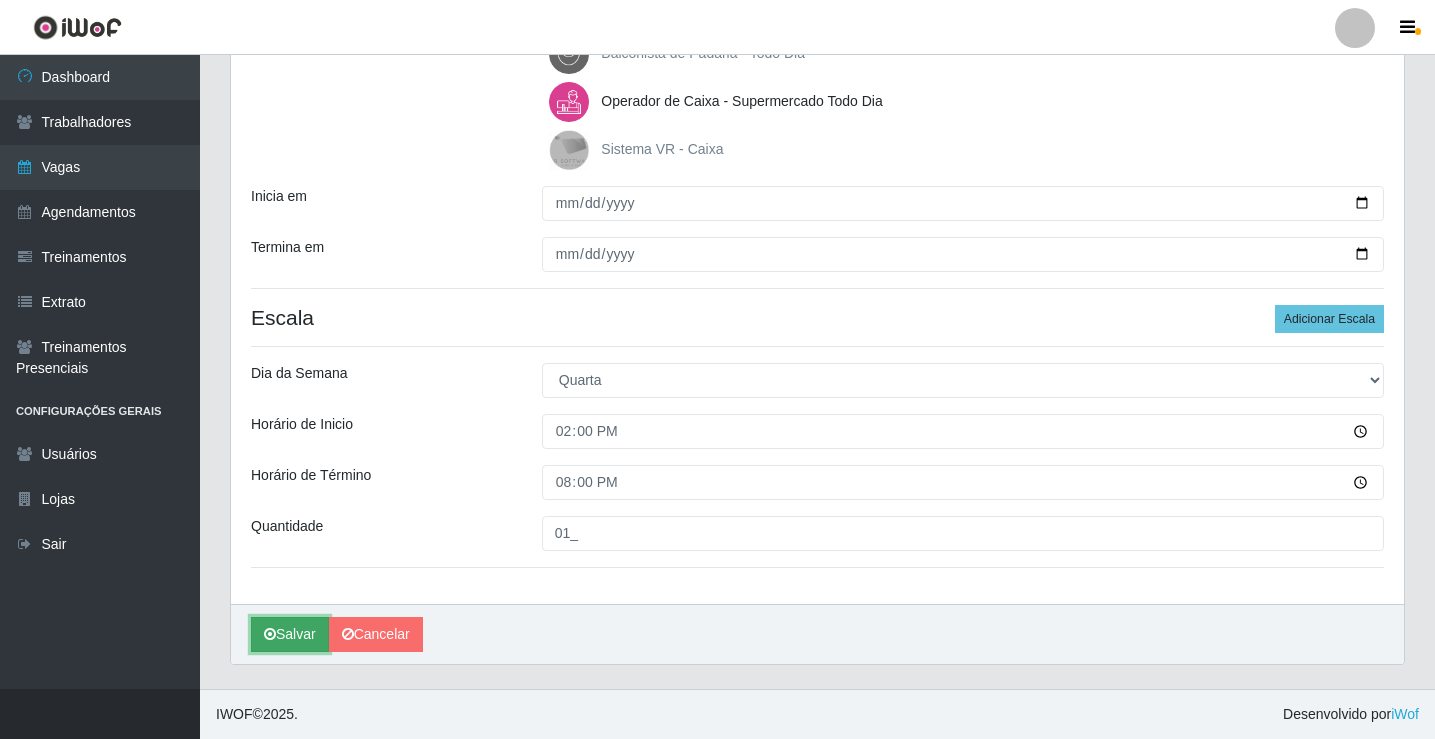 click on "Salvar" at bounding box center (290, 634) 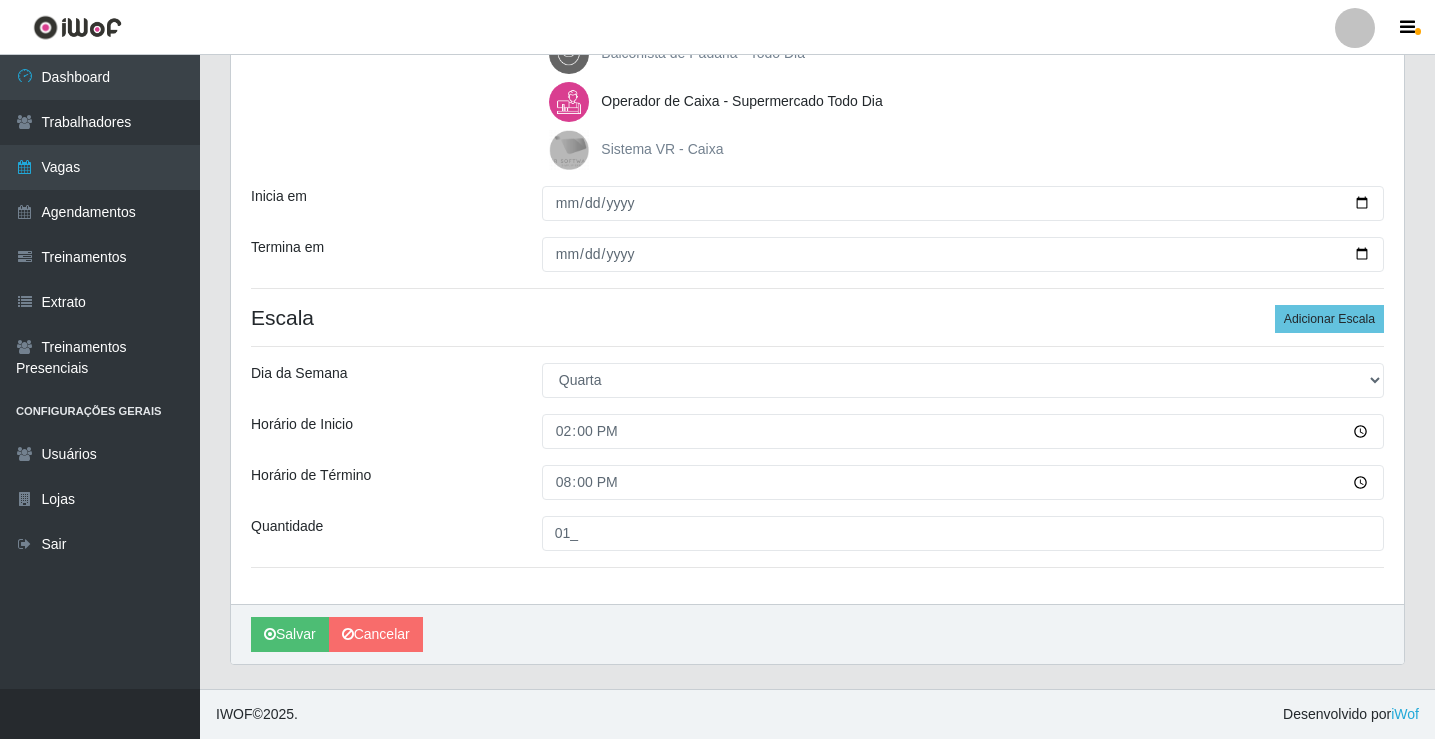 scroll, scrollTop: 0, scrollLeft: 0, axis: both 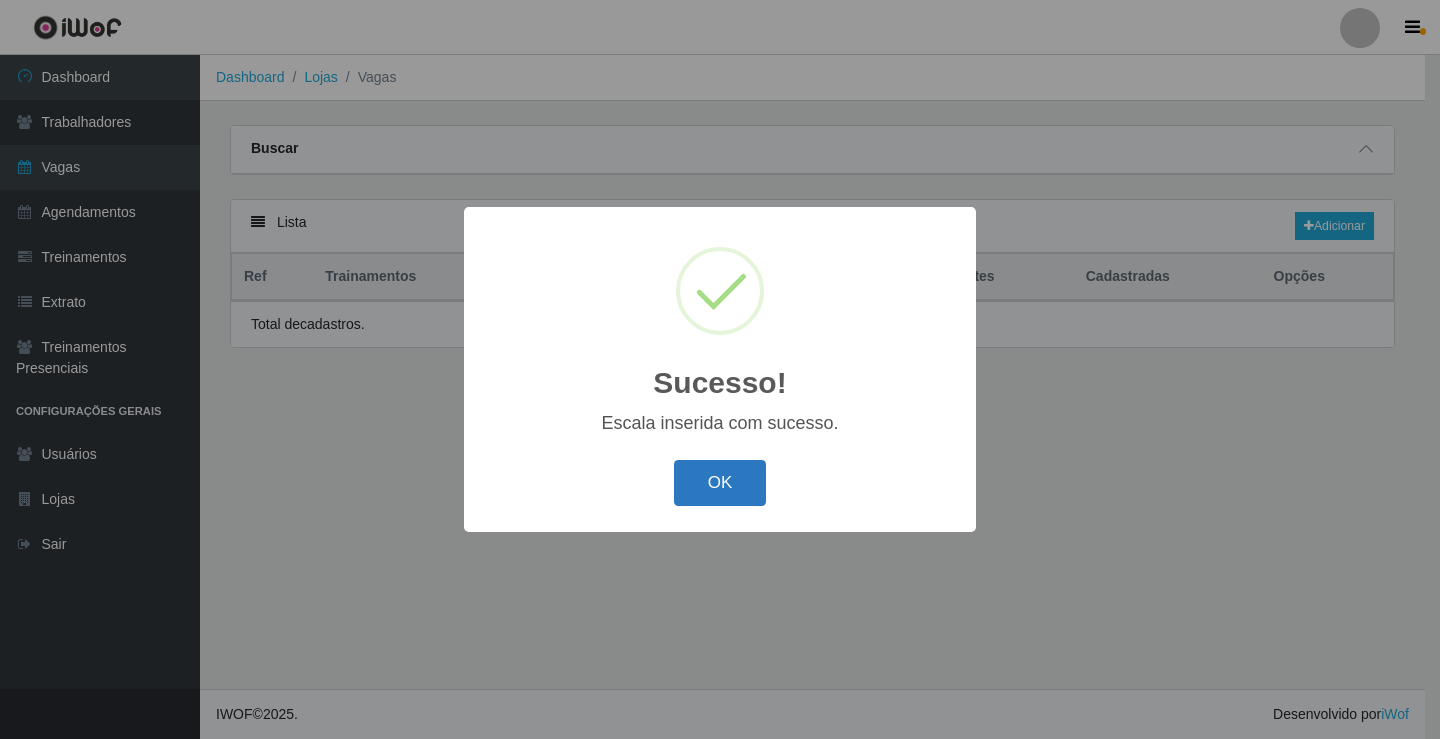 click on "OK" at bounding box center (720, 483) 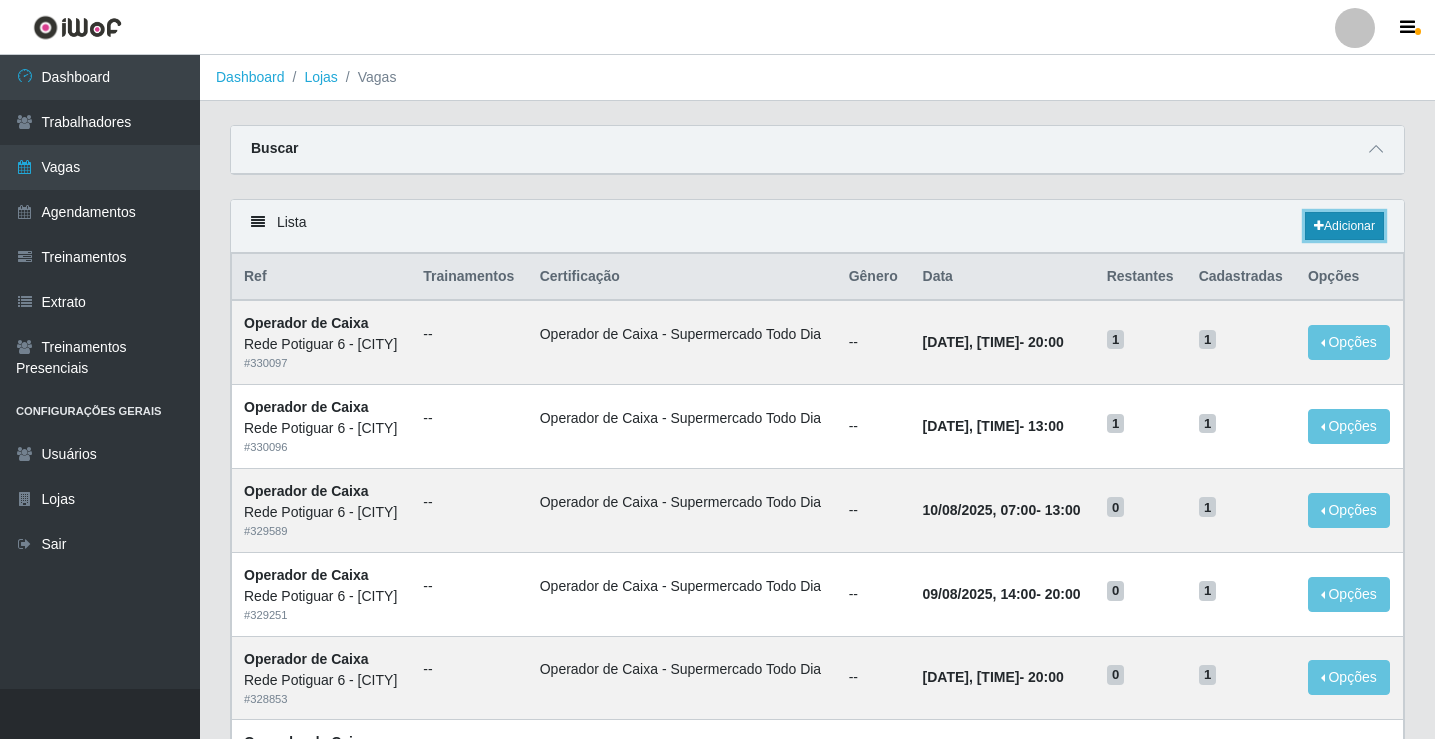 click on "Adicionar" at bounding box center [1344, 226] 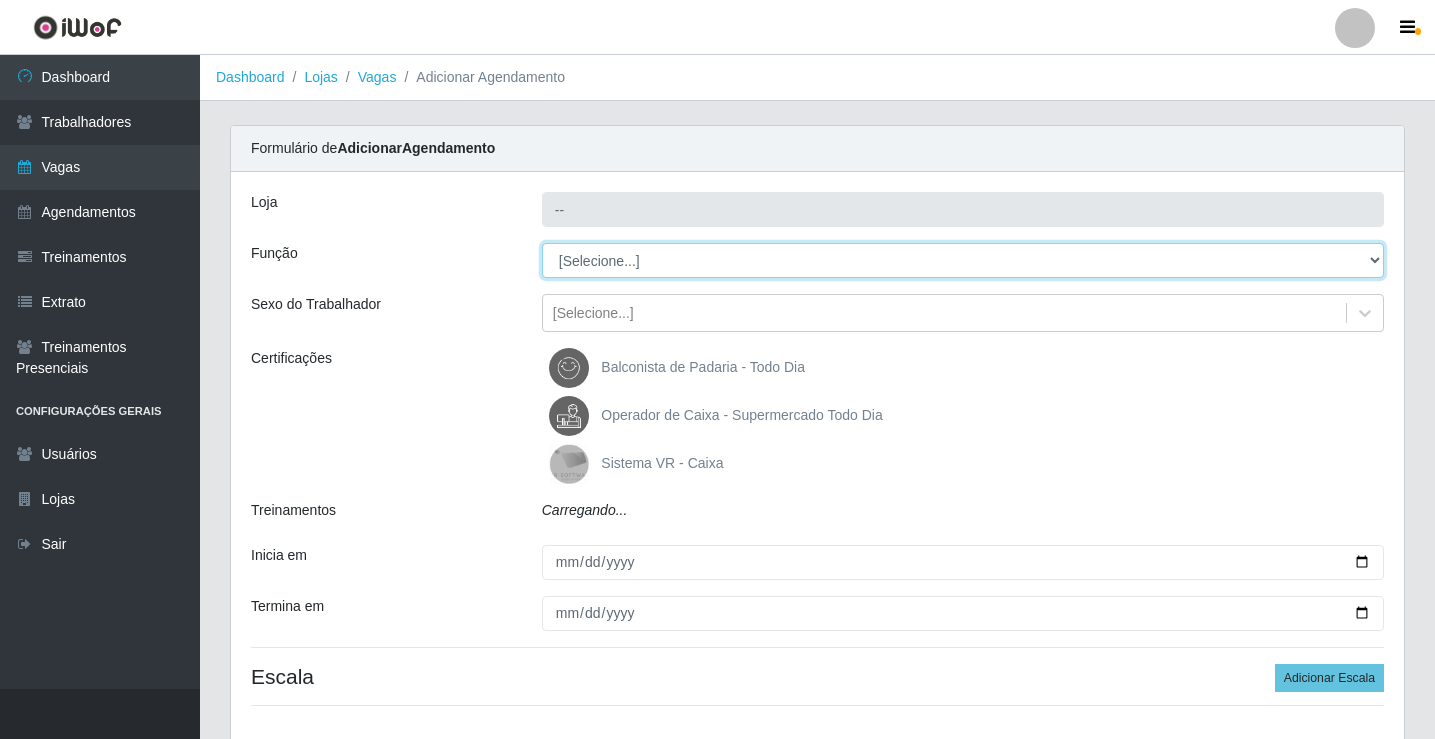 type on "Rede Potiguar 6 - [CITY]" 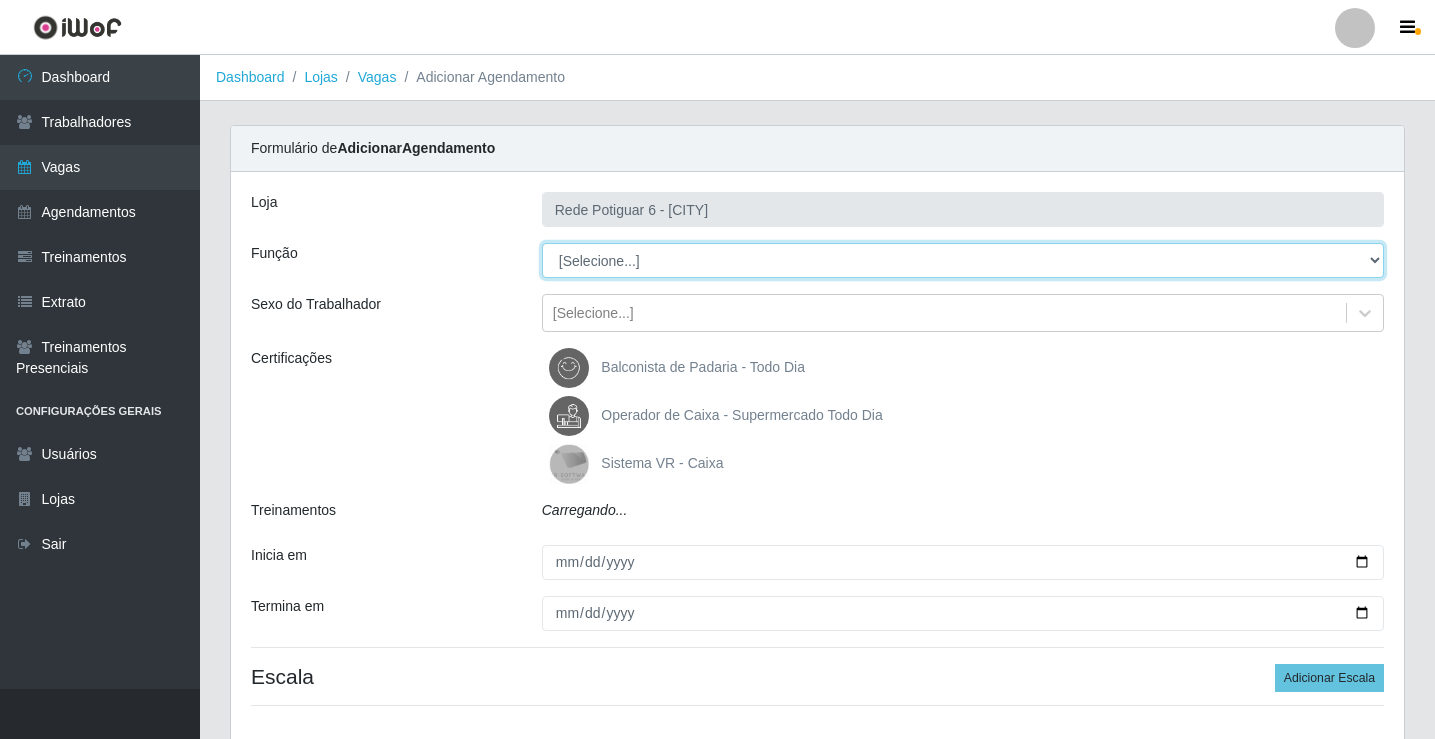 click on "[Selecione...] ASG Balconista Embalador Operador de Caixa Operador de Caixa + Operador de Loja Repositor" at bounding box center [963, 260] 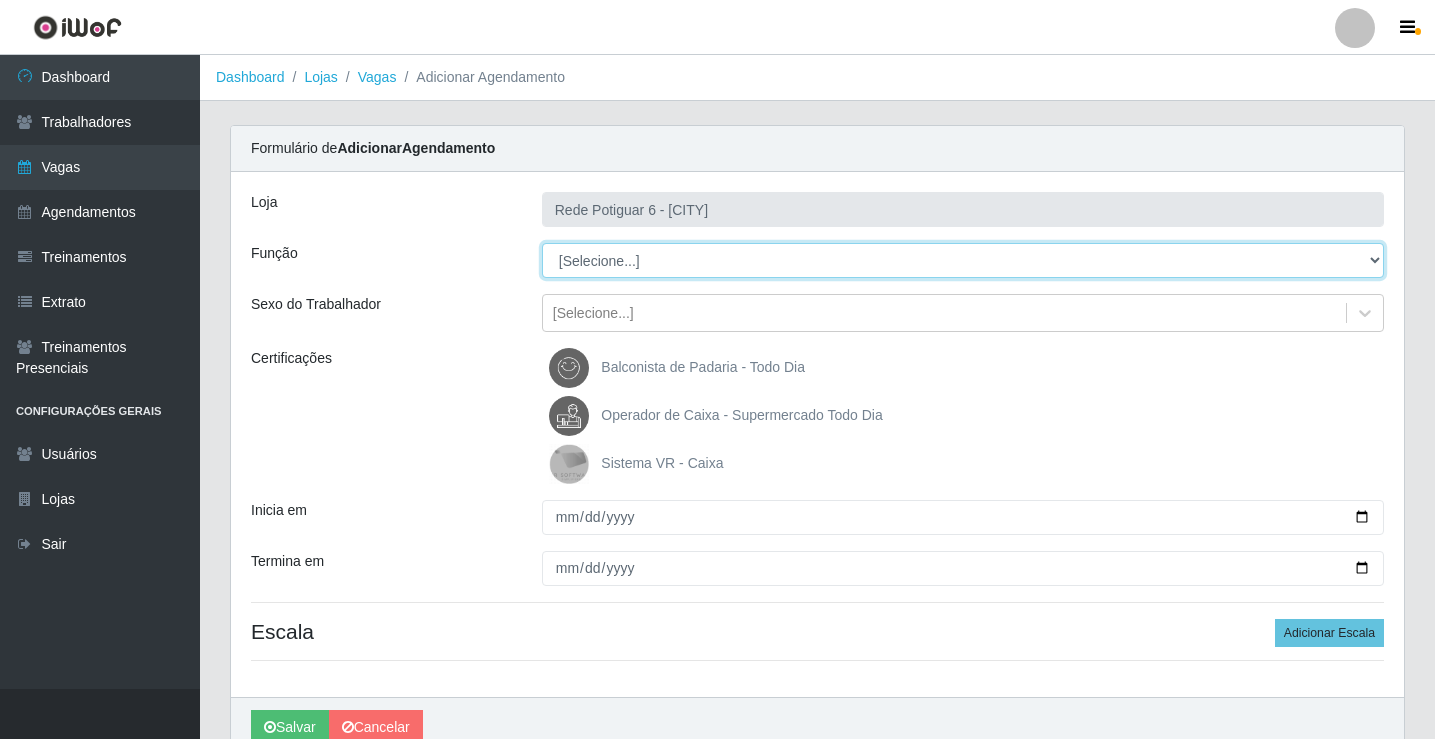 select on "22" 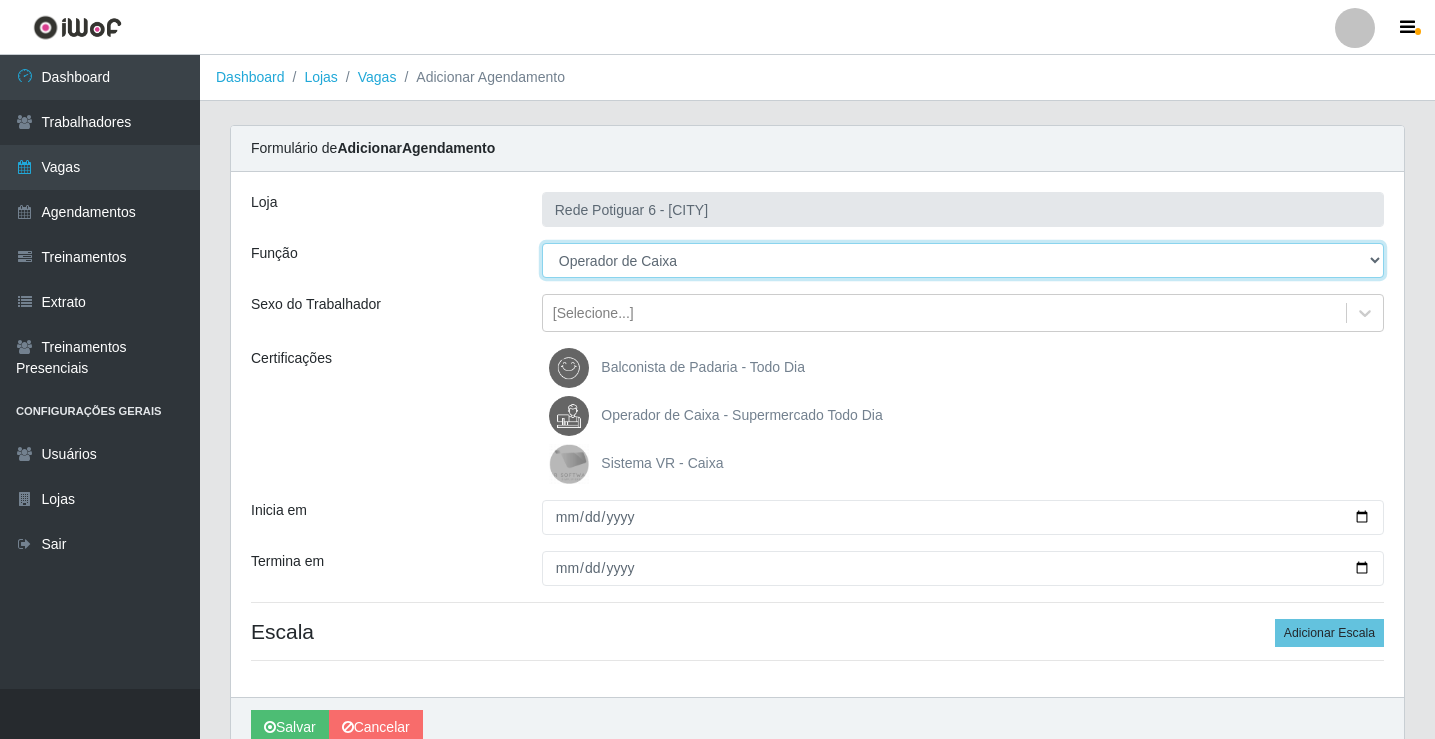 click on "[Selecione...] ASG Balconista Embalador Operador de Caixa Operador de Caixa + Operador de Loja Repositor" at bounding box center (963, 260) 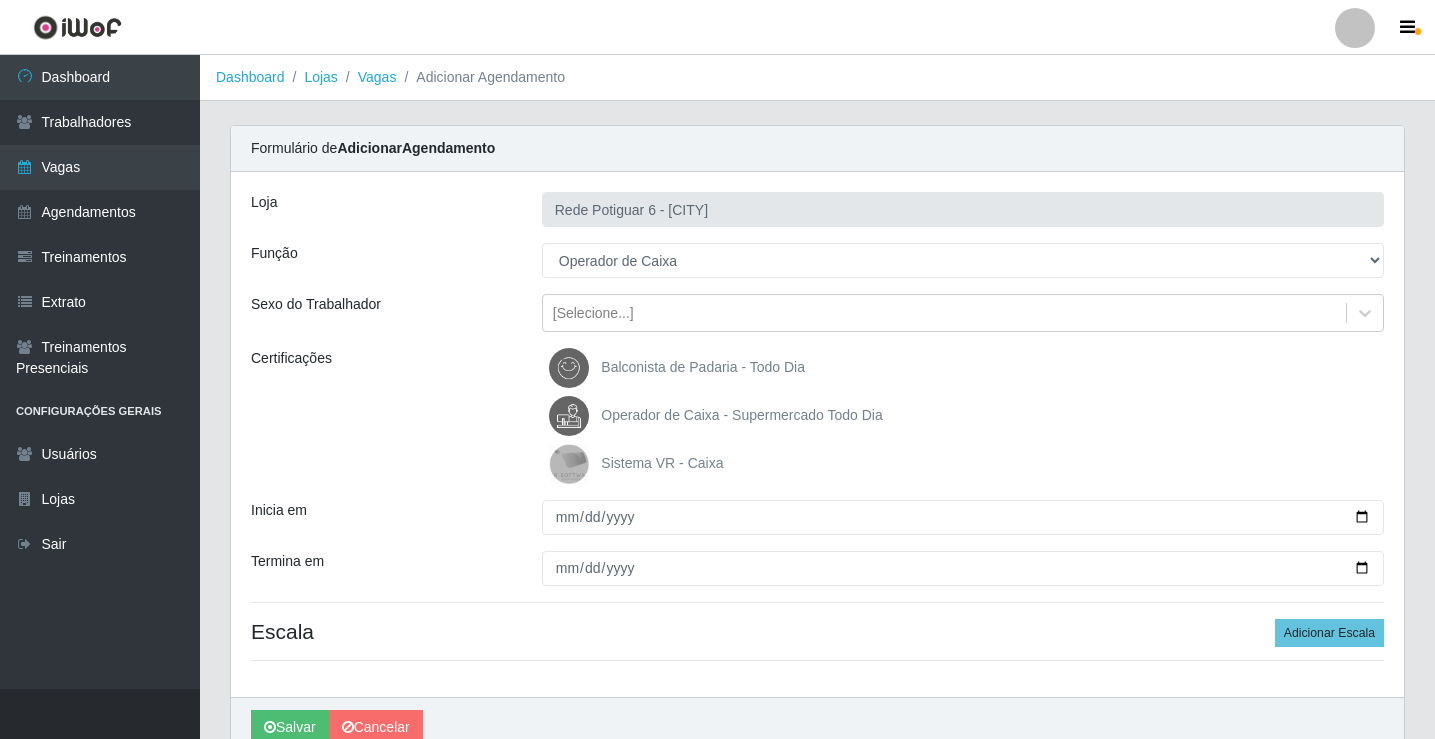 click on "Operador de Caixa - Supermercado Todo Dia" at bounding box center [741, 415] 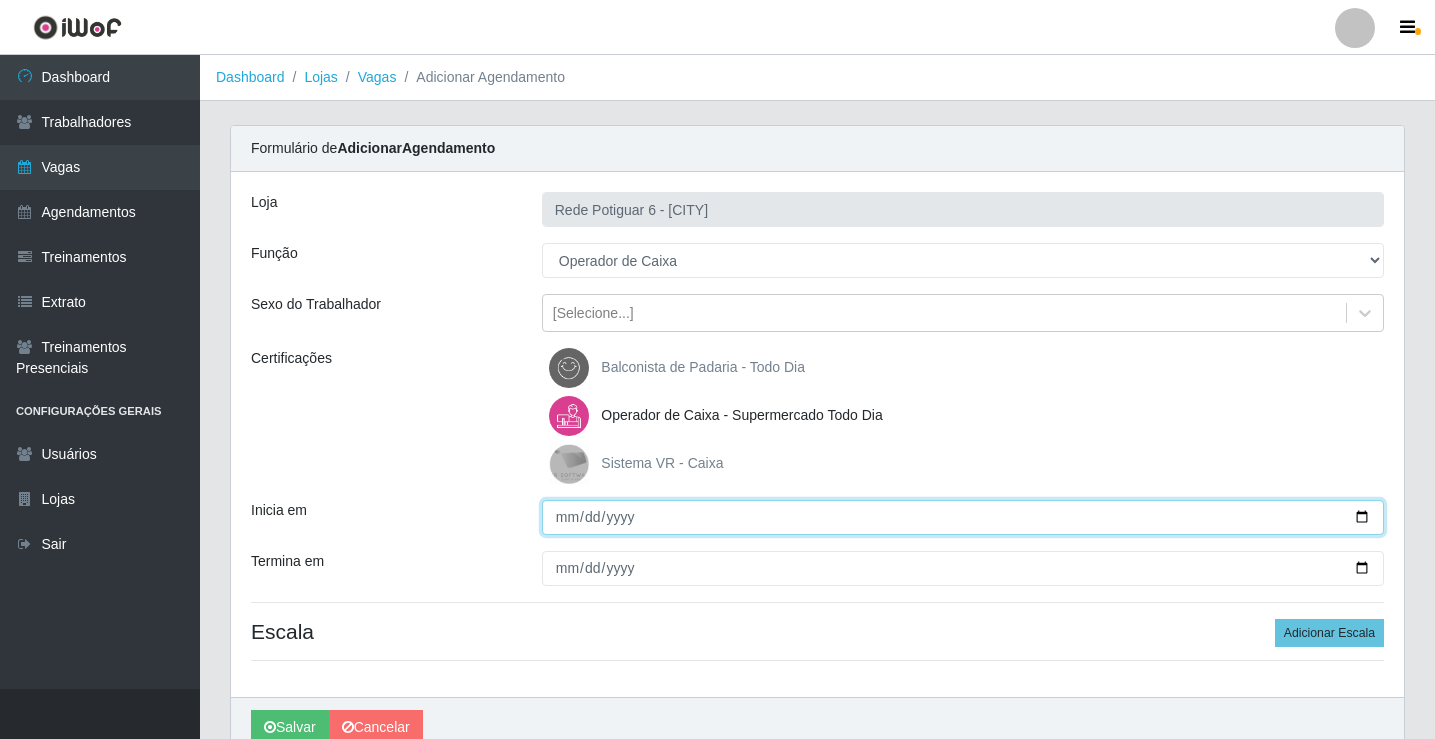 click on "Inicia em" at bounding box center (963, 517) 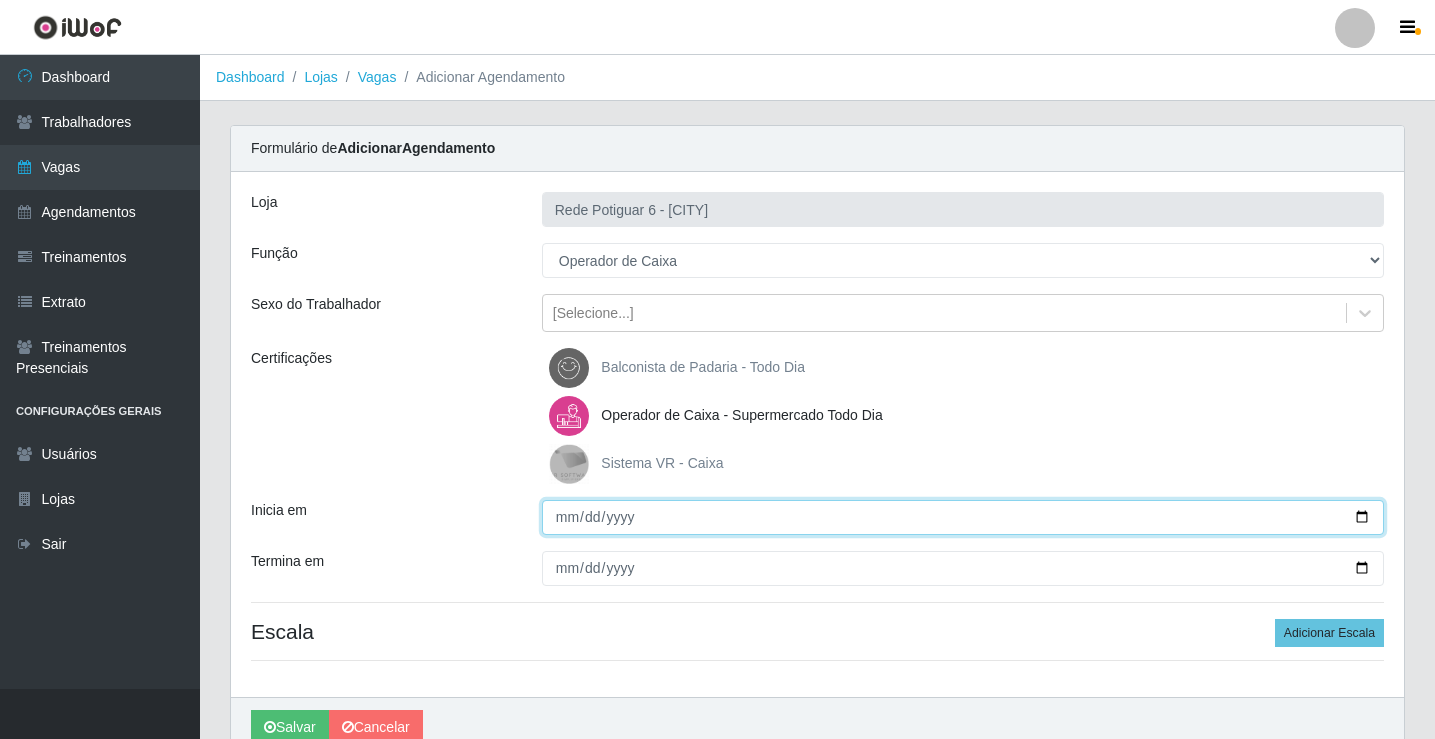 type on "[DATE]" 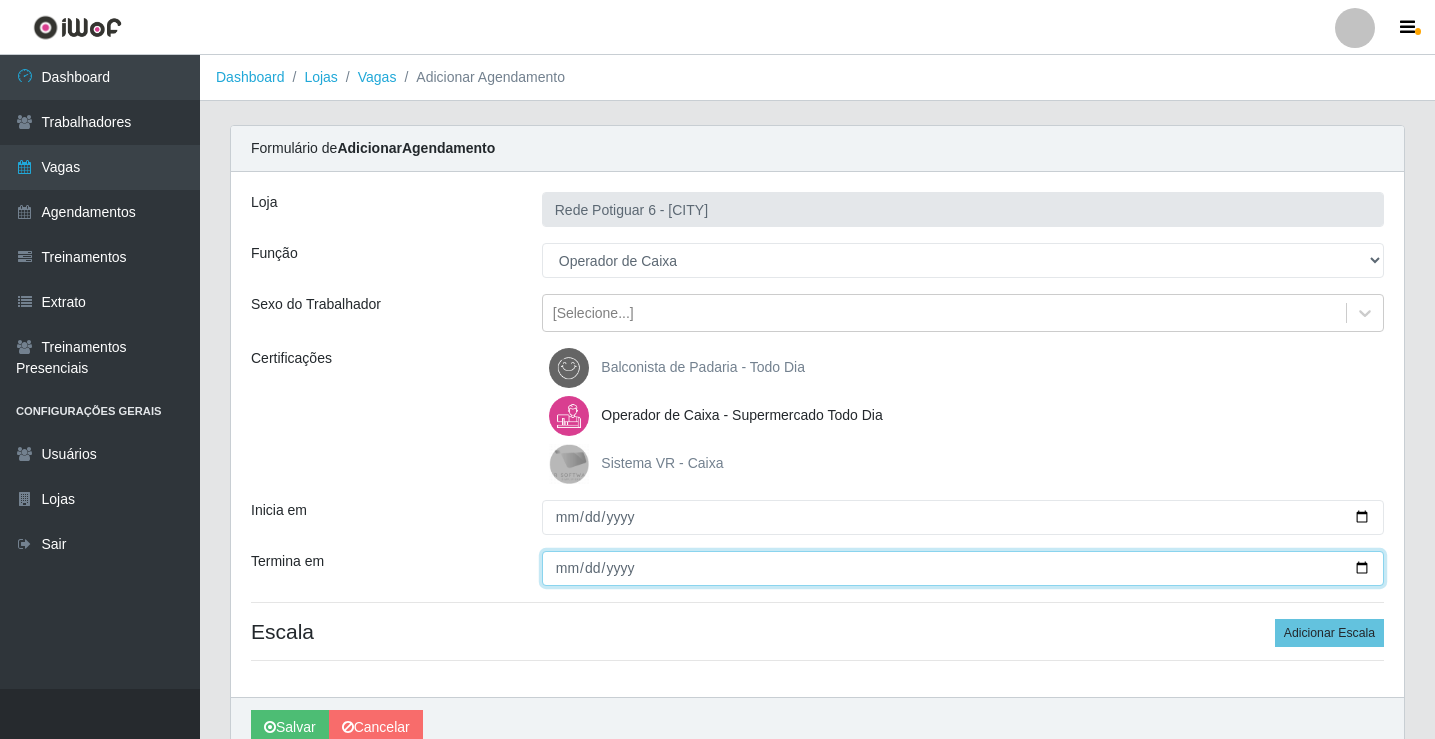 type on "[DATE]" 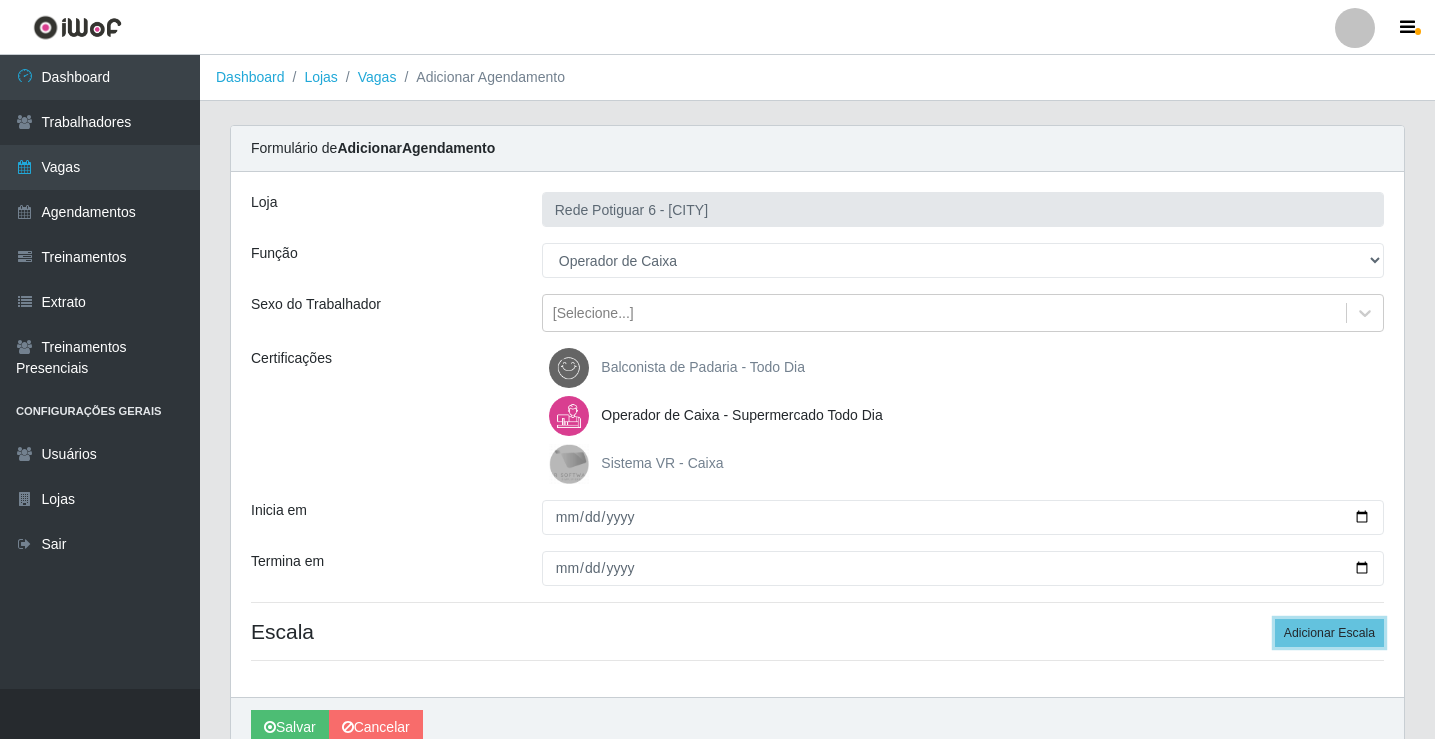 type 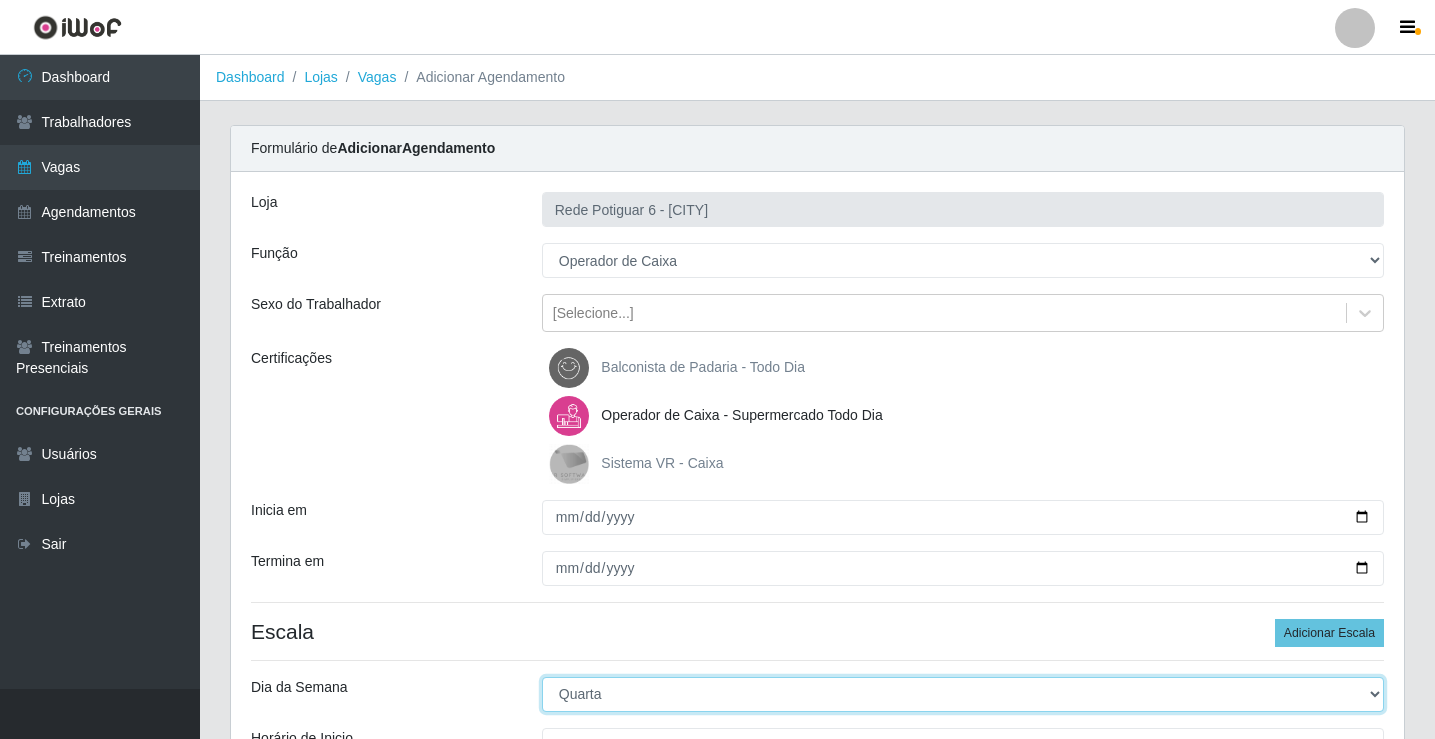 select on "4" 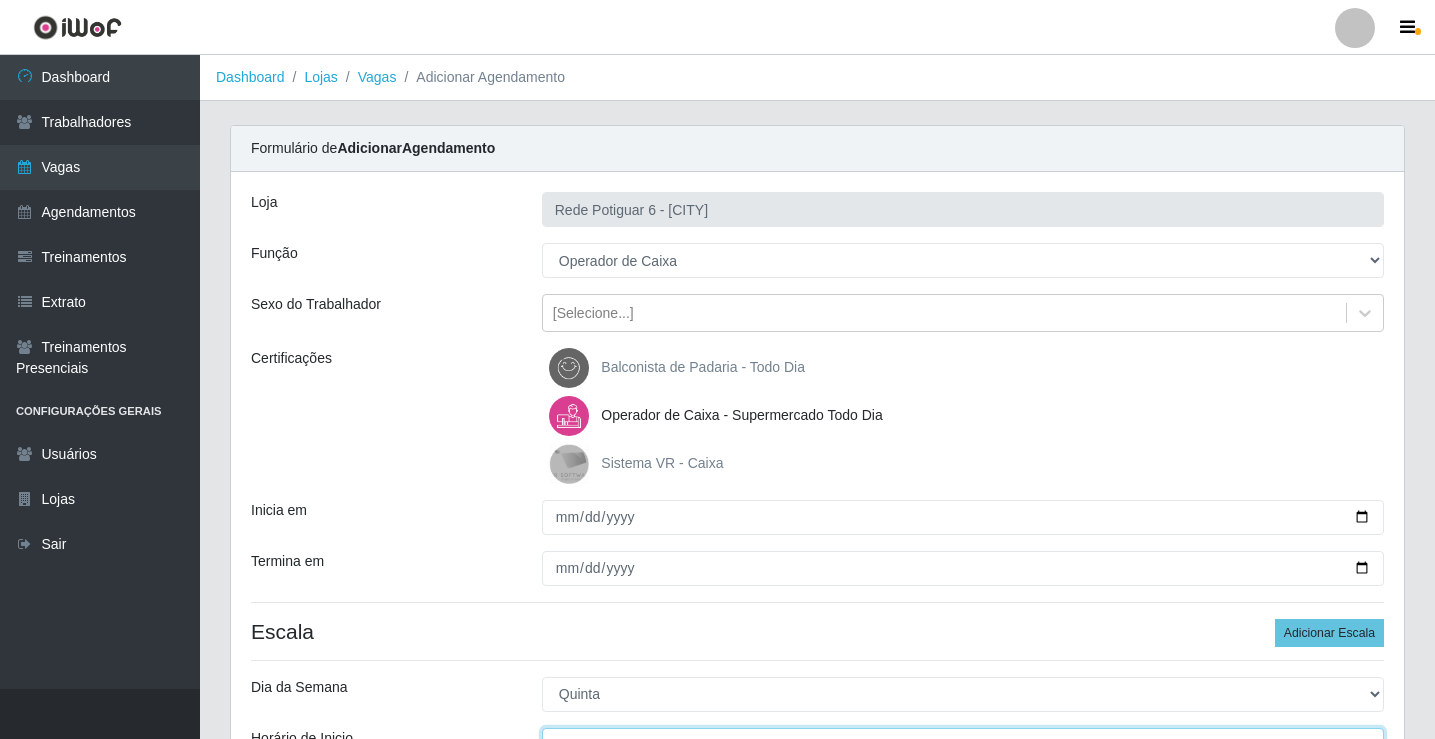 scroll, scrollTop: 24, scrollLeft: 0, axis: vertical 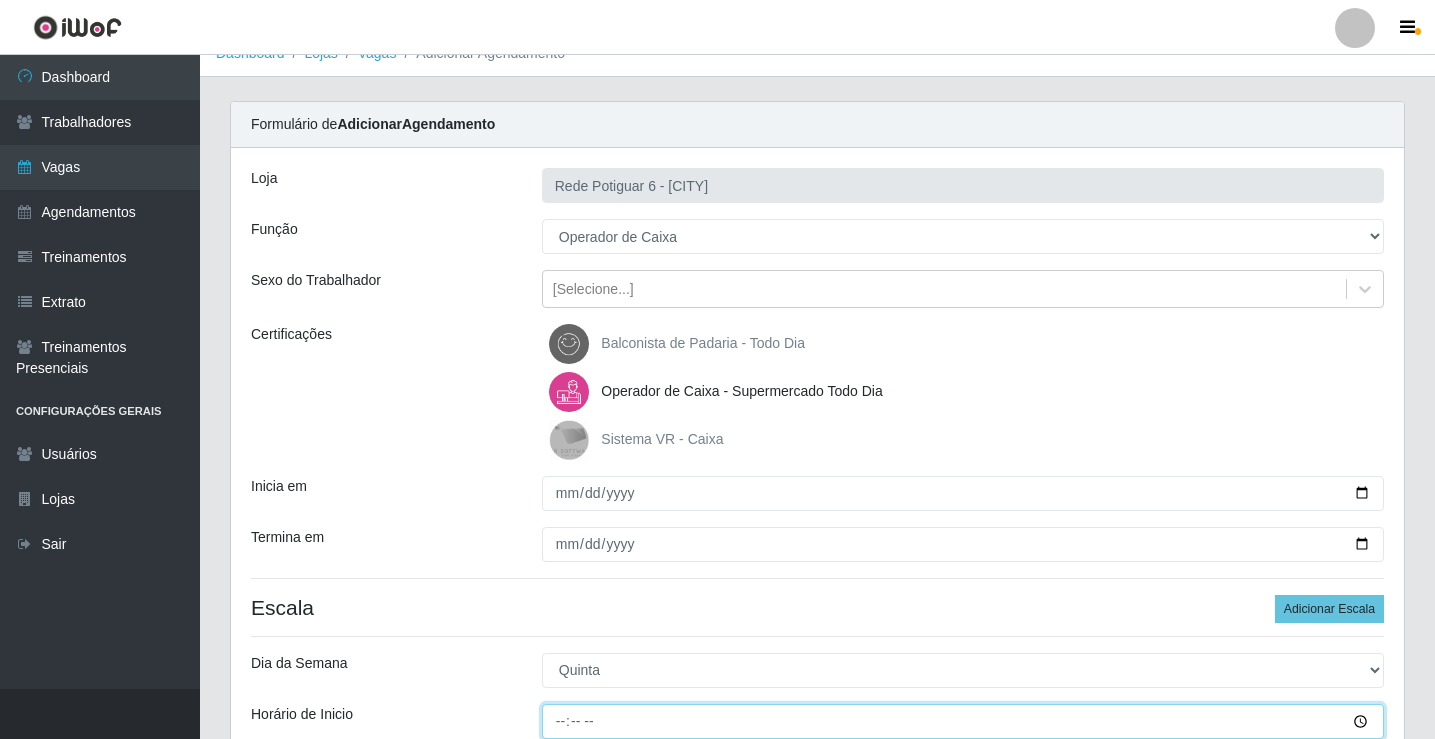 type on "14:00" 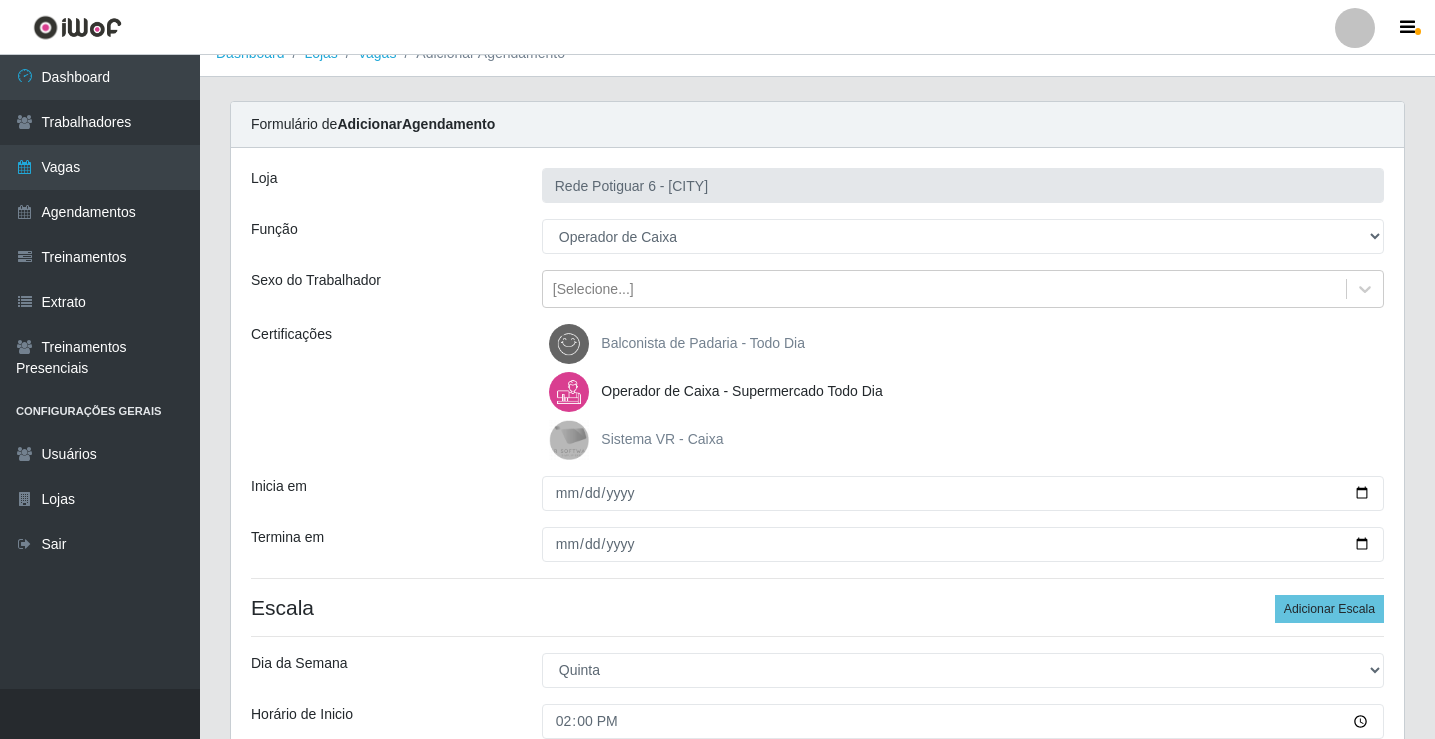 scroll, scrollTop: 314, scrollLeft: 0, axis: vertical 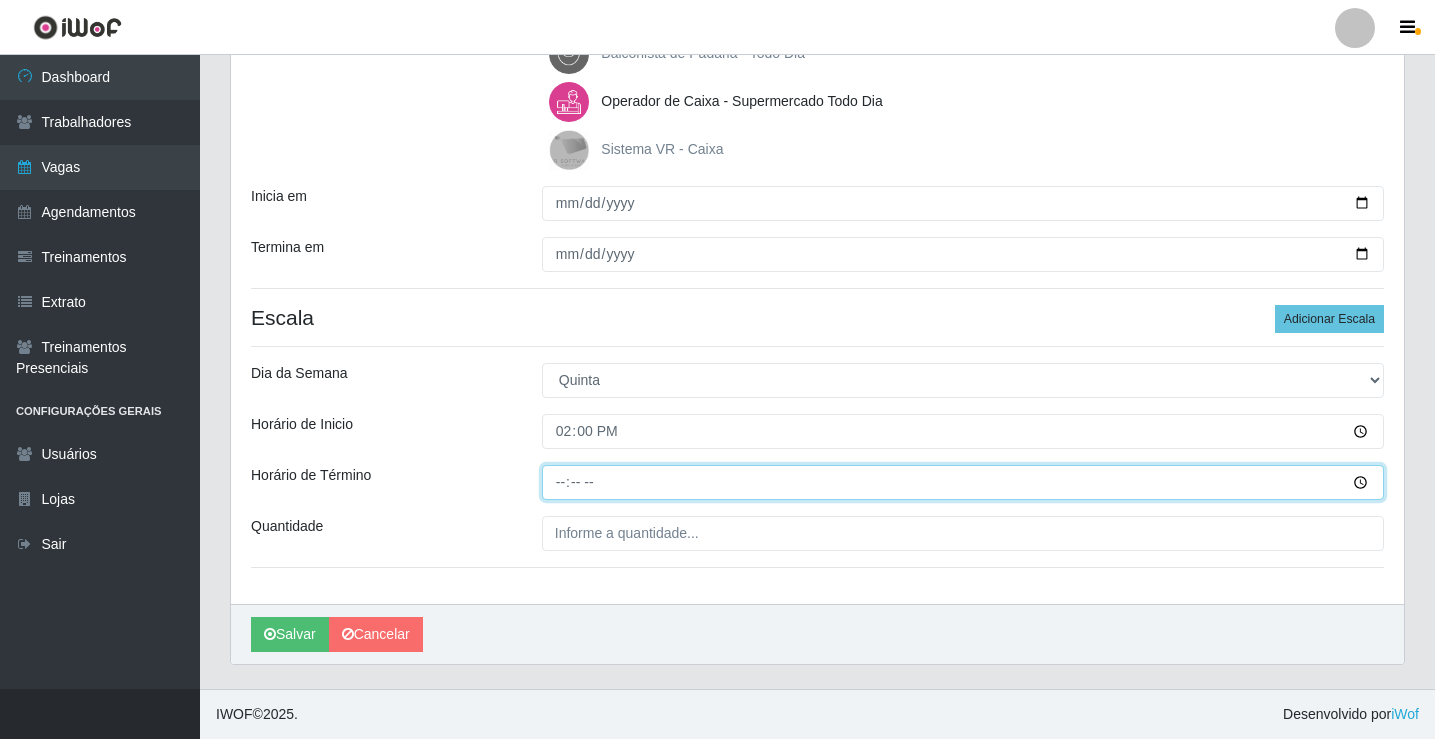 type on "20:00" 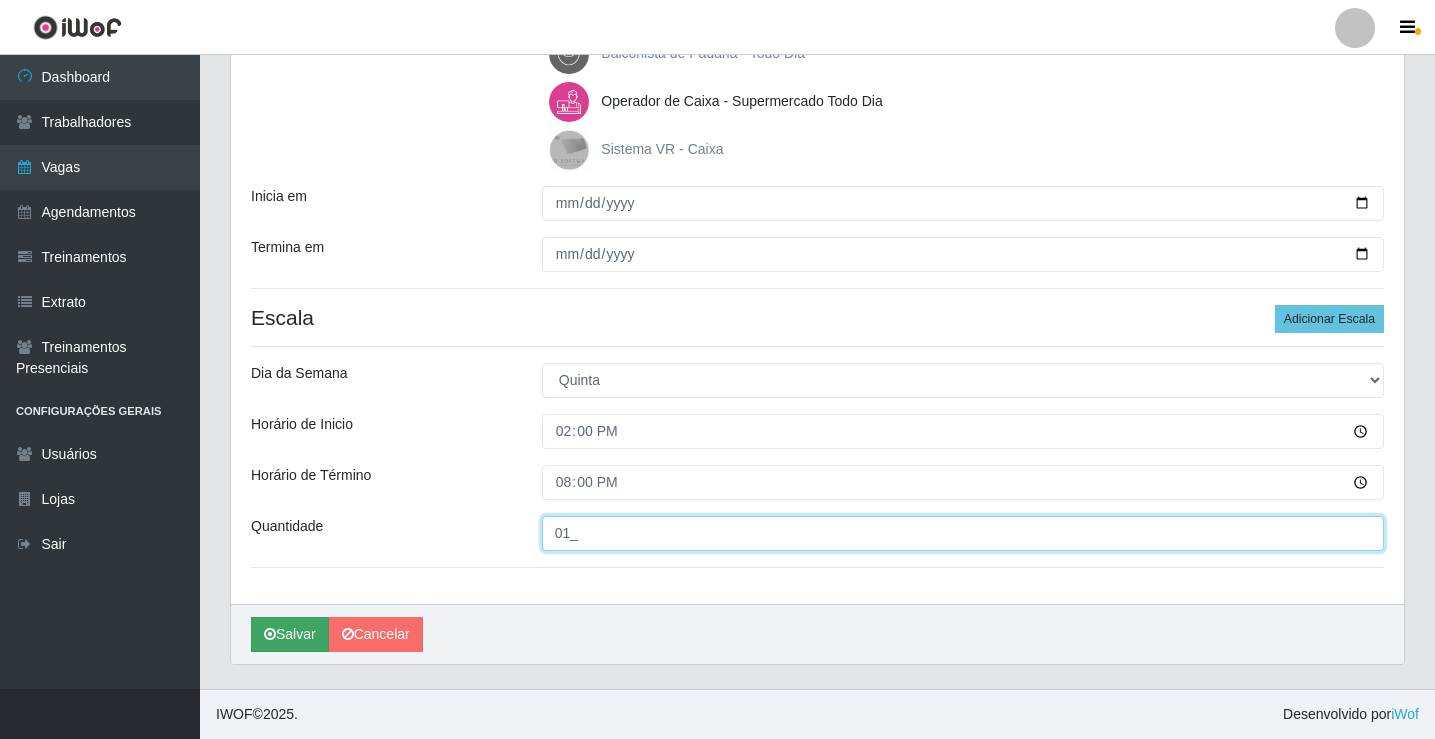type on "01_" 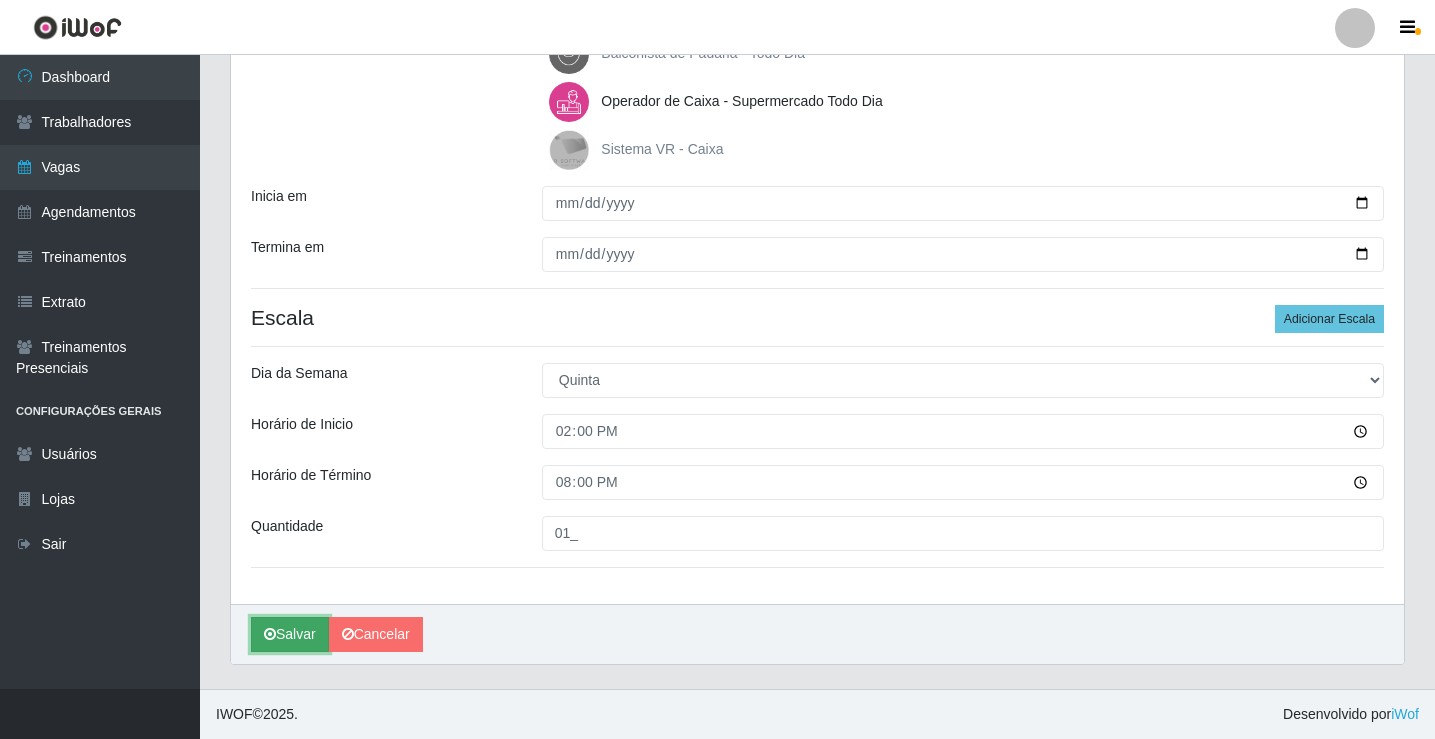 click on "Salvar" at bounding box center (290, 634) 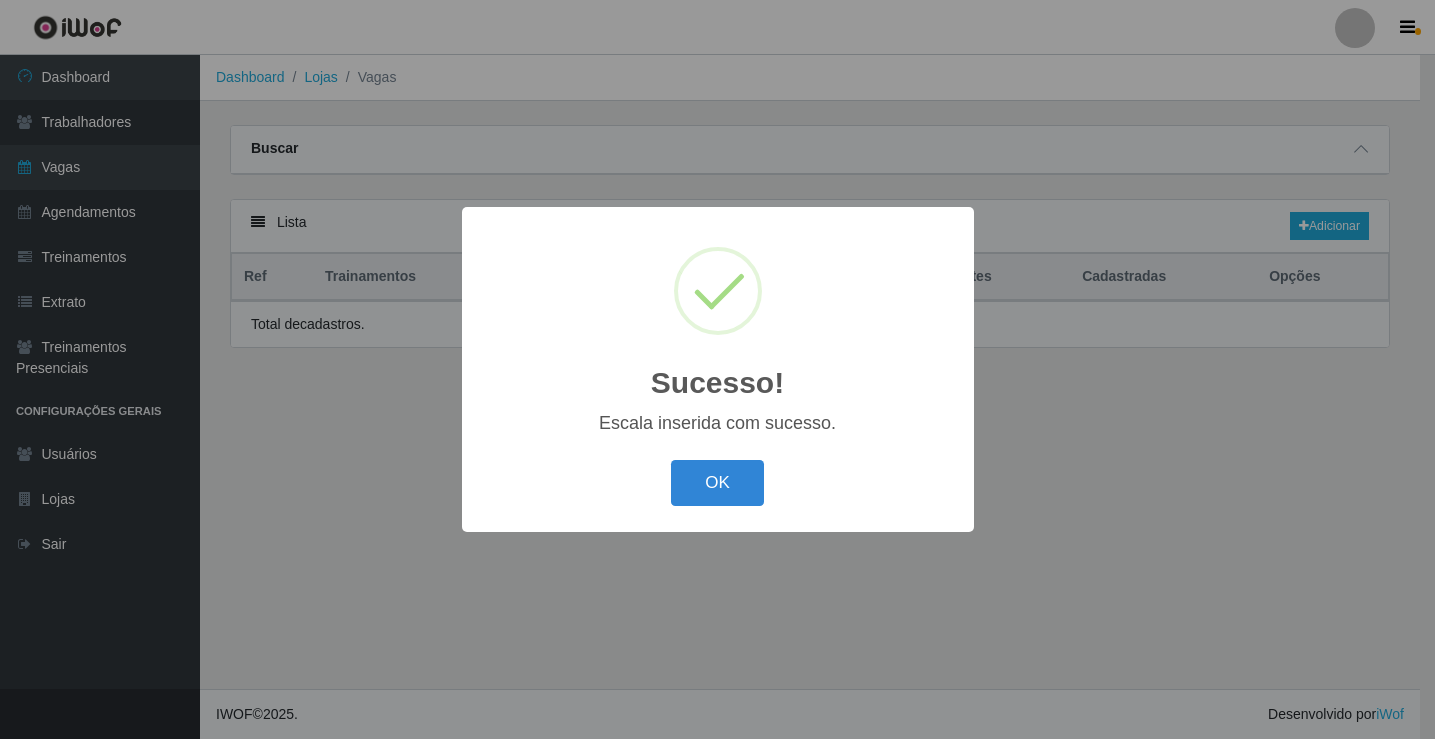 scroll, scrollTop: 0, scrollLeft: 0, axis: both 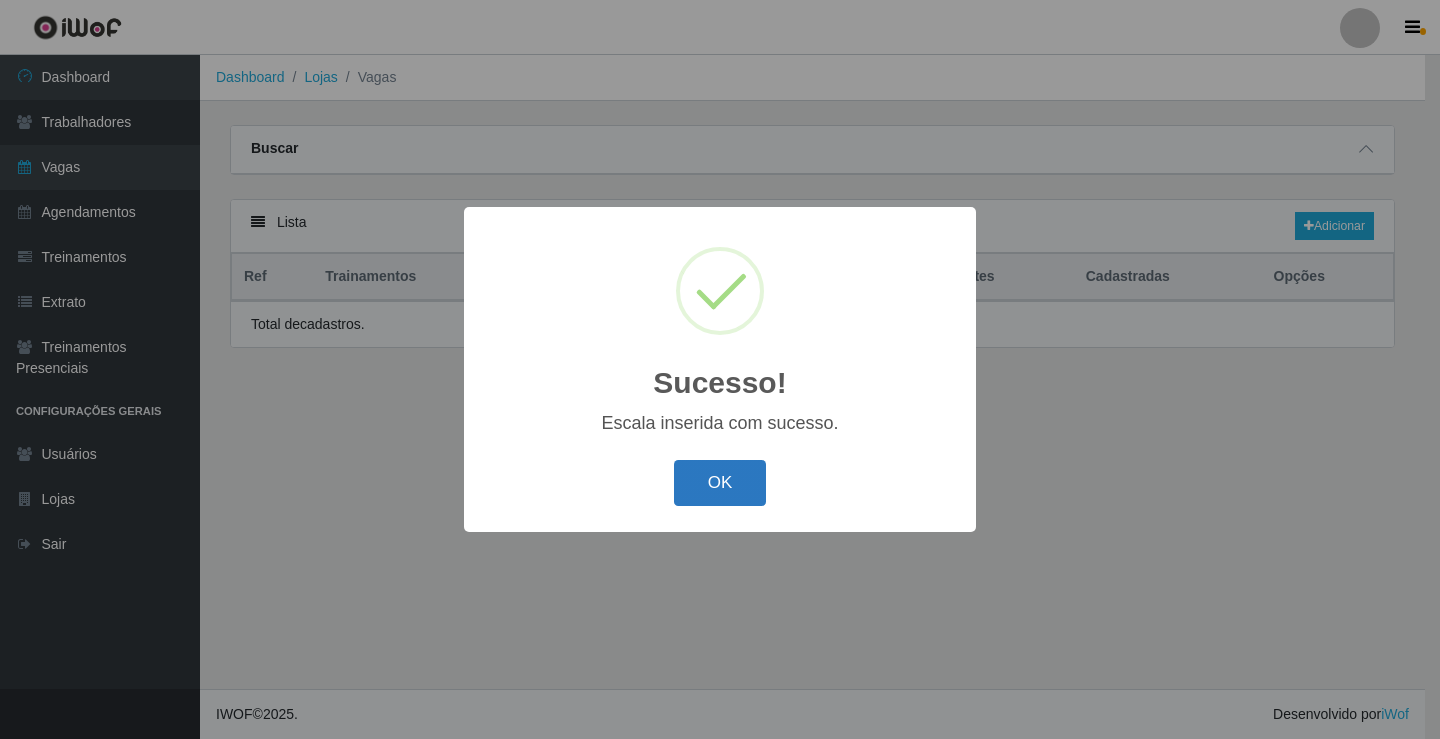 click on "OK" at bounding box center [720, 483] 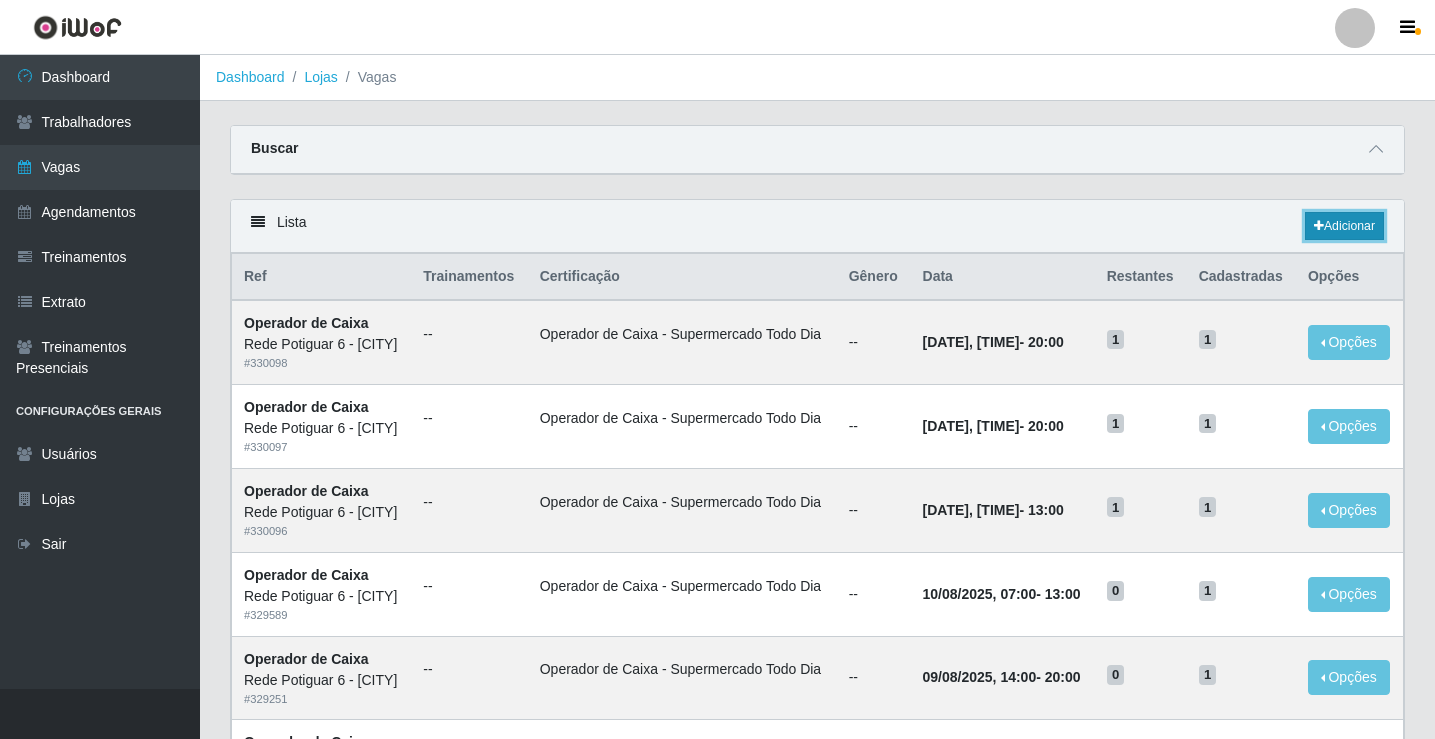 click on "Adicionar" at bounding box center (1344, 226) 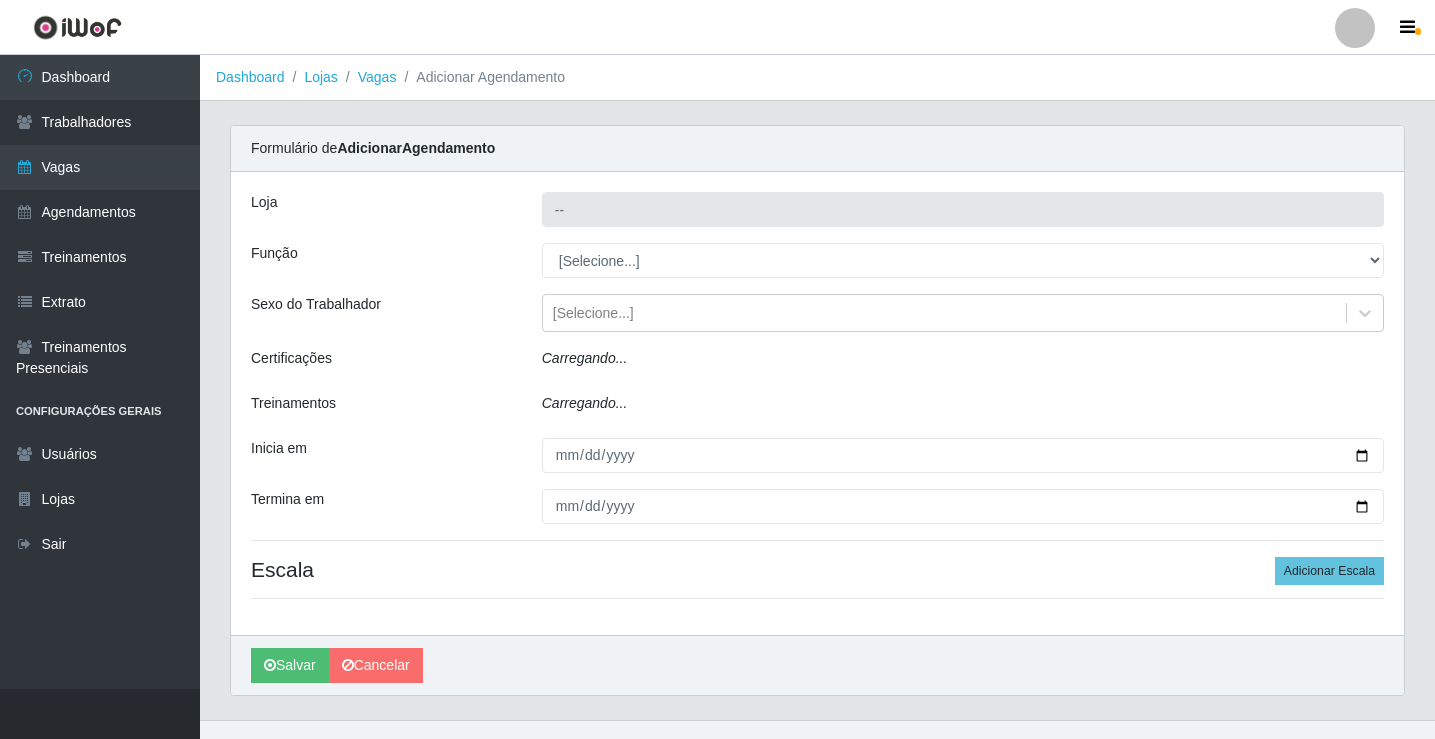 type on "Rede Potiguar 6 - [CITY]" 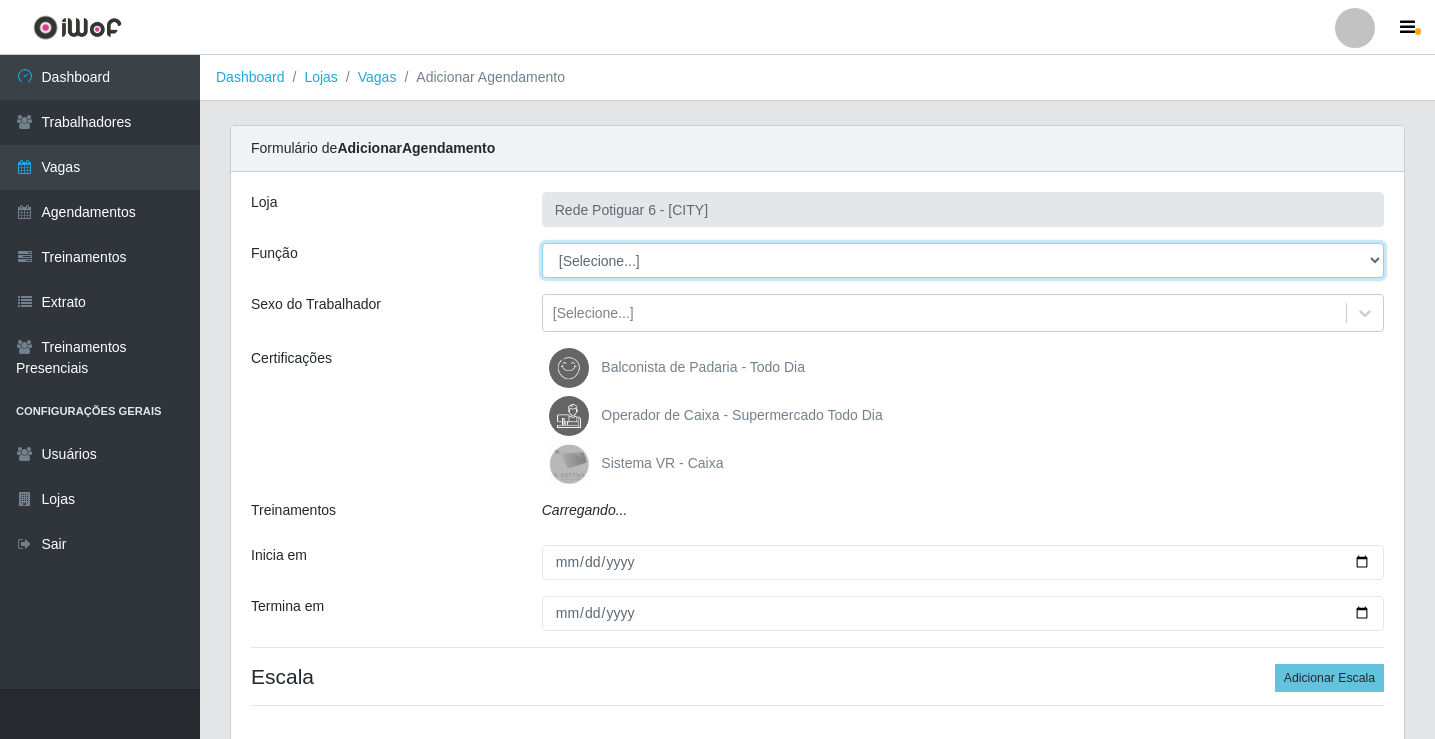 drag, startPoint x: 591, startPoint y: 263, endPoint x: 592, endPoint y: 276, distance: 13.038404 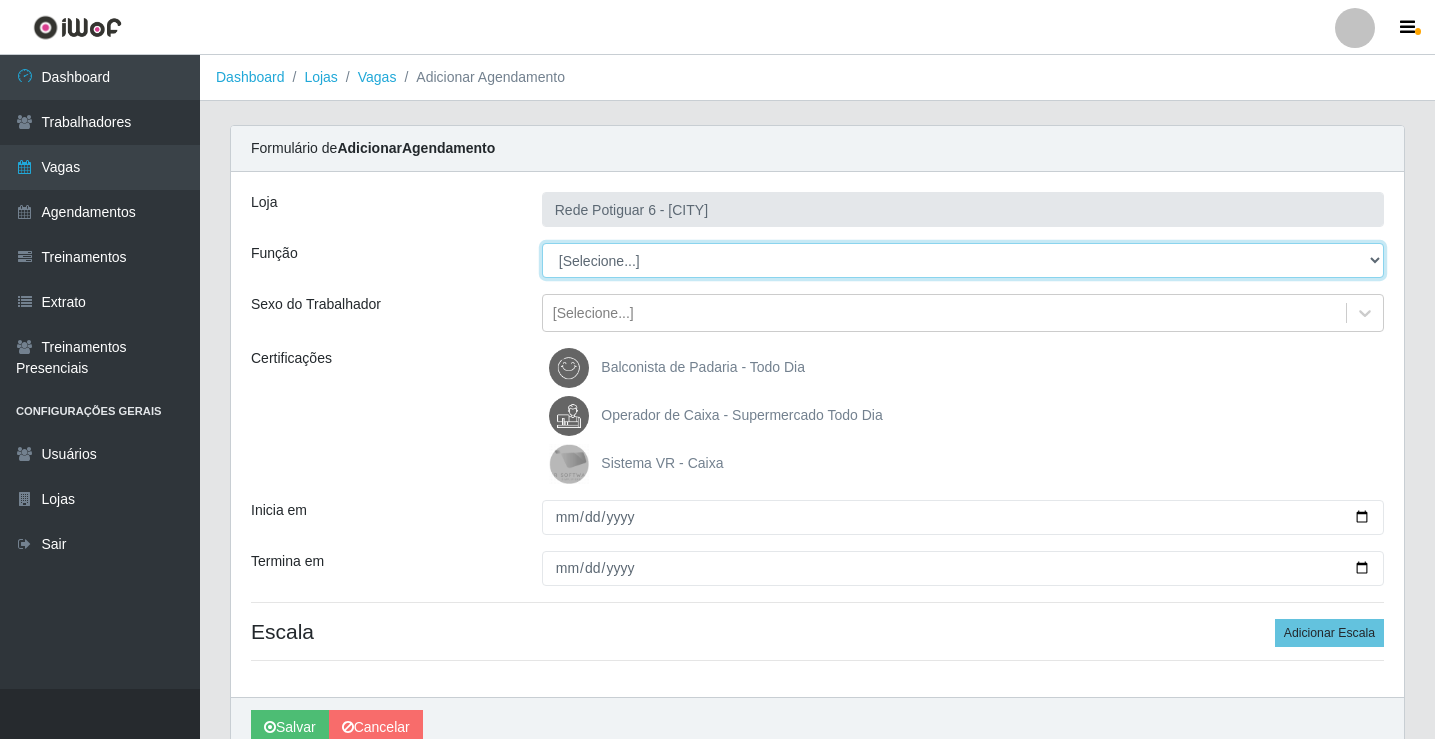 select on "22" 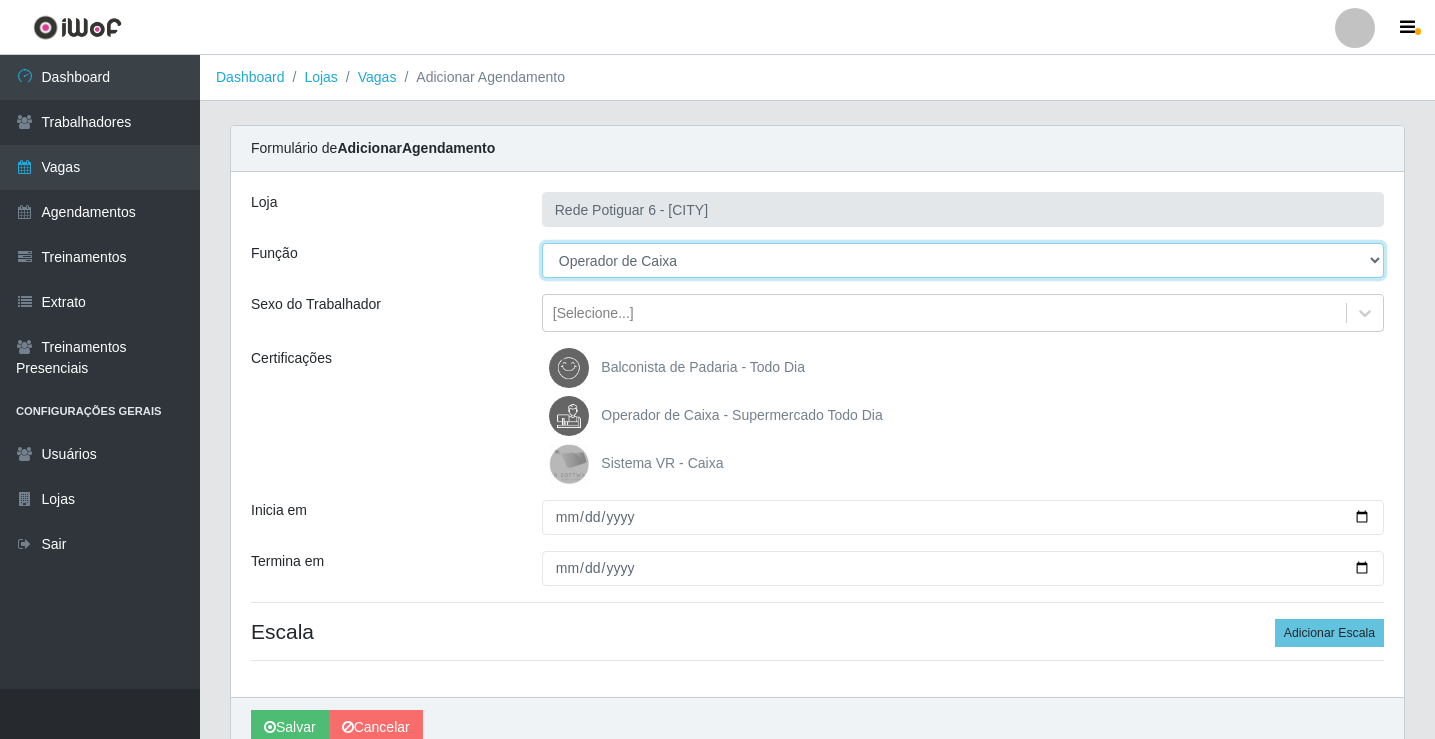 click on "[Selecione...] ASG Balconista Embalador Operador de Caixa Operador de Caixa + Operador de Loja Repositor" at bounding box center (963, 260) 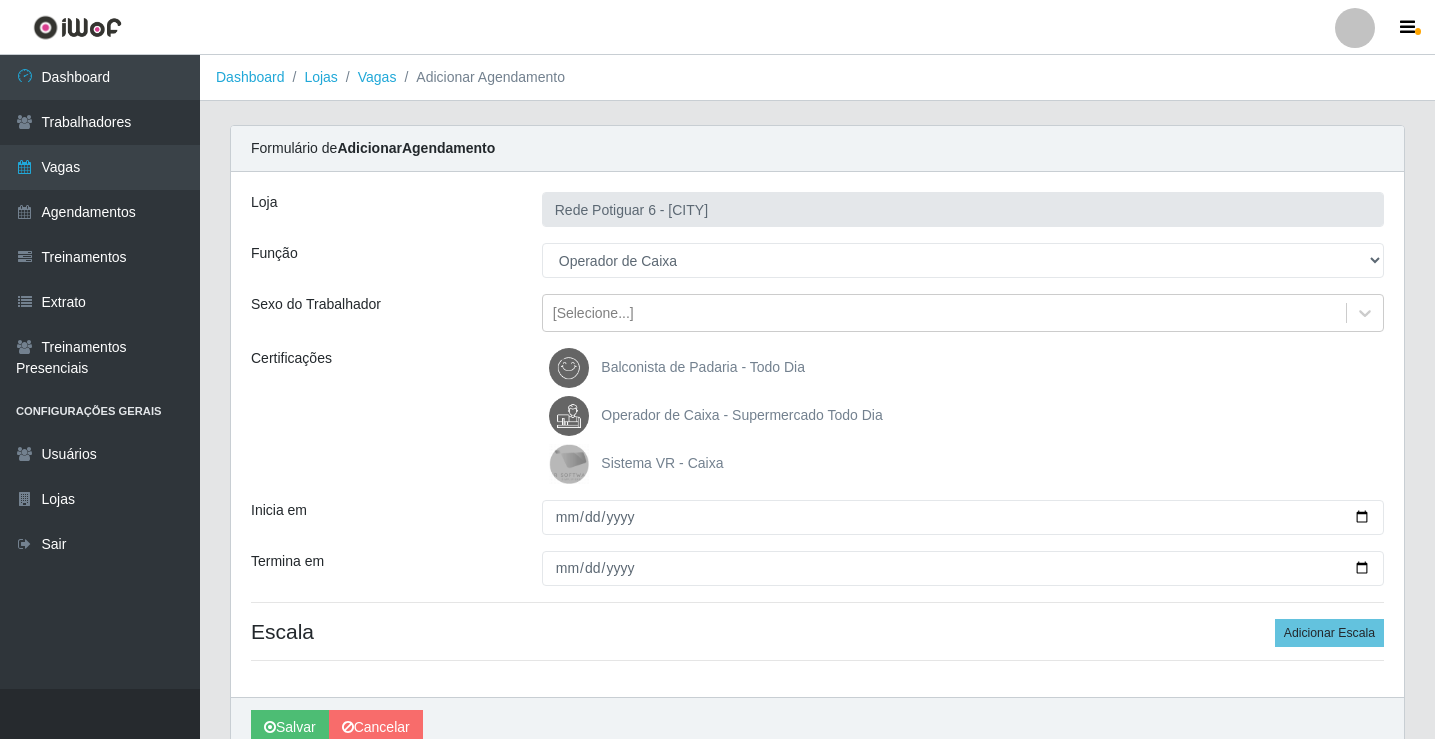 click on "Operador de Caixa - Supermercado Todo Dia" at bounding box center [741, 415] 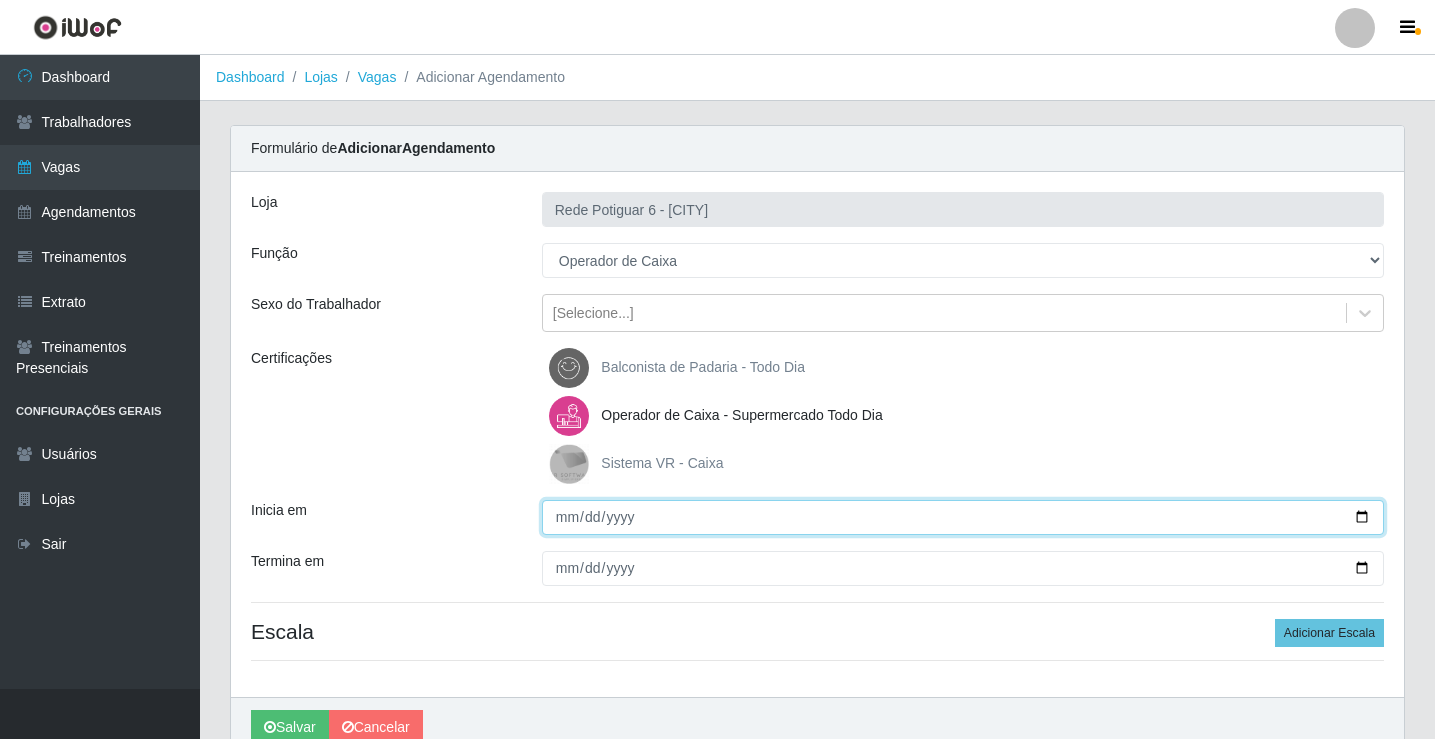 click on "Inicia em" at bounding box center [963, 517] 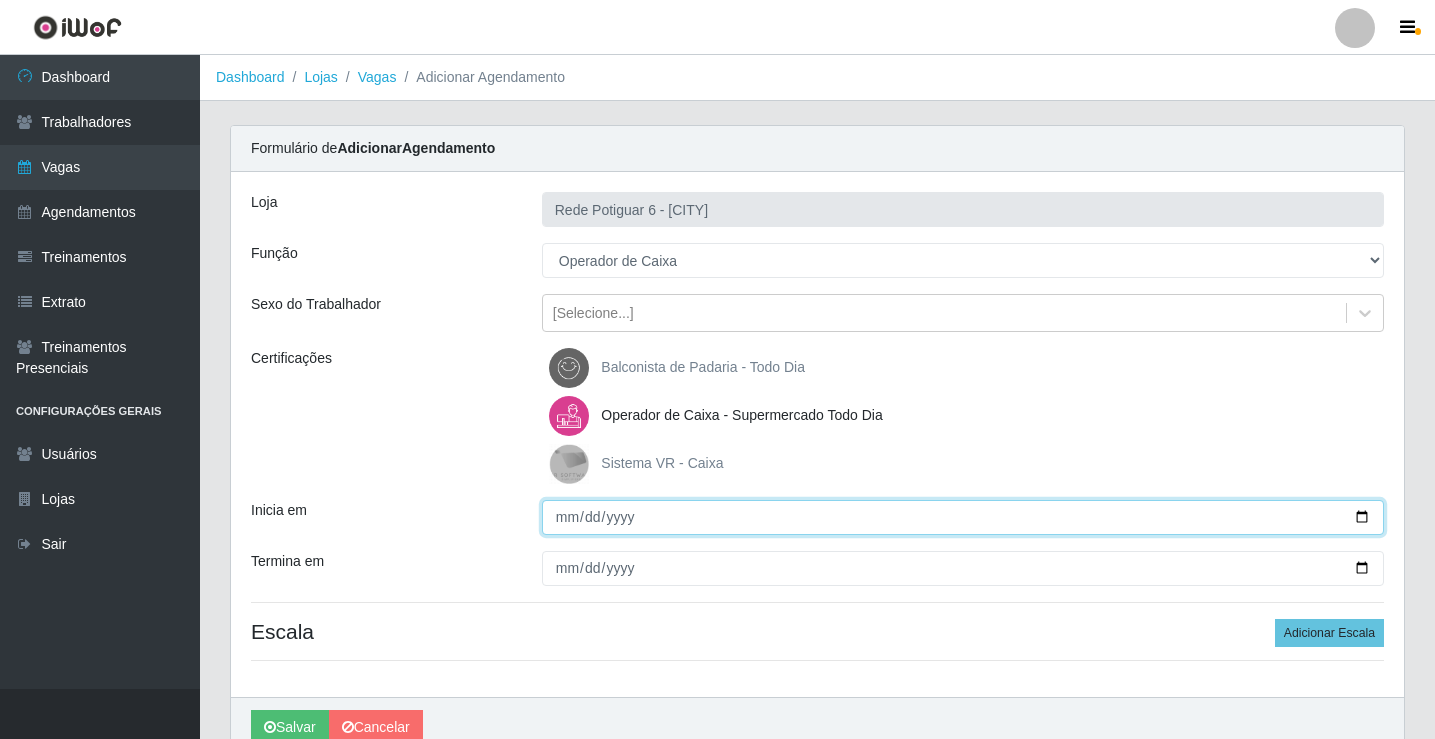 type on "[DATE]" 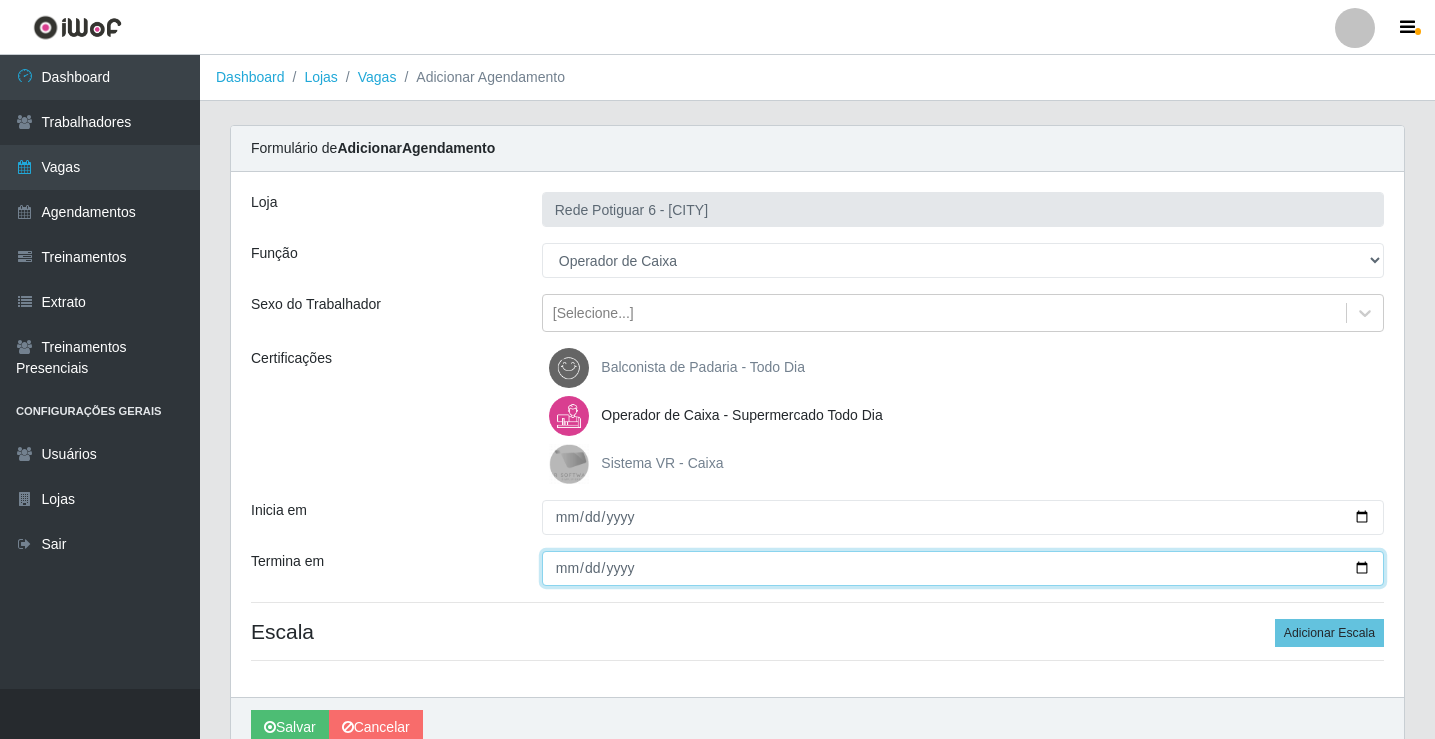 type on "[DATE]" 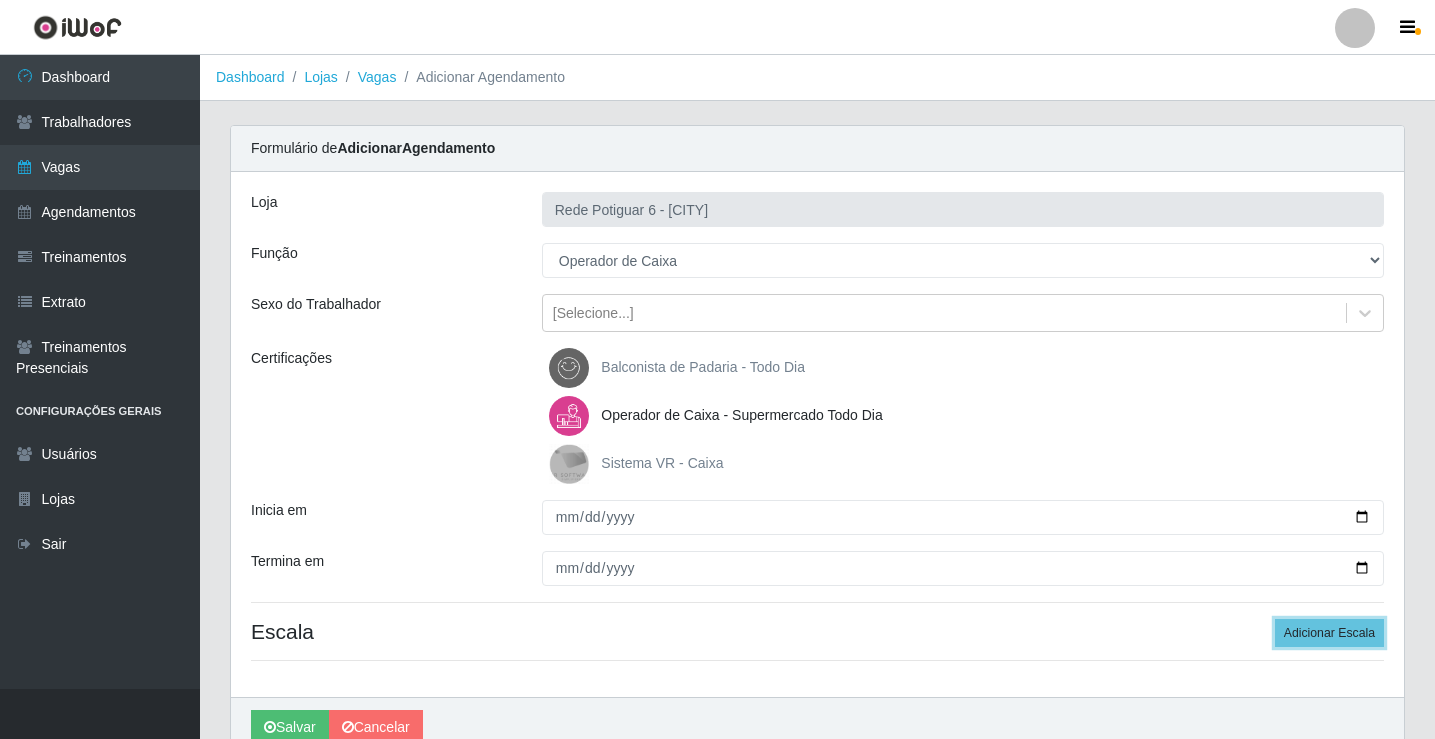 type 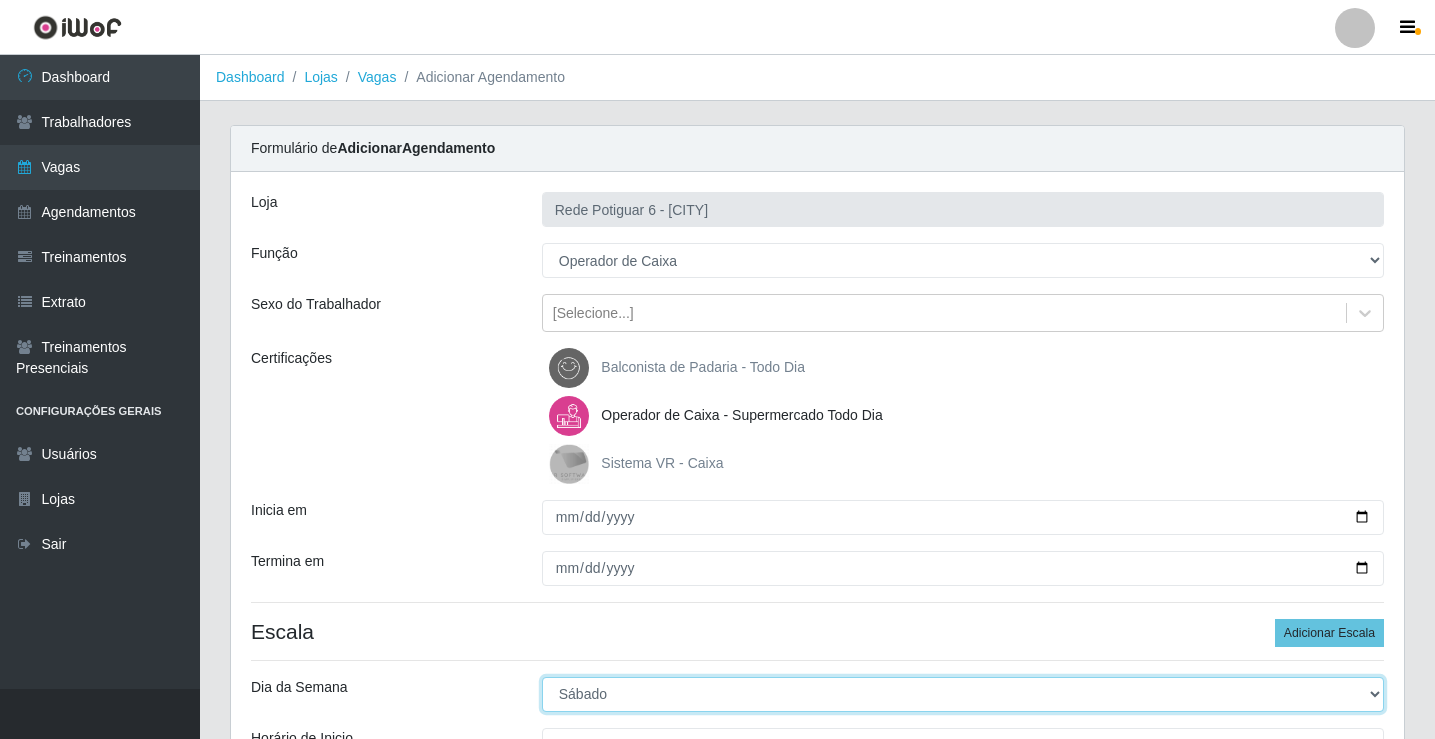 select on "5" 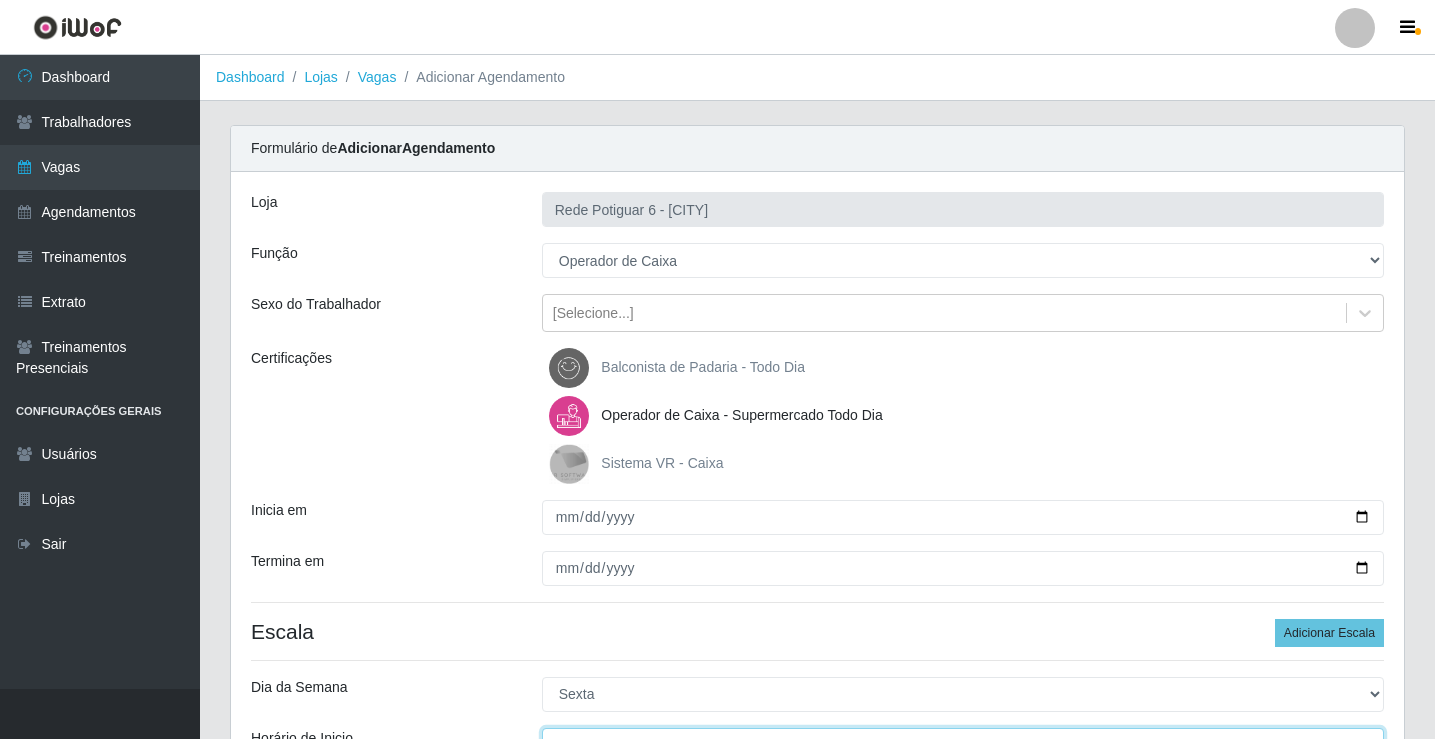 scroll, scrollTop: 24, scrollLeft: 0, axis: vertical 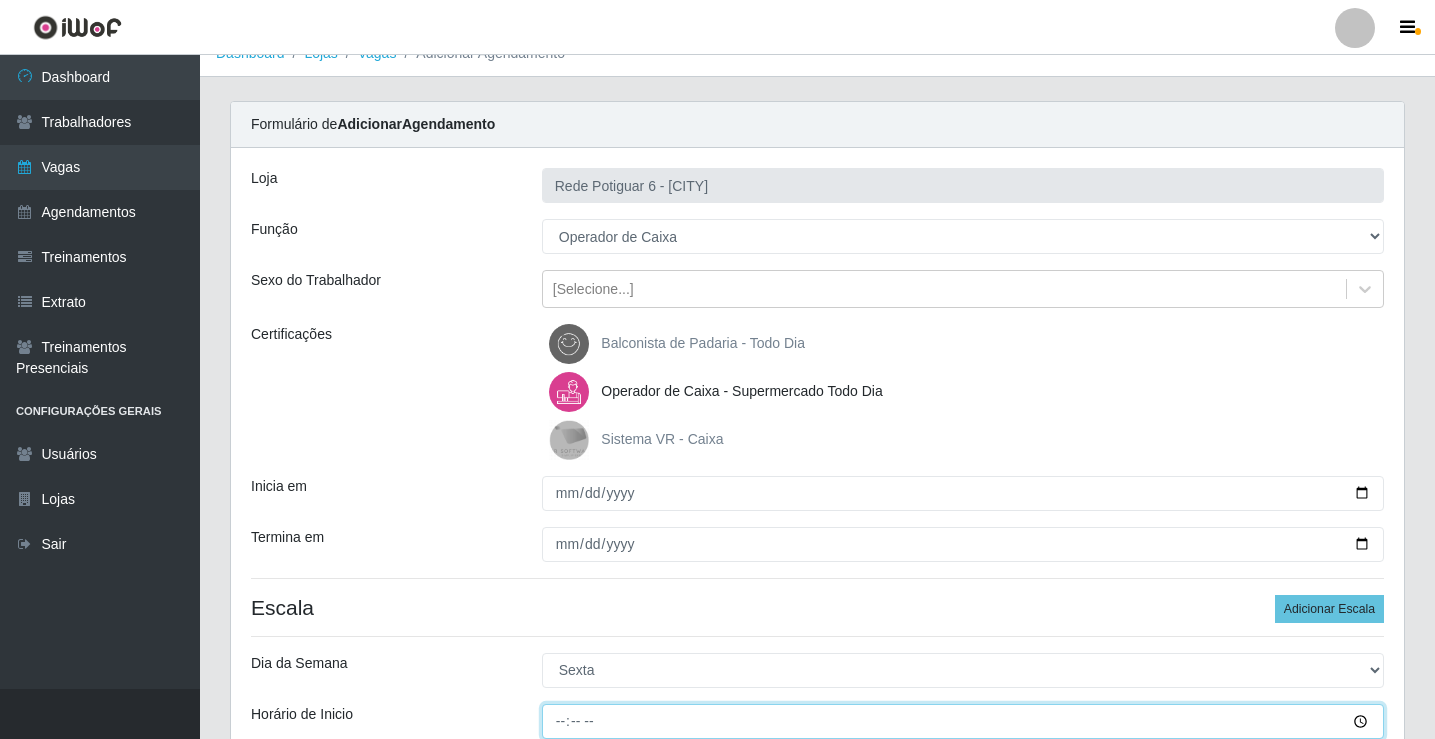 type on "07:00" 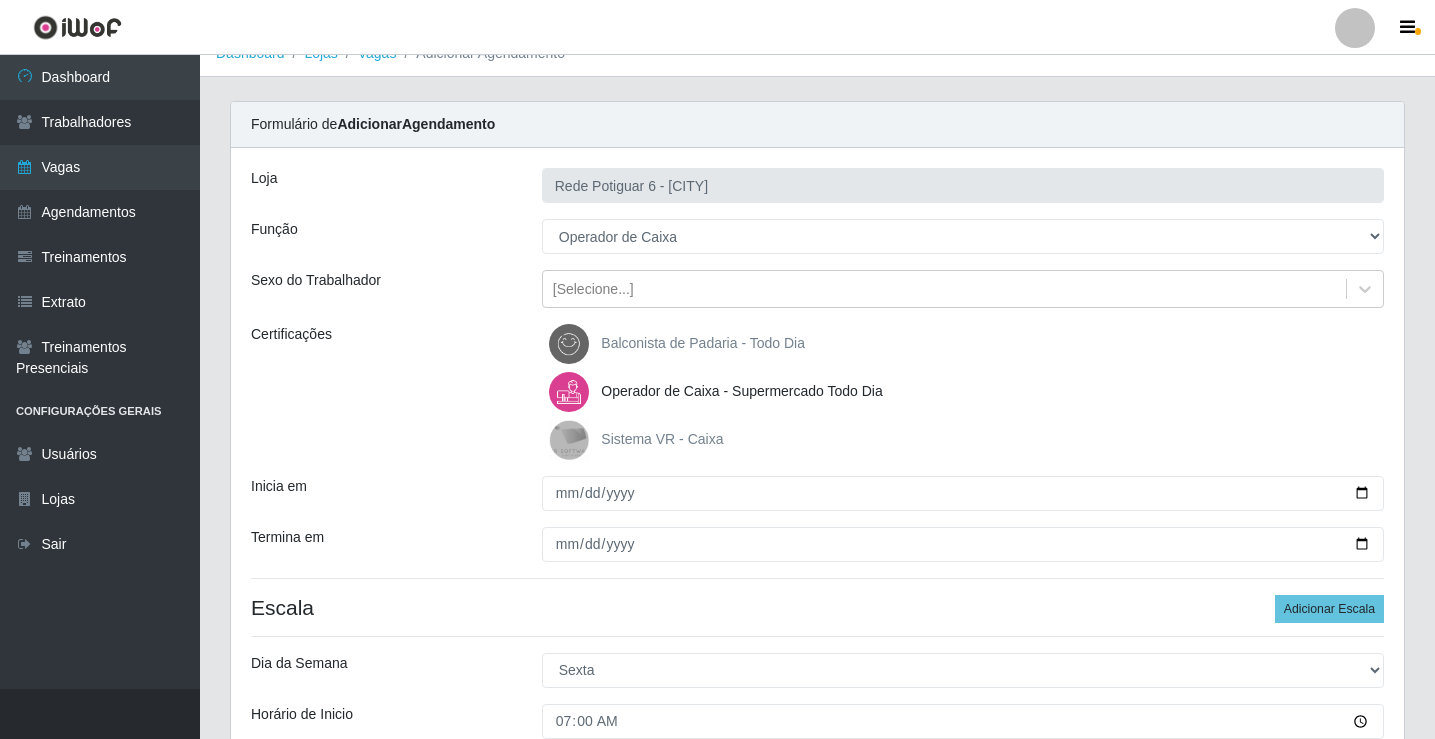 scroll, scrollTop: 314, scrollLeft: 0, axis: vertical 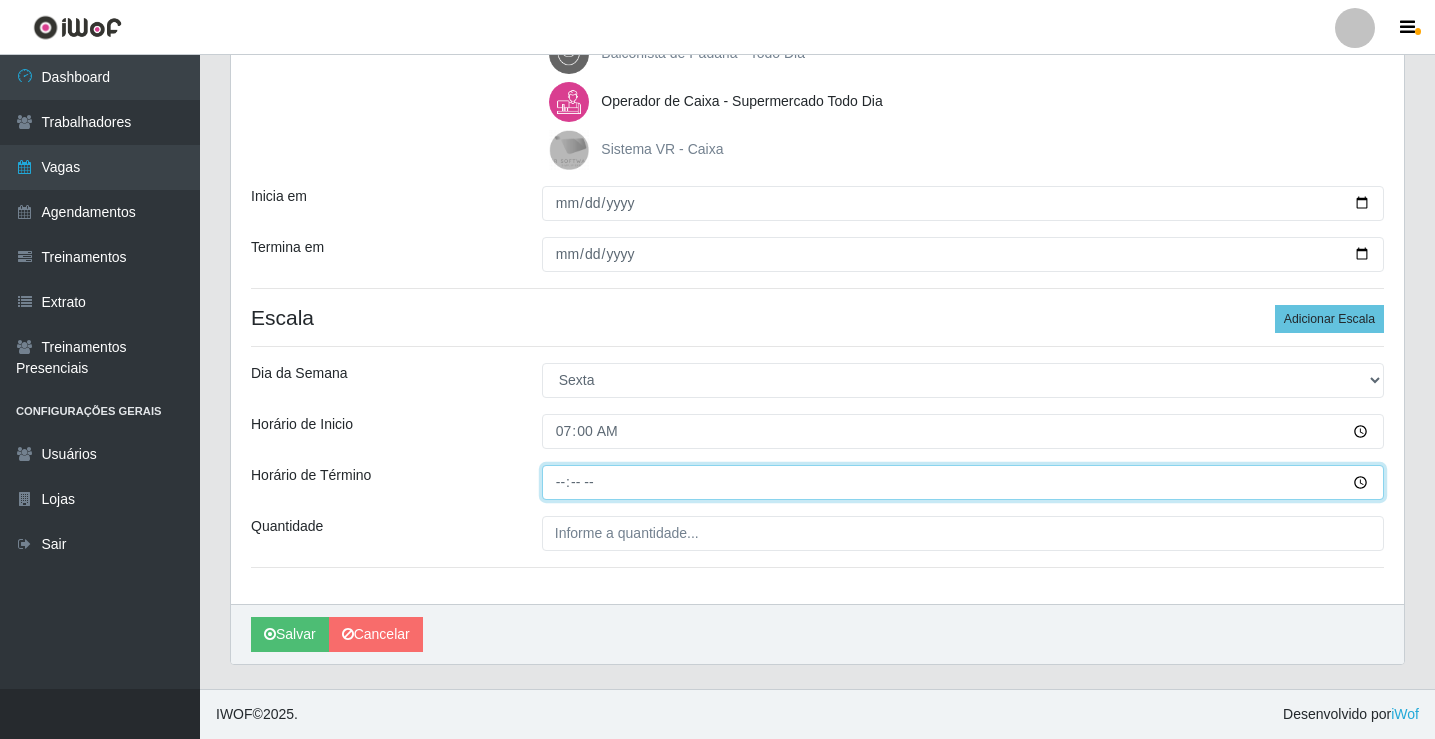 type on "13:00" 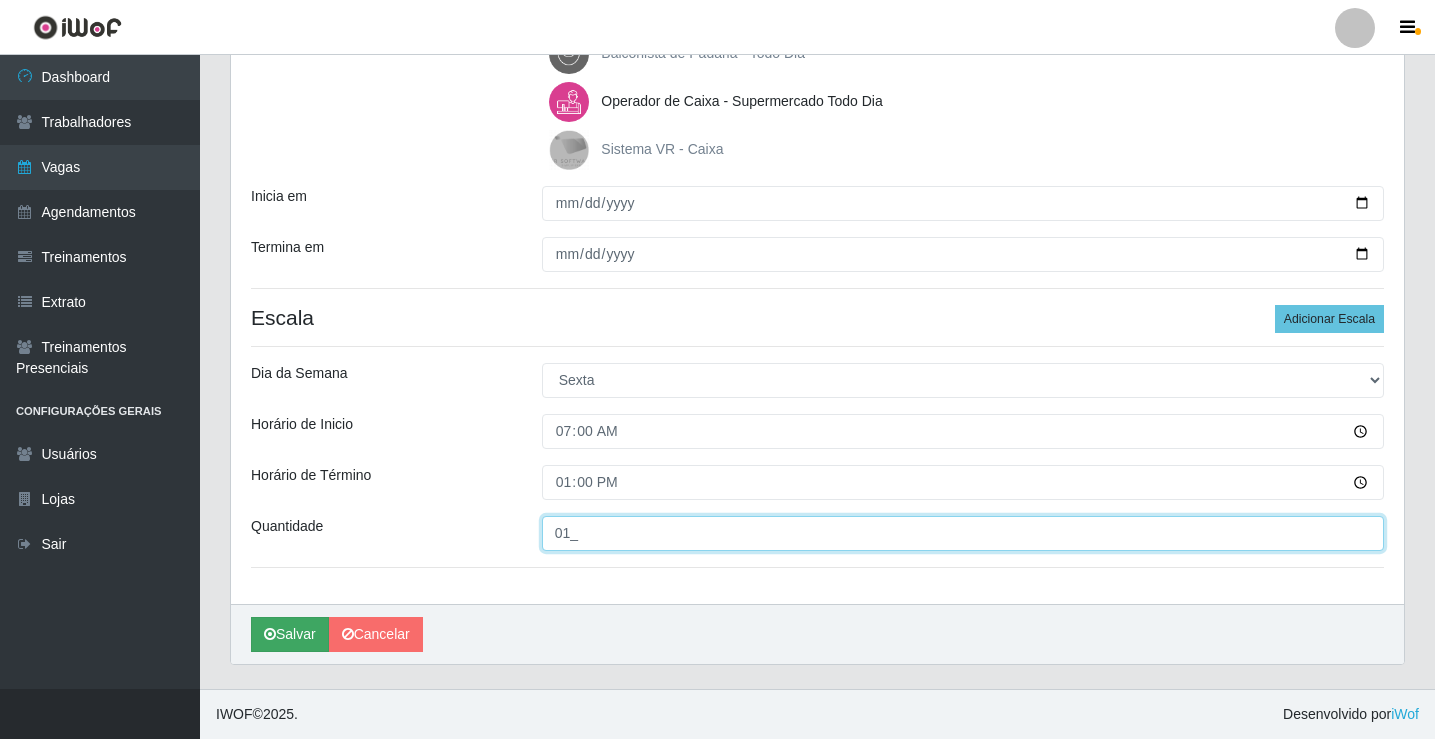 type on "01_" 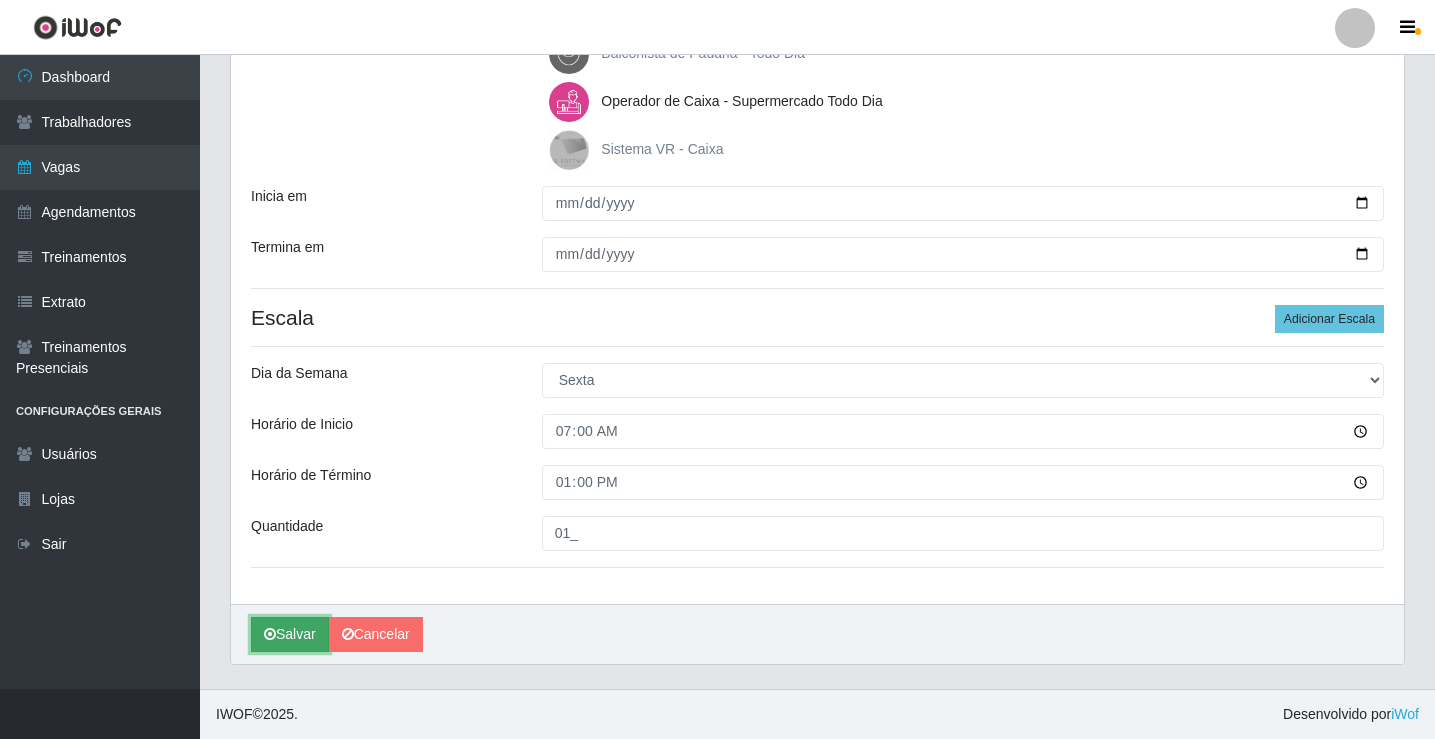 click on "Salvar" at bounding box center [290, 634] 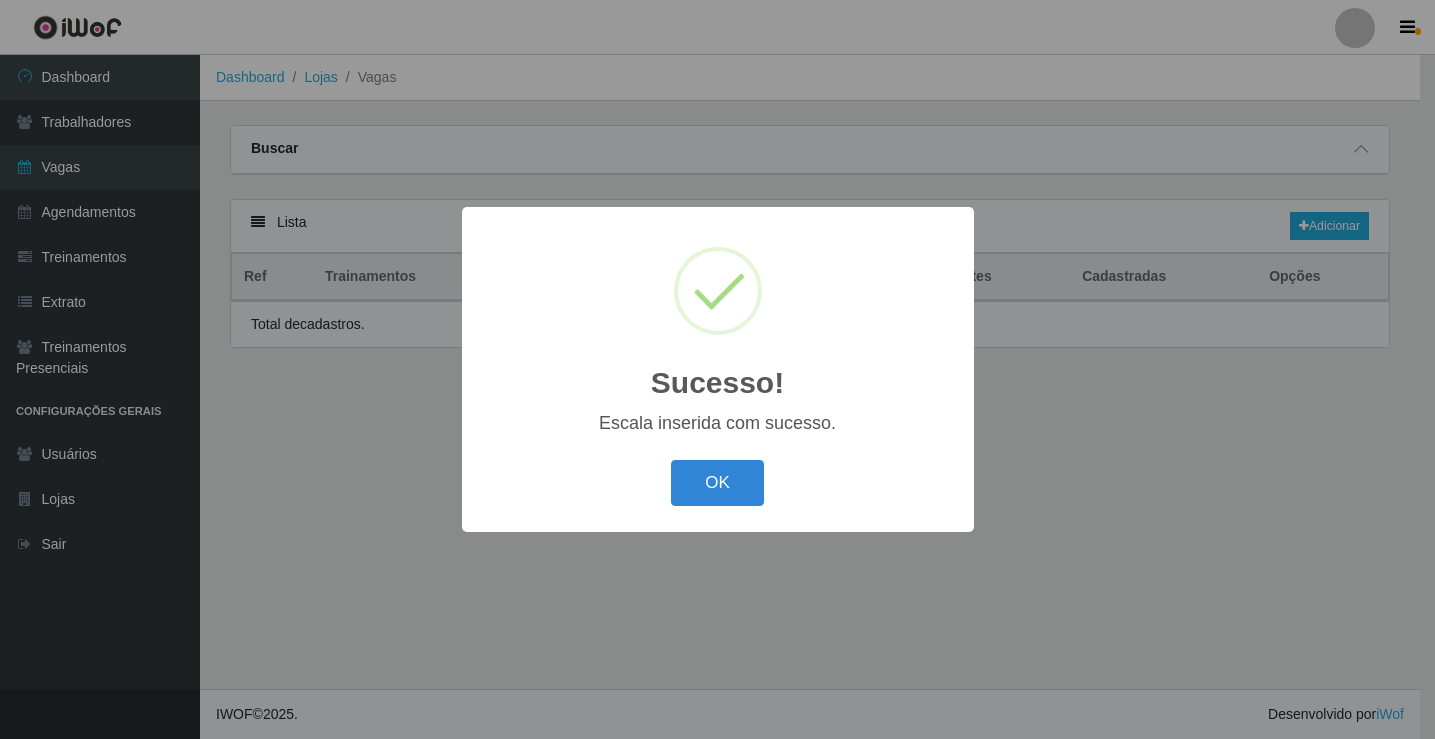 scroll, scrollTop: 0, scrollLeft: 0, axis: both 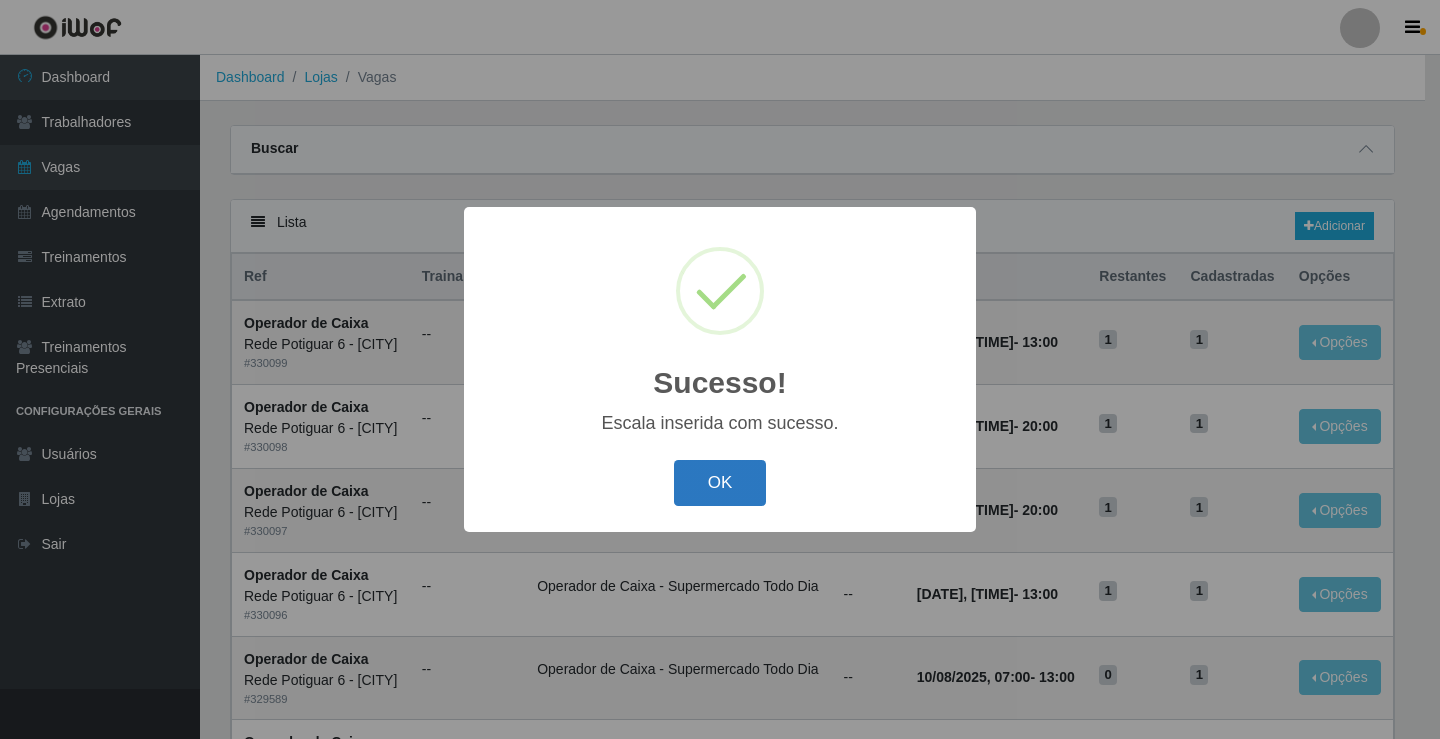 click on "OK" at bounding box center [720, 483] 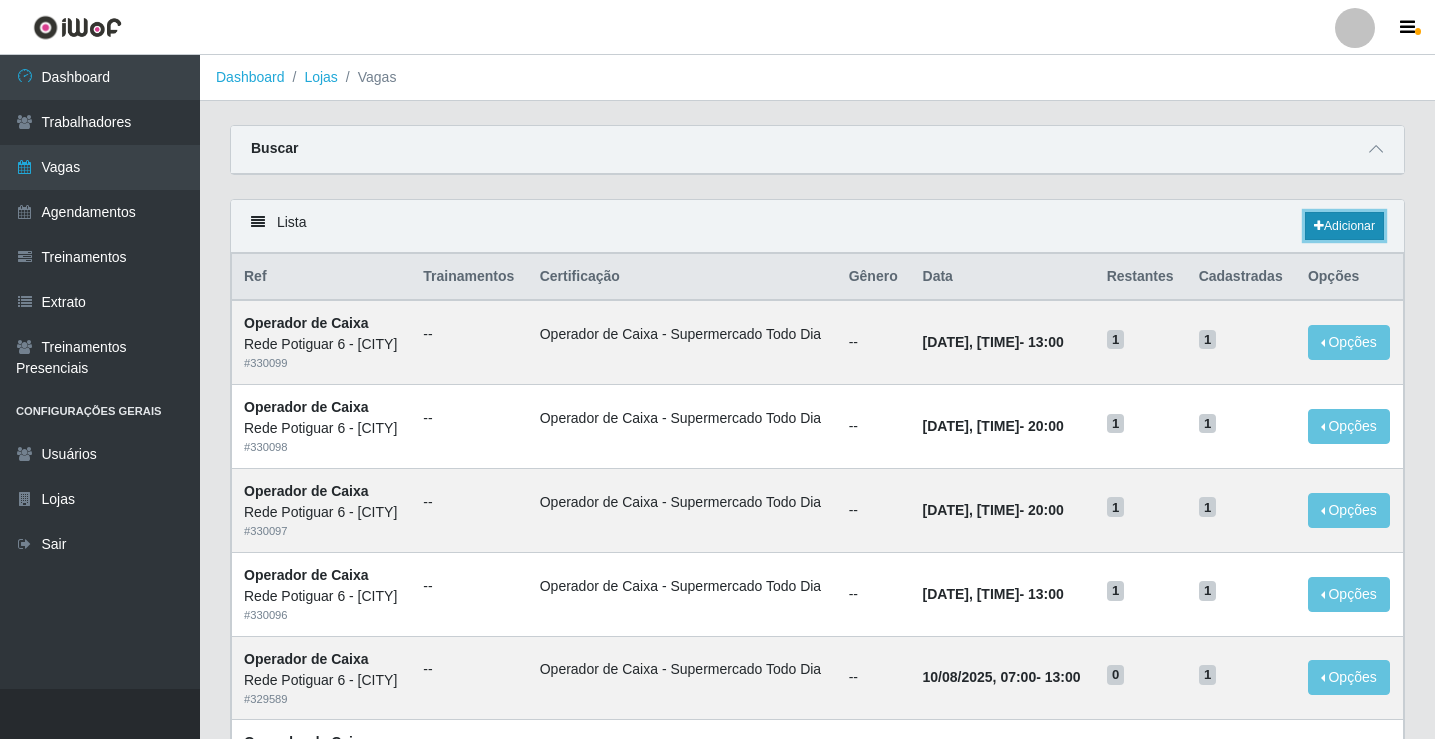 click on "Adicionar" at bounding box center [1344, 226] 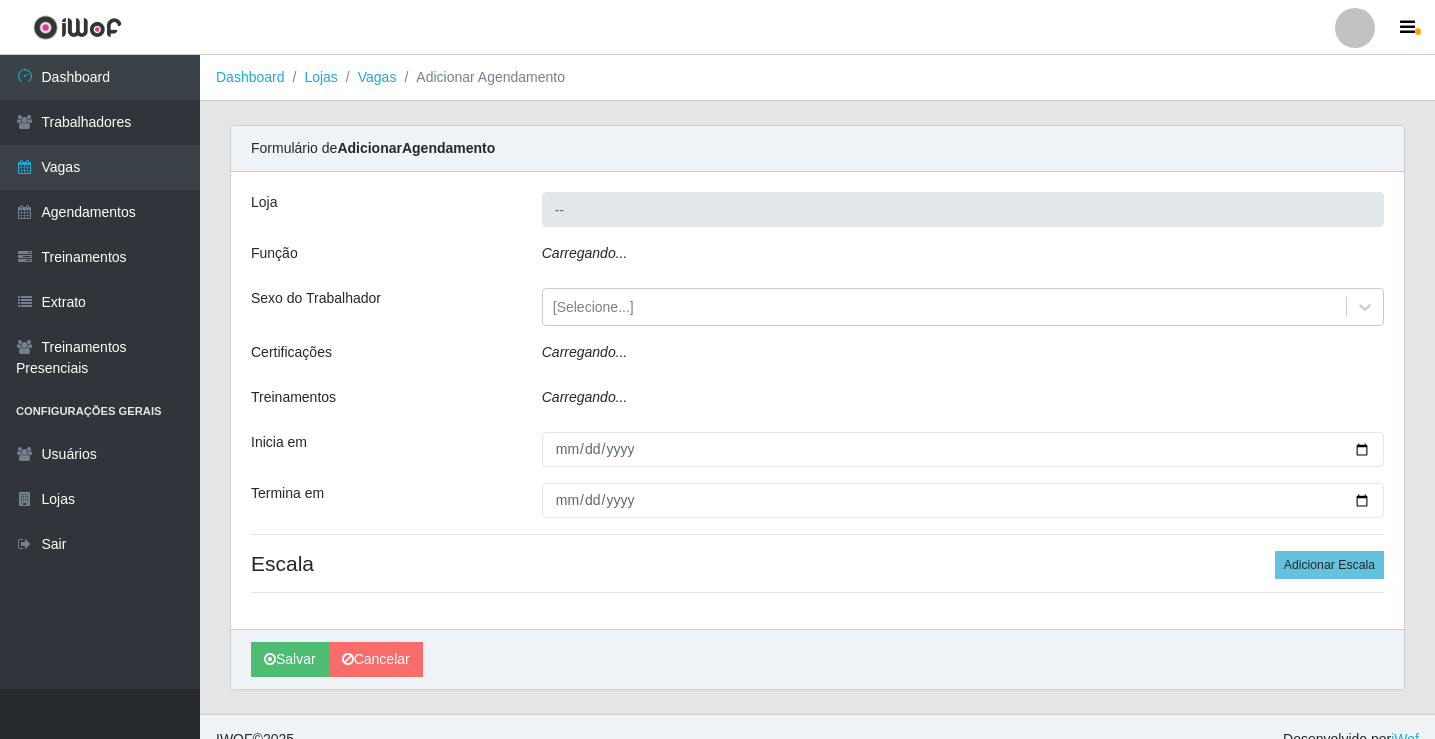 type on "Rede Potiguar 6 - [CITY]" 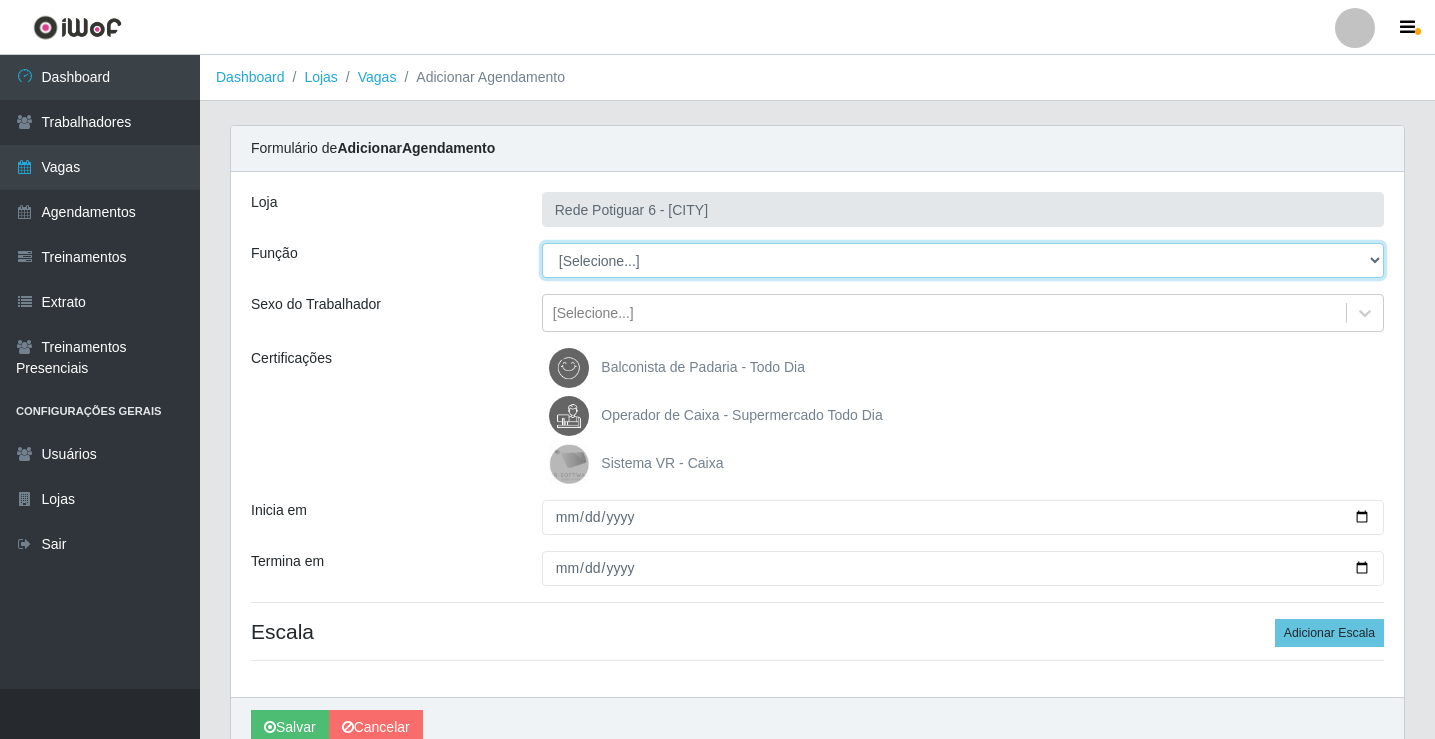 click on "[Selecione...] ASG Balconista Embalador Operador de Caixa Operador de Caixa + Operador de Loja Repositor" at bounding box center [963, 260] 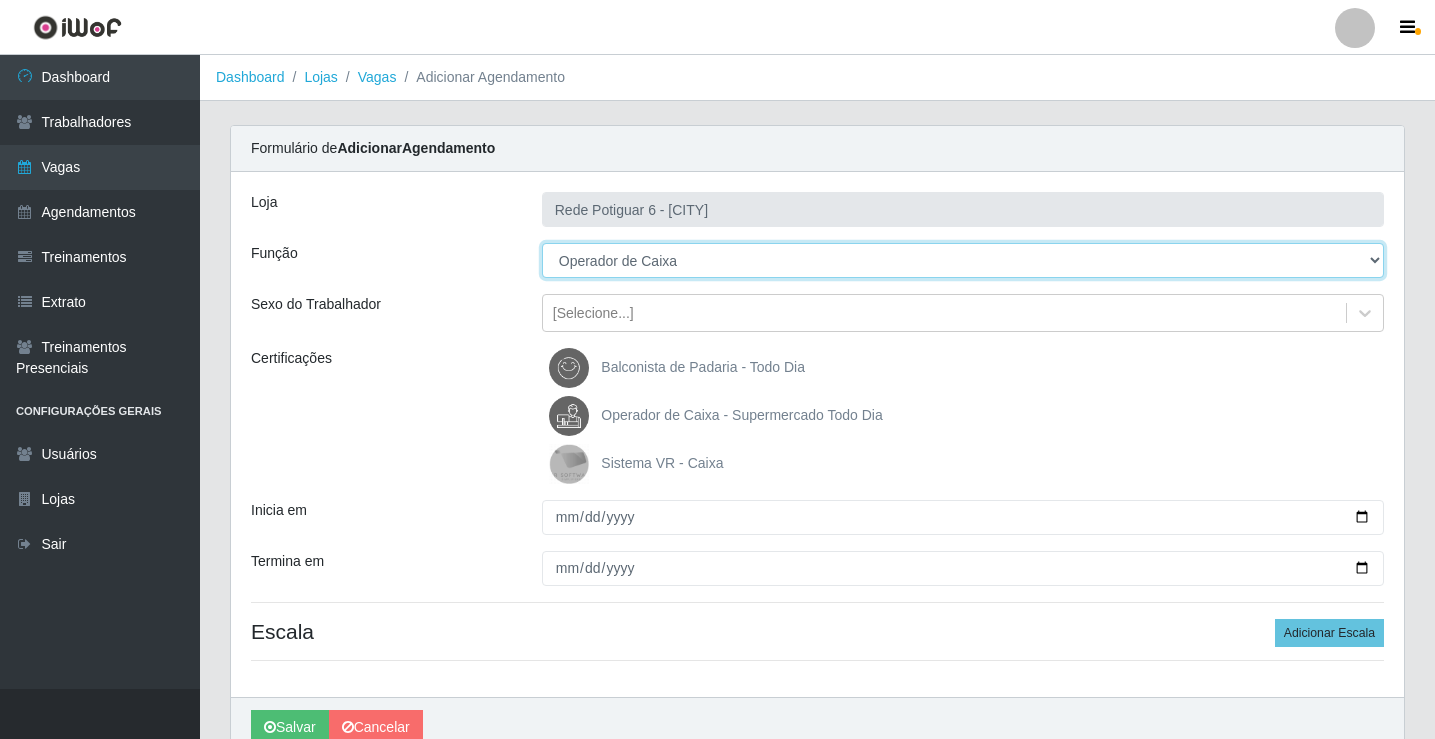 click on "[Selecione...] ASG Balconista Embalador Operador de Caixa Operador de Caixa + Operador de Loja Repositor" at bounding box center (963, 260) 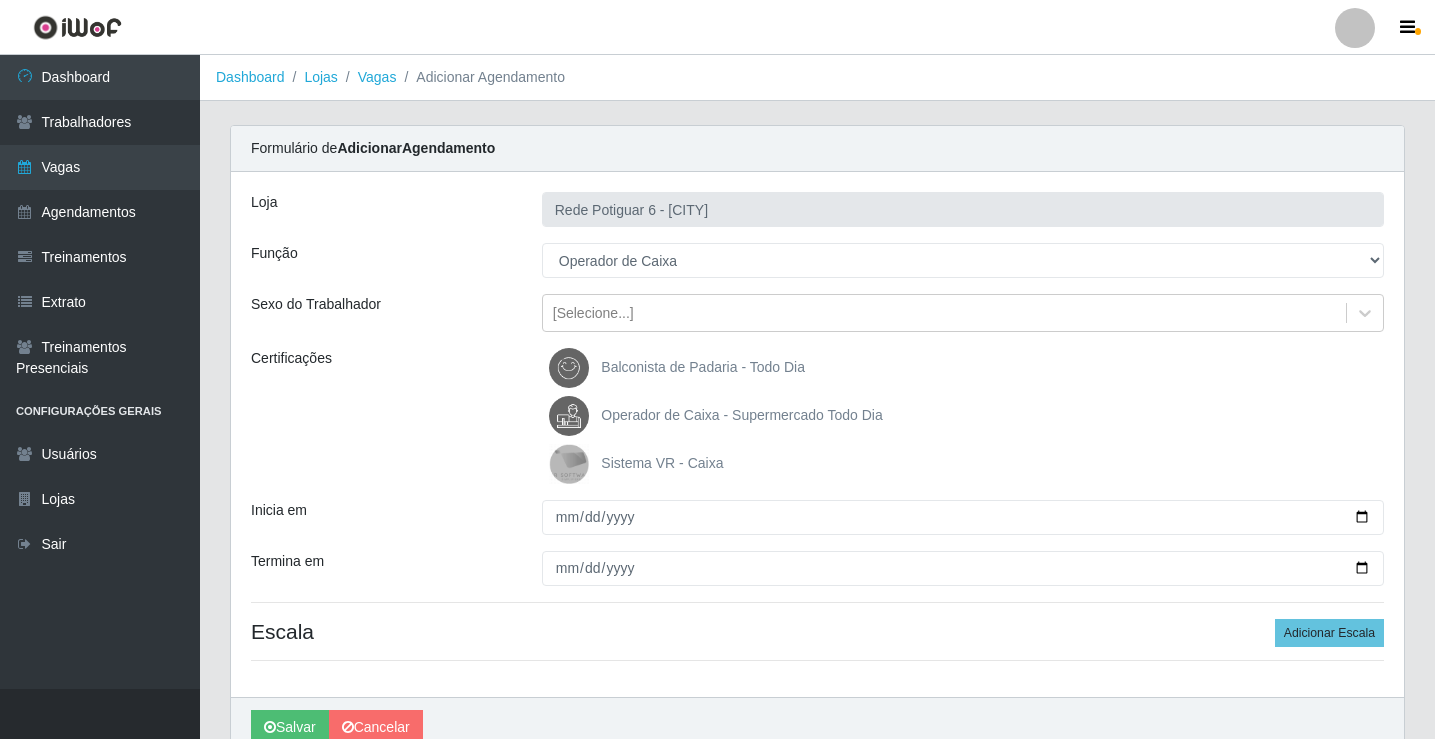 click on "Operador de Caixa - Supermercado Todo Dia" at bounding box center (741, 415) 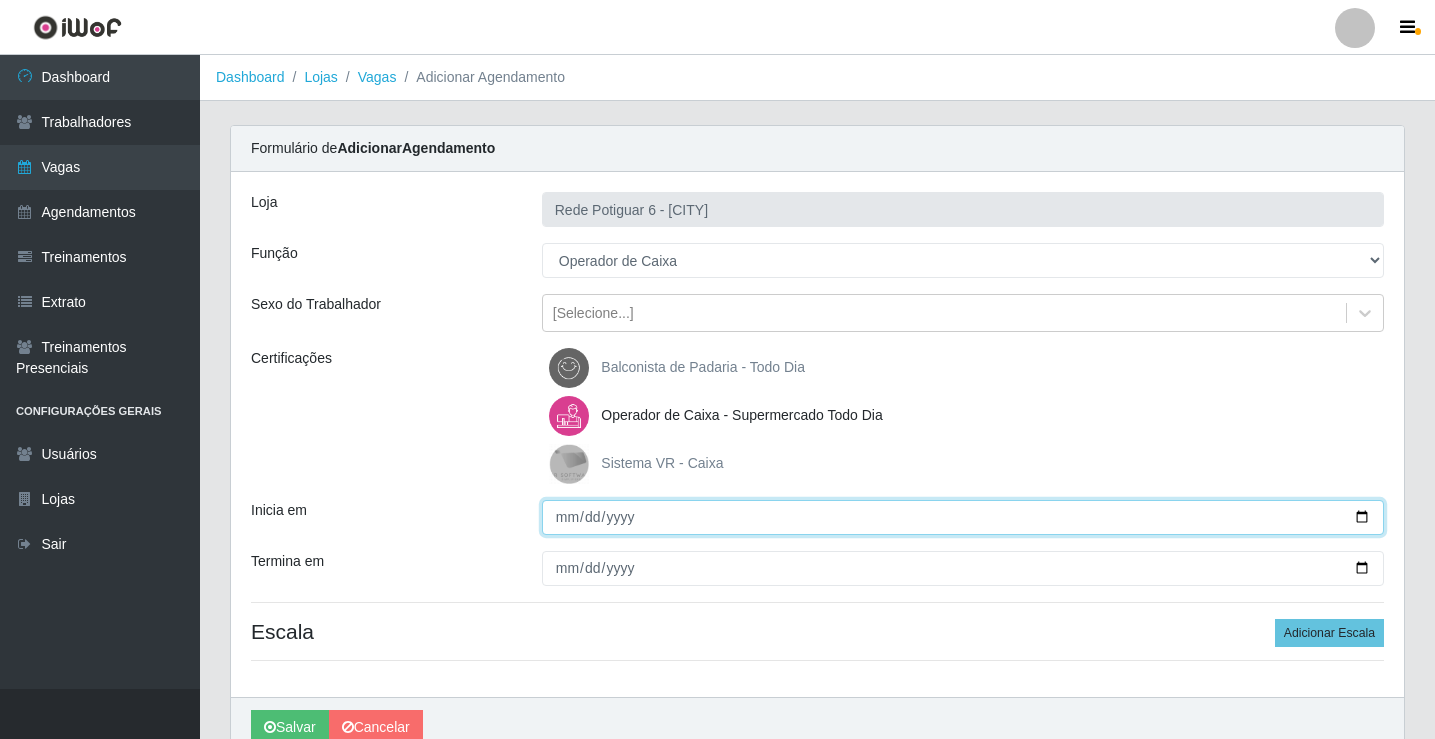 click on "Inicia em" at bounding box center (963, 517) 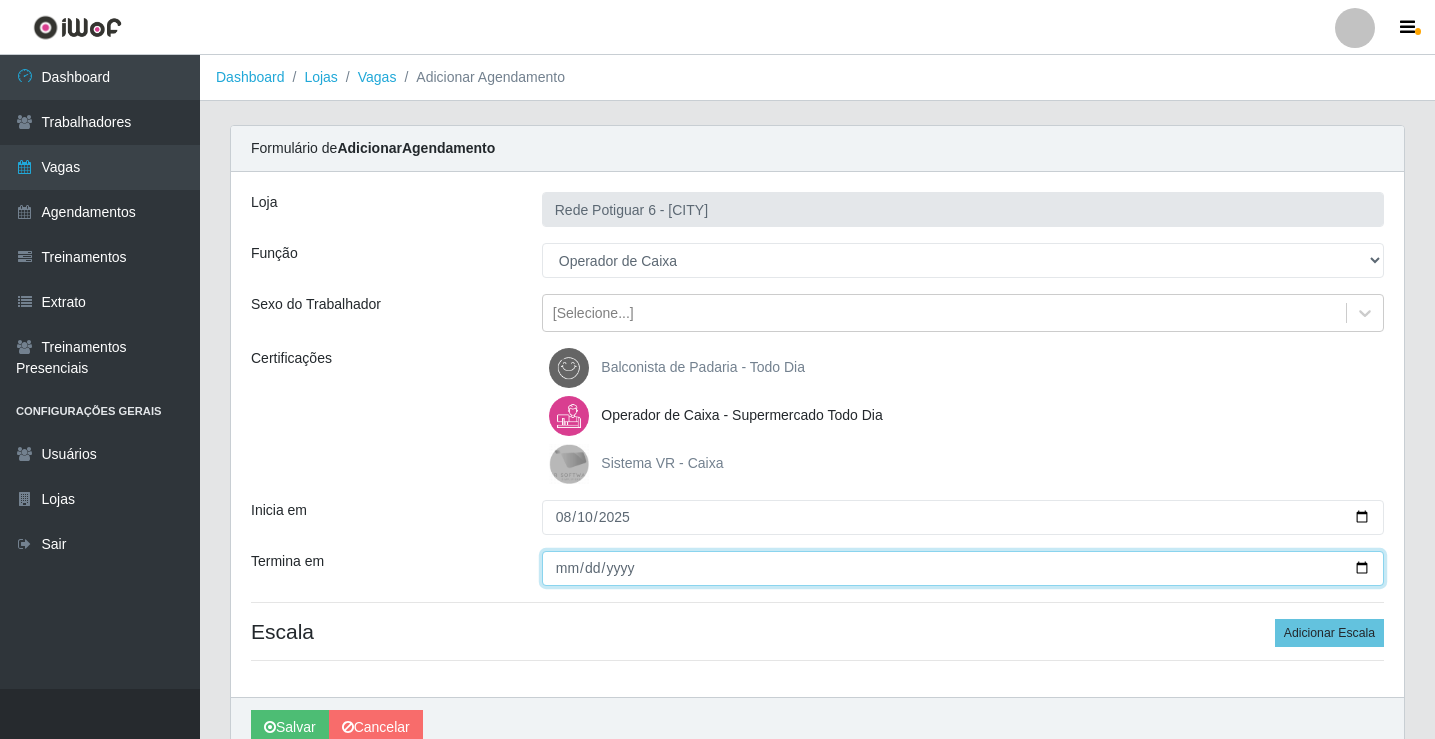 type on "2025-08-10" 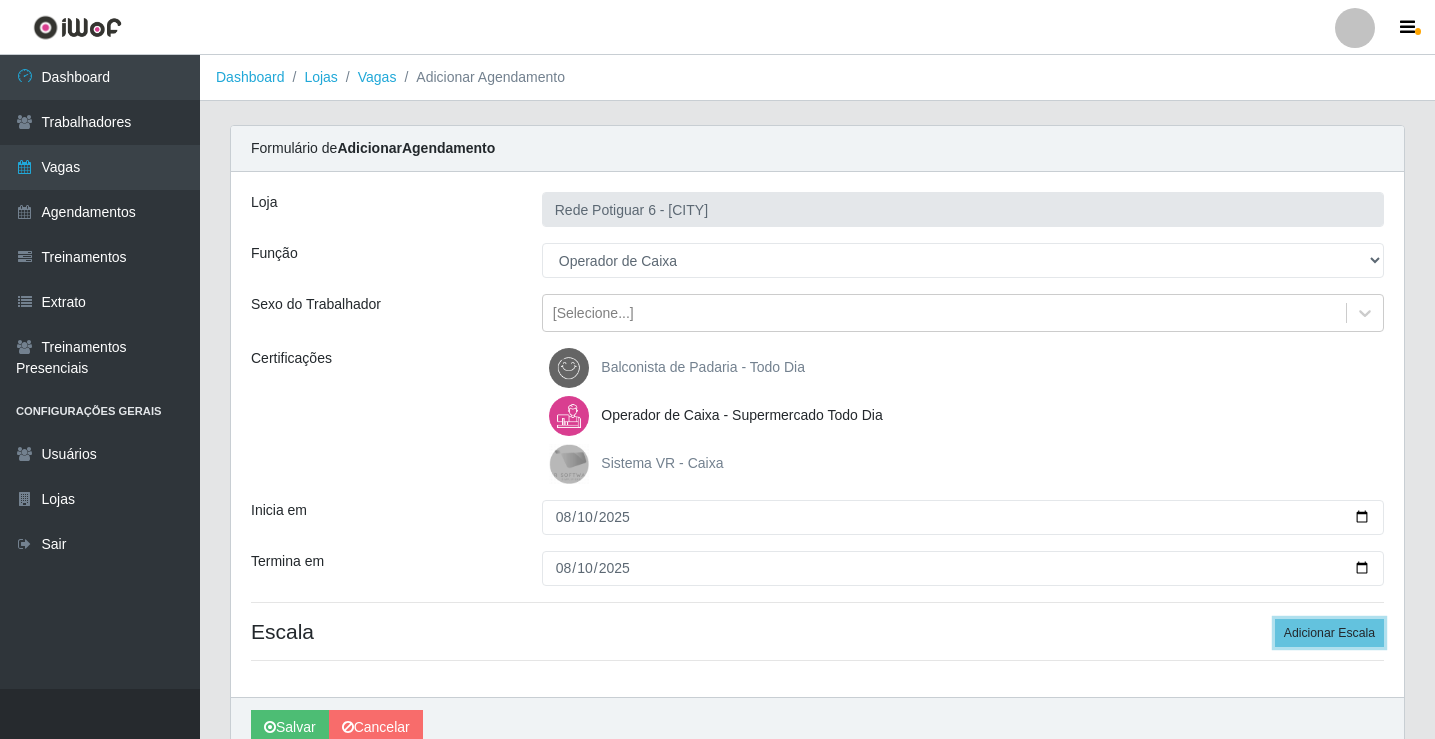 type 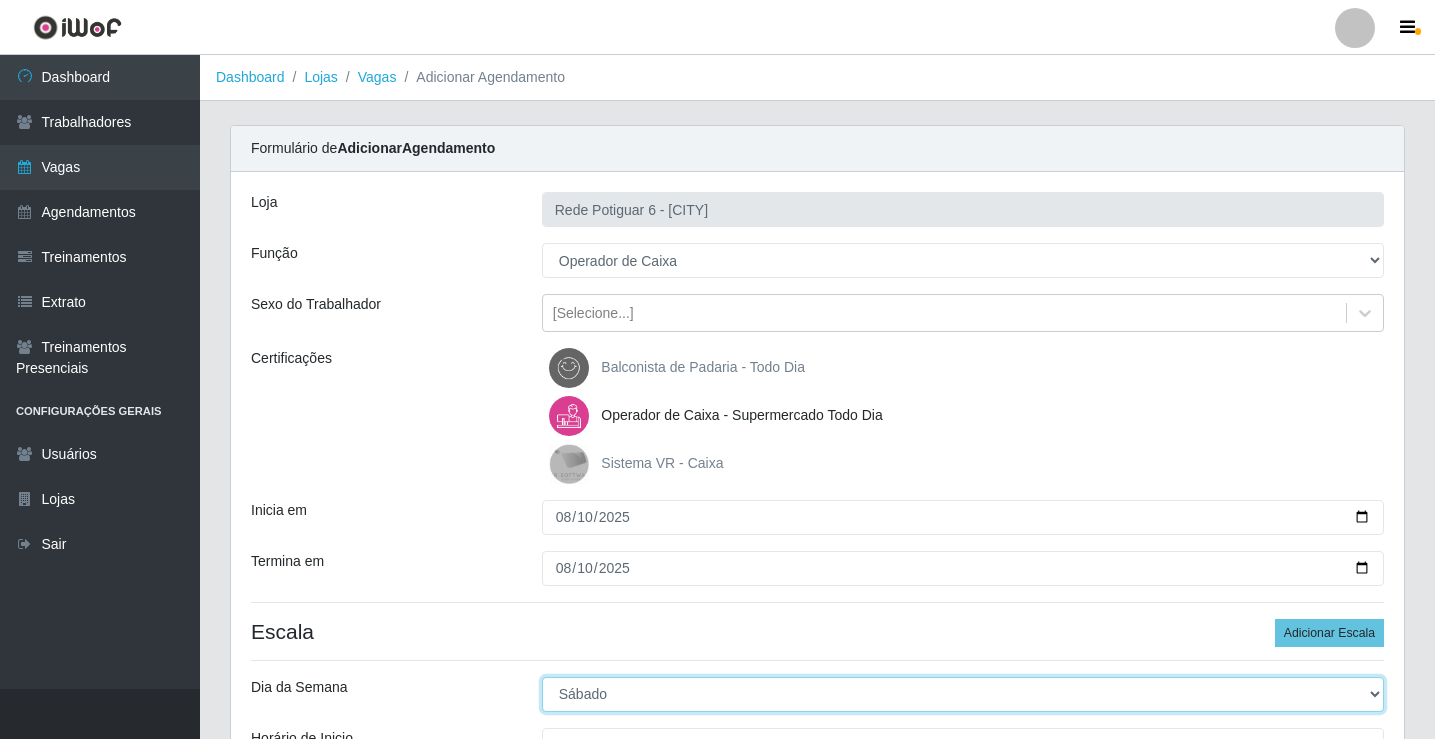 select on "0" 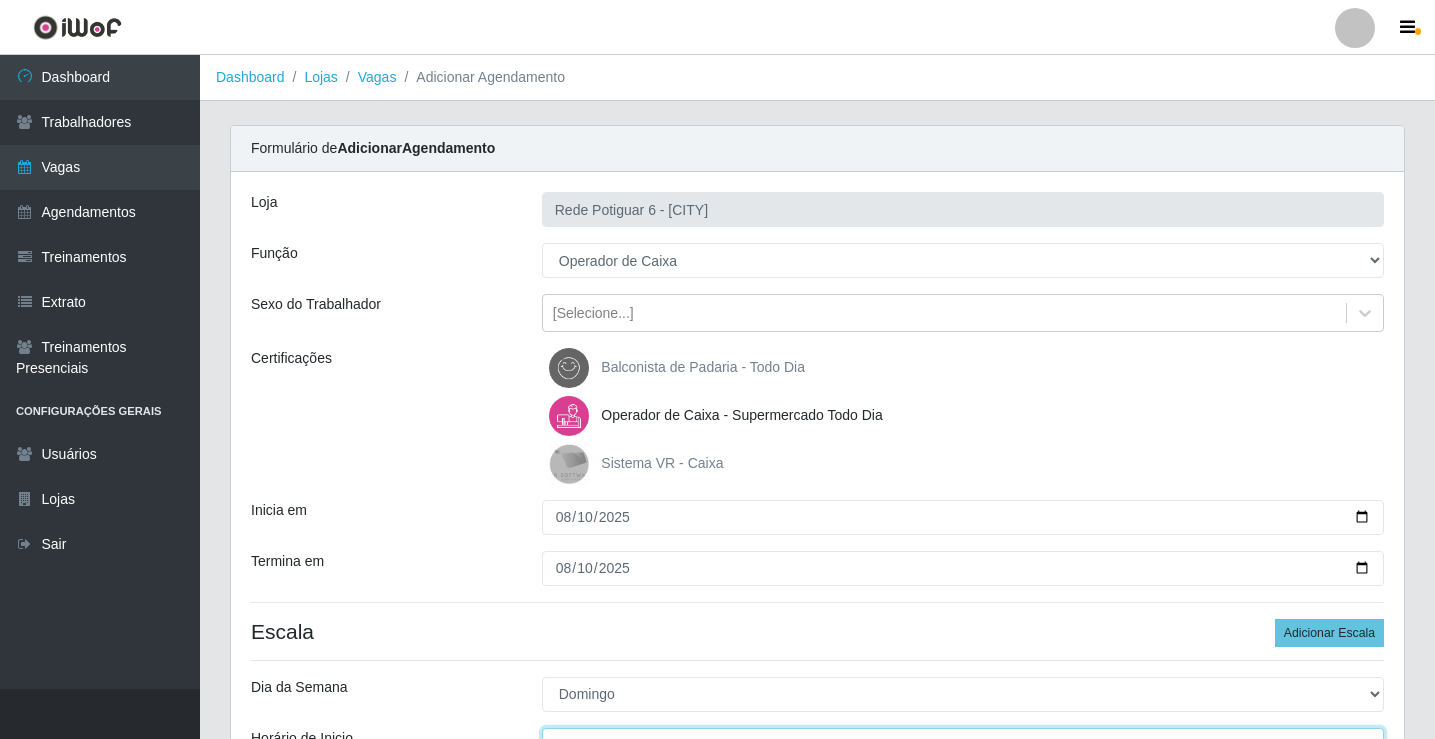 scroll, scrollTop: 24, scrollLeft: 0, axis: vertical 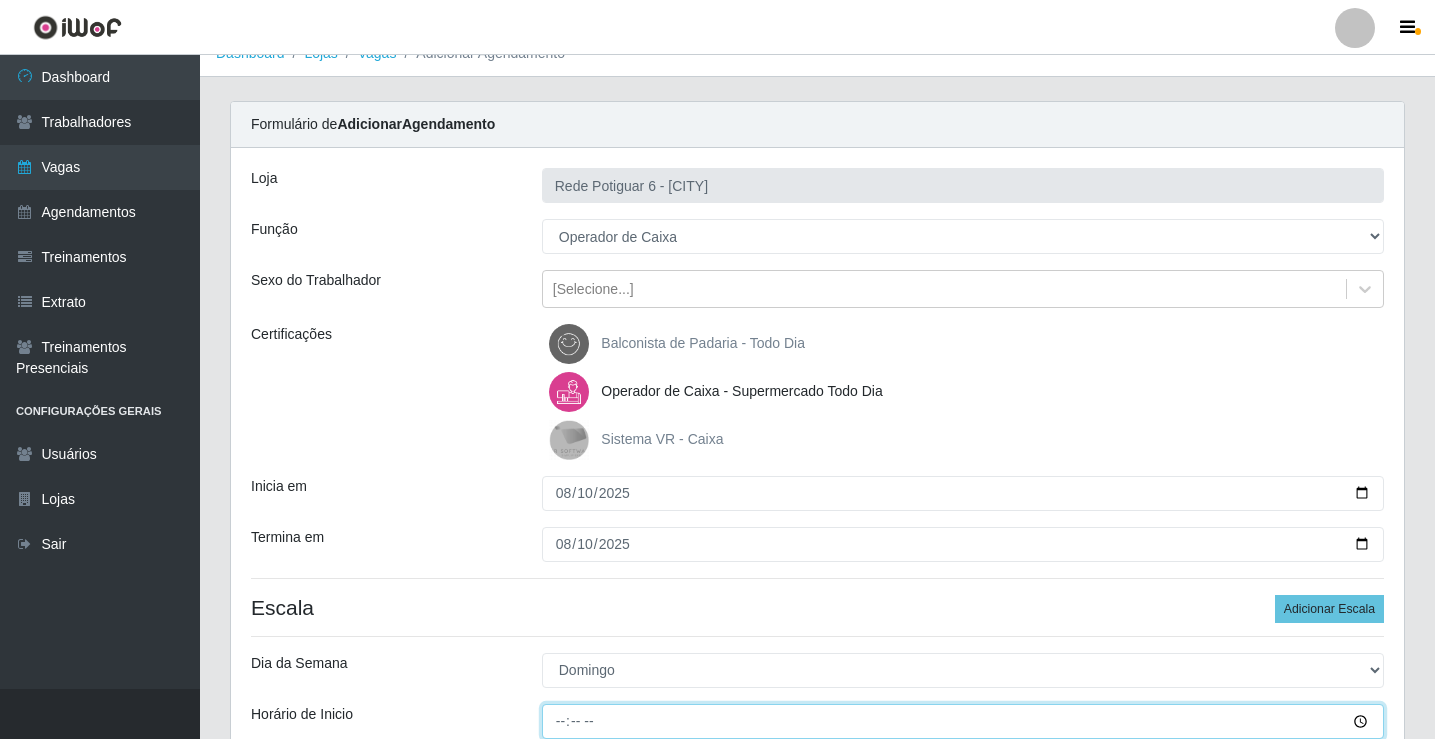 type on "07:00" 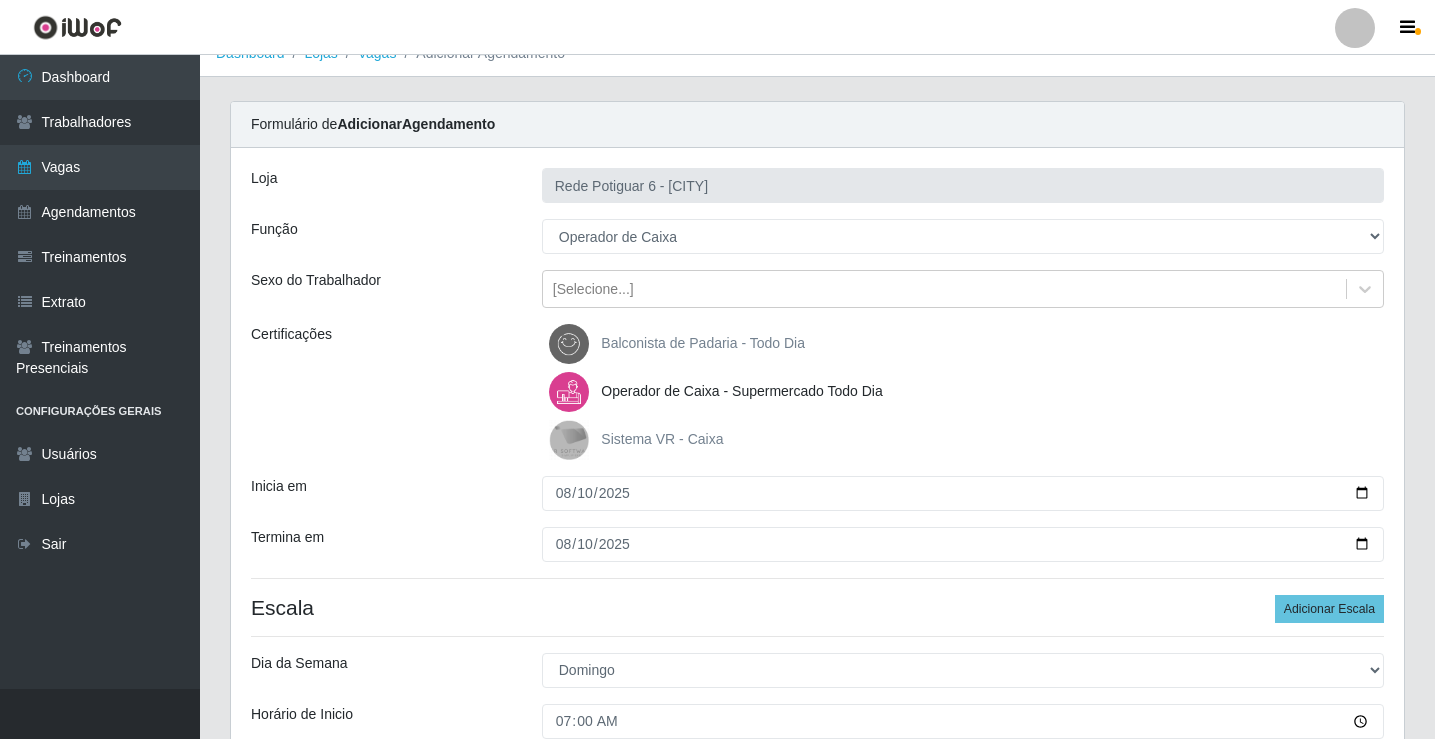 scroll, scrollTop: 314, scrollLeft: 0, axis: vertical 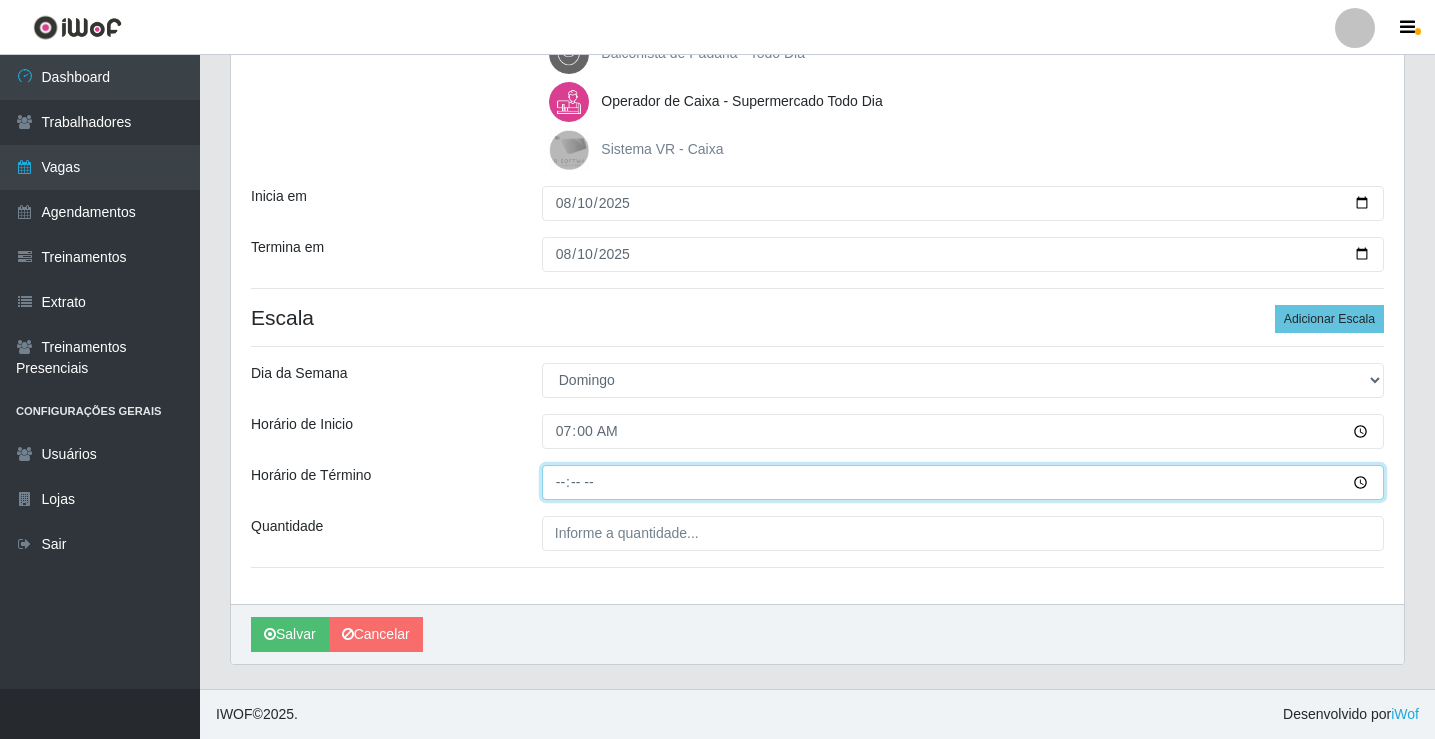 type on "13:00" 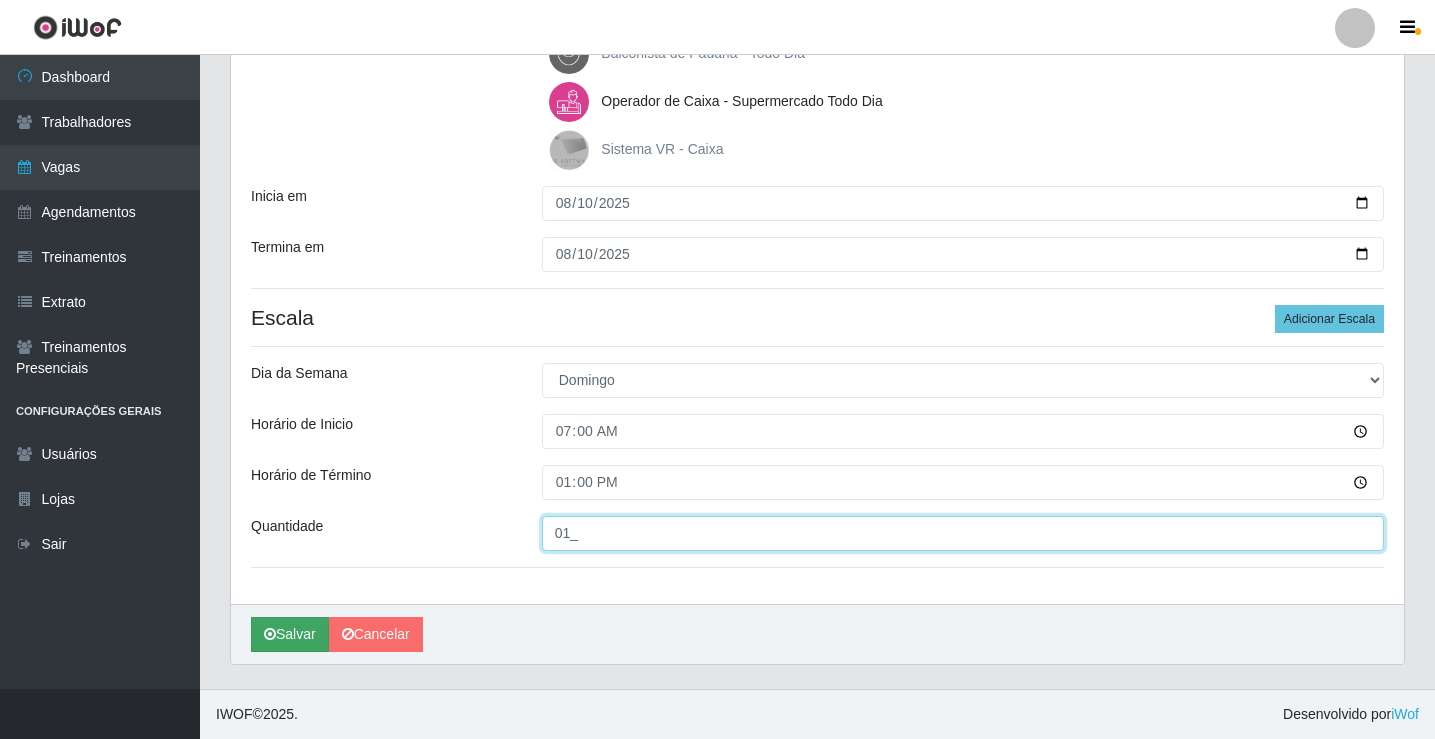 type on "01_" 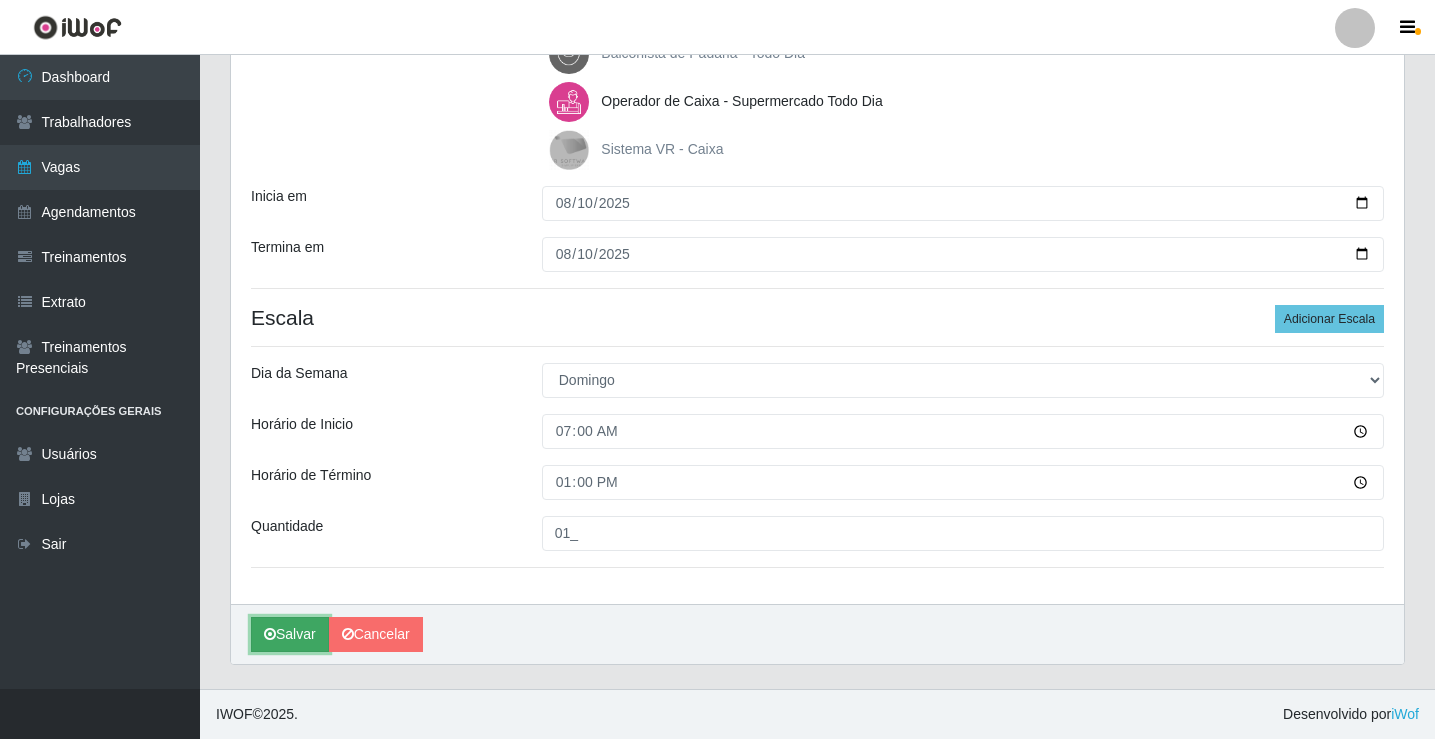click on "Salvar" at bounding box center (290, 634) 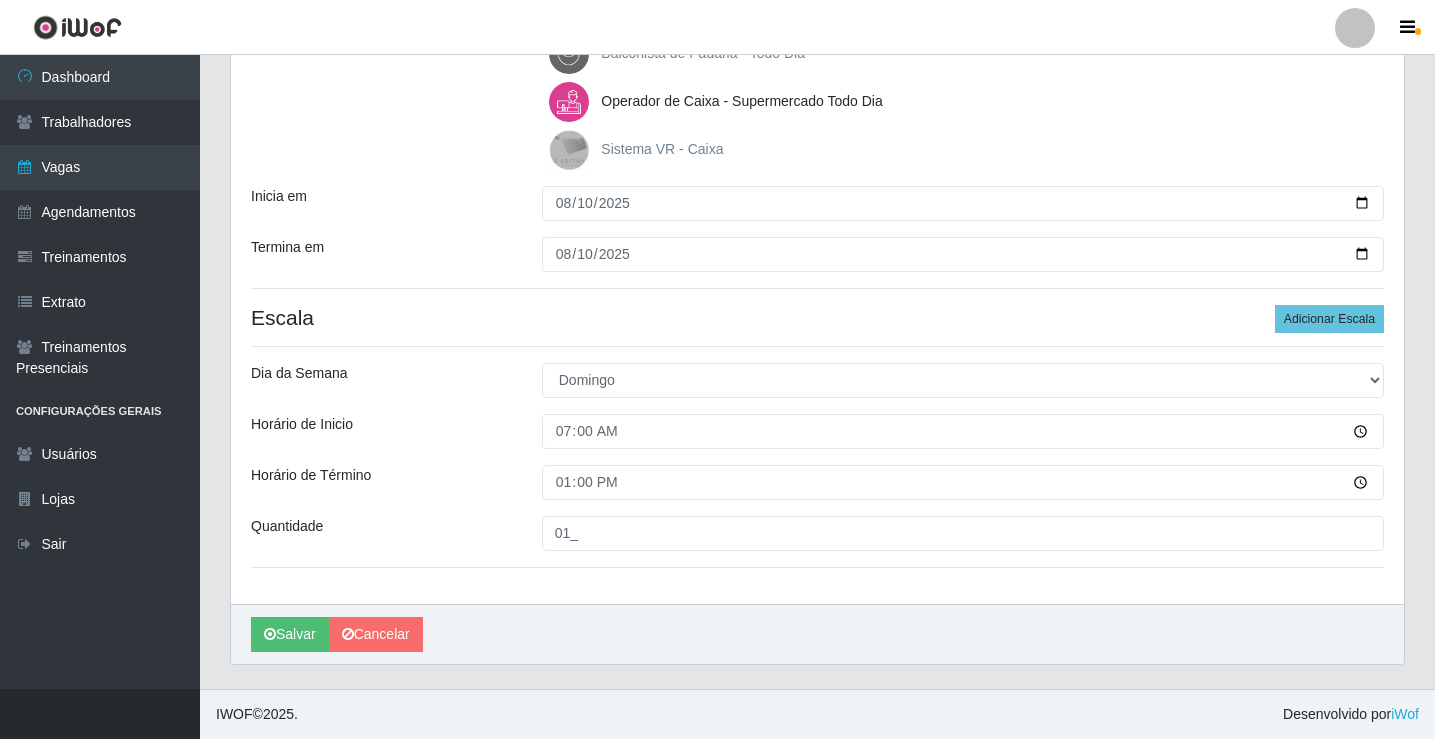 scroll, scrollTop: 0, scrollLeft: 0, axis: both 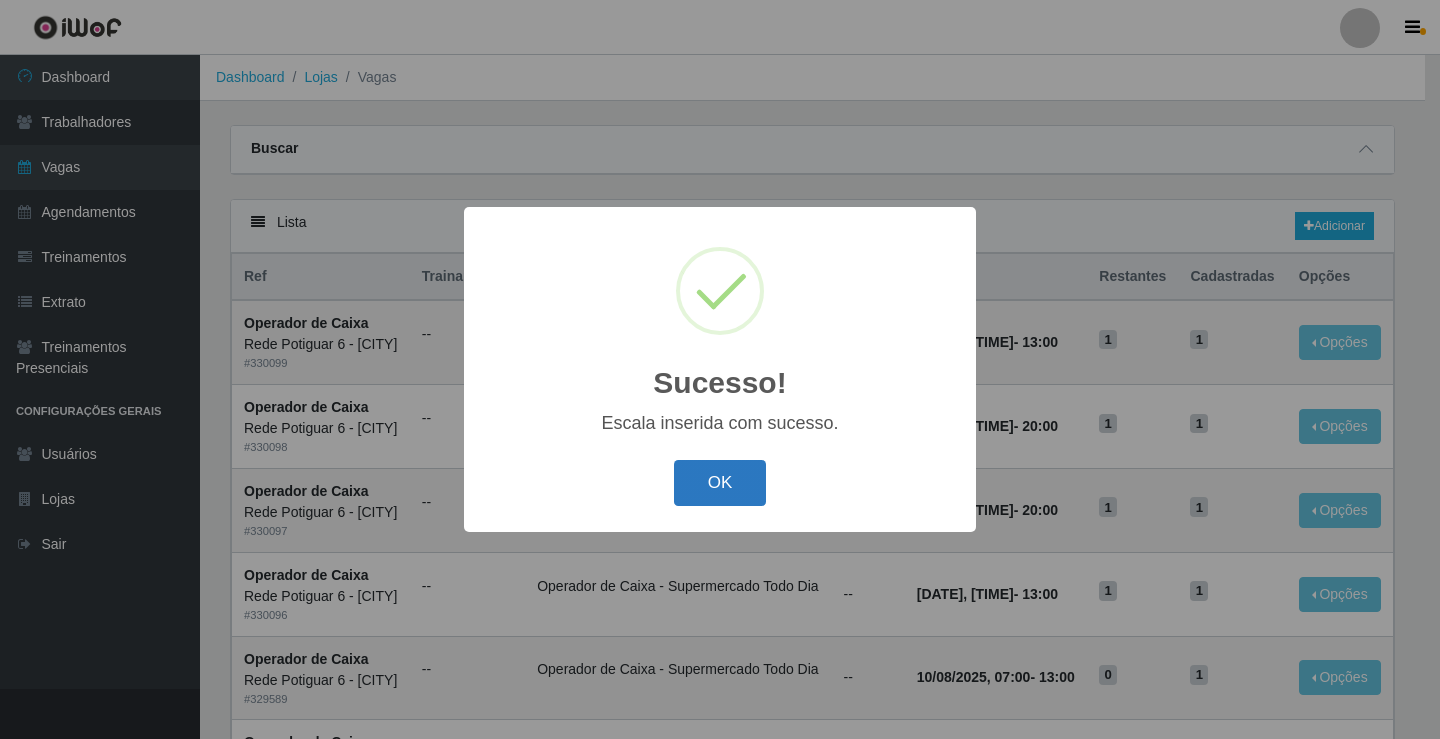 click on "OK" at bounding box center [720, 483] 